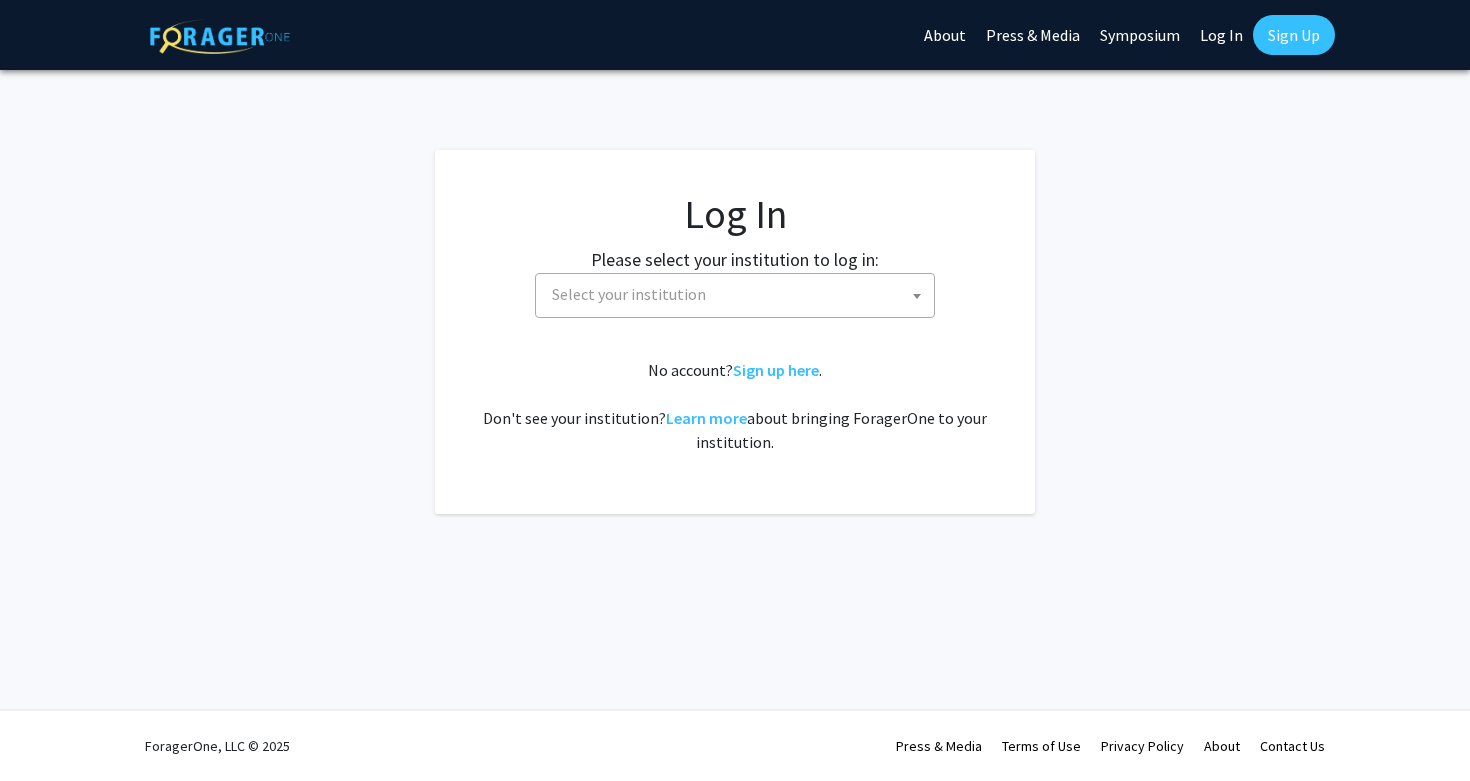 select 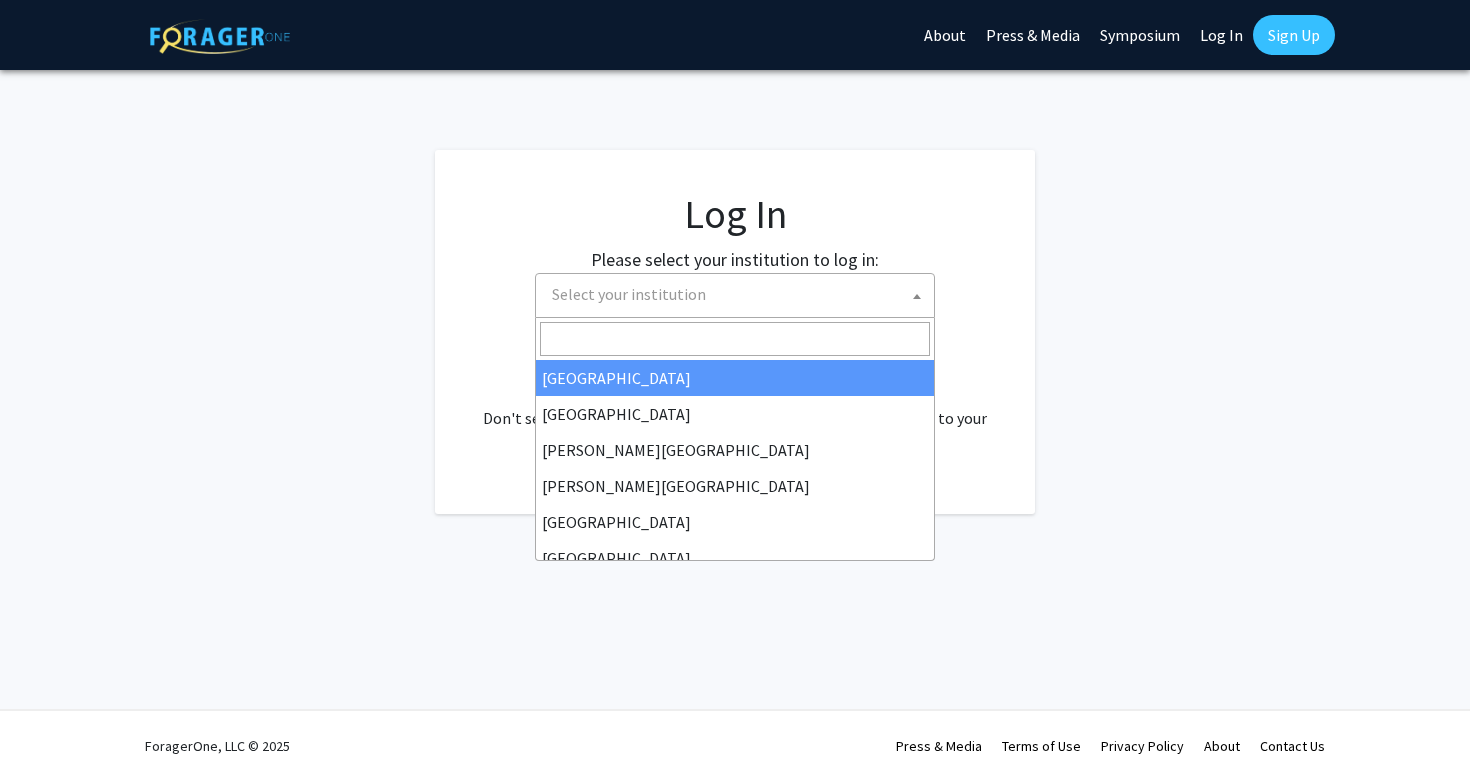 click on "Select your institution" at bounding box center (629, 294) 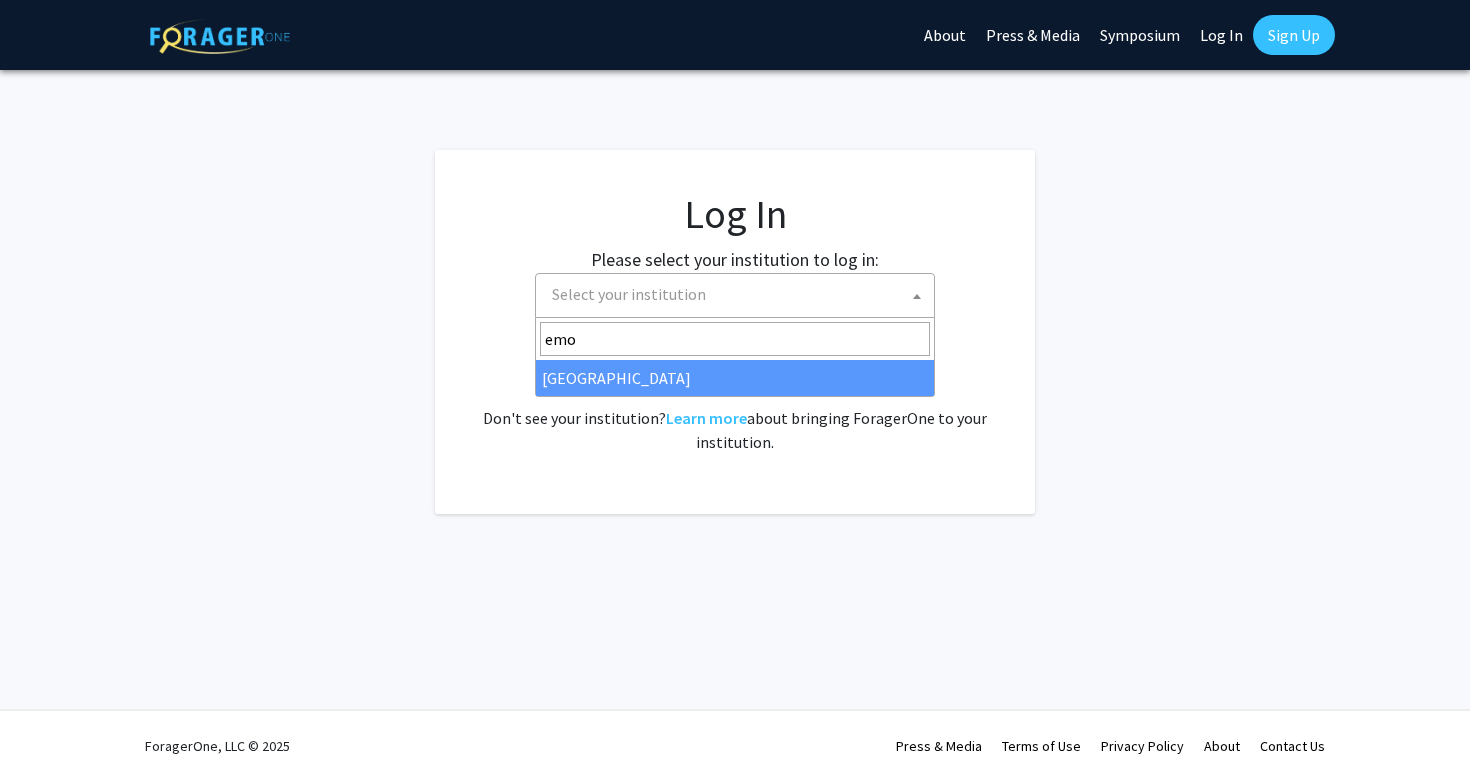 type on "emo" 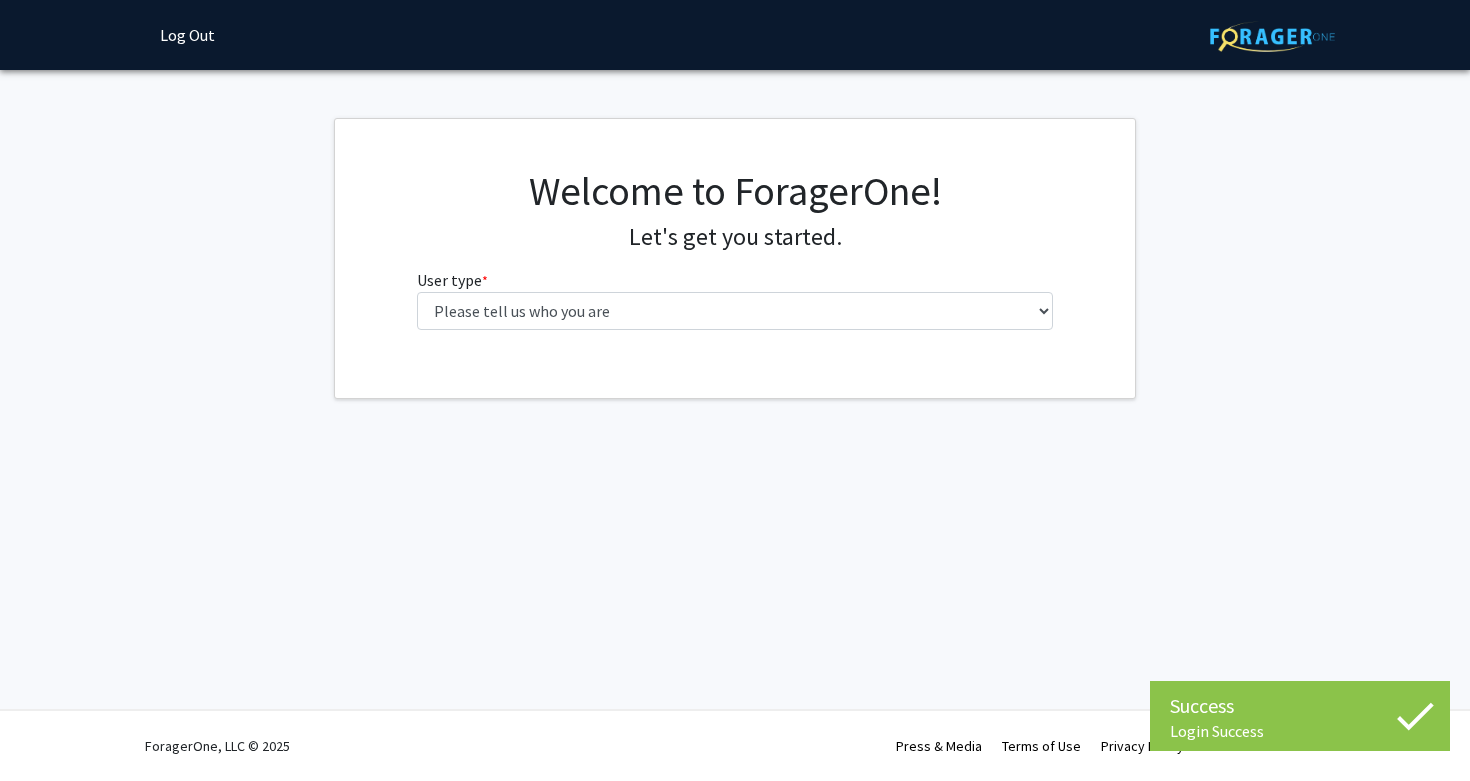 scroll, scrollTop: 0, scrollLeft: 0, axis: both 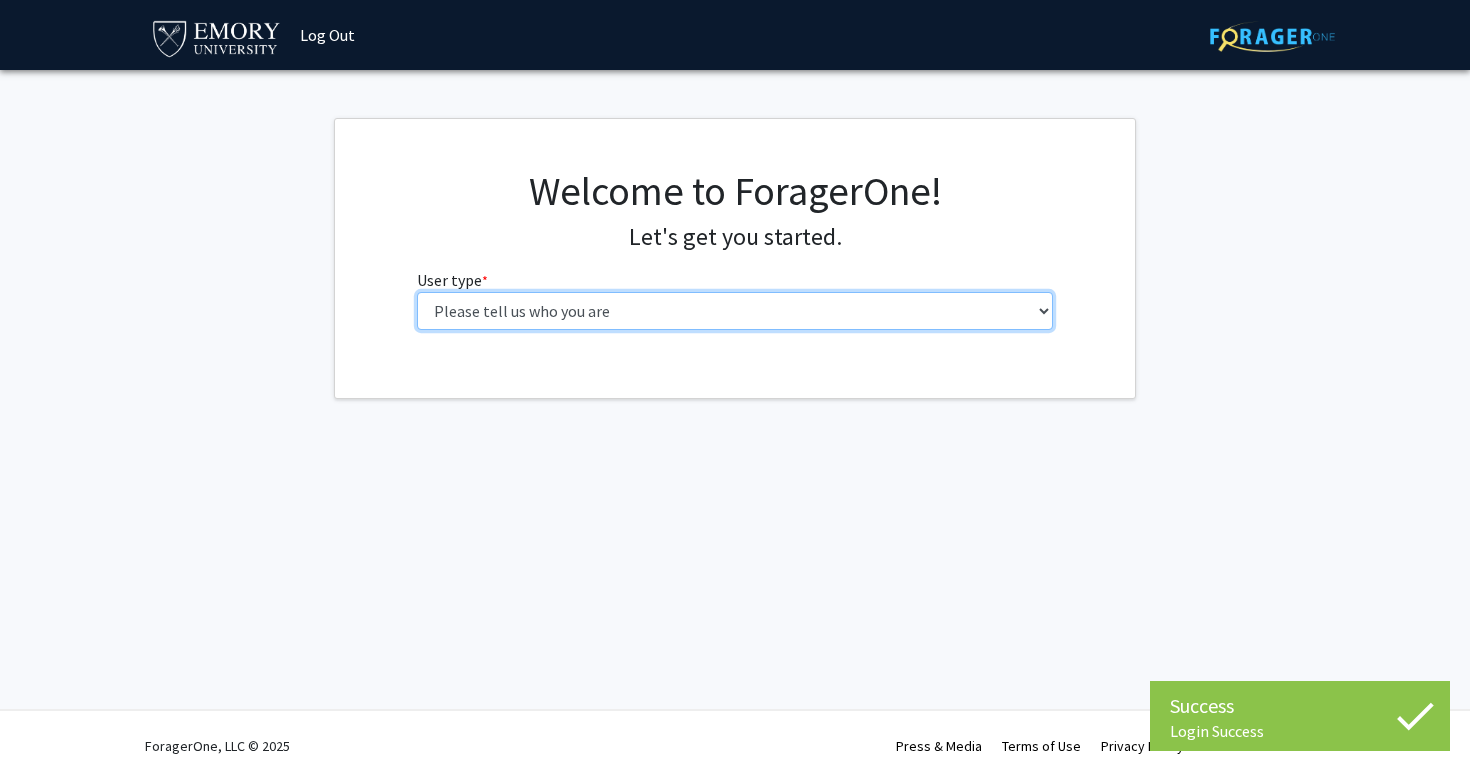 select on "1: undergrad" 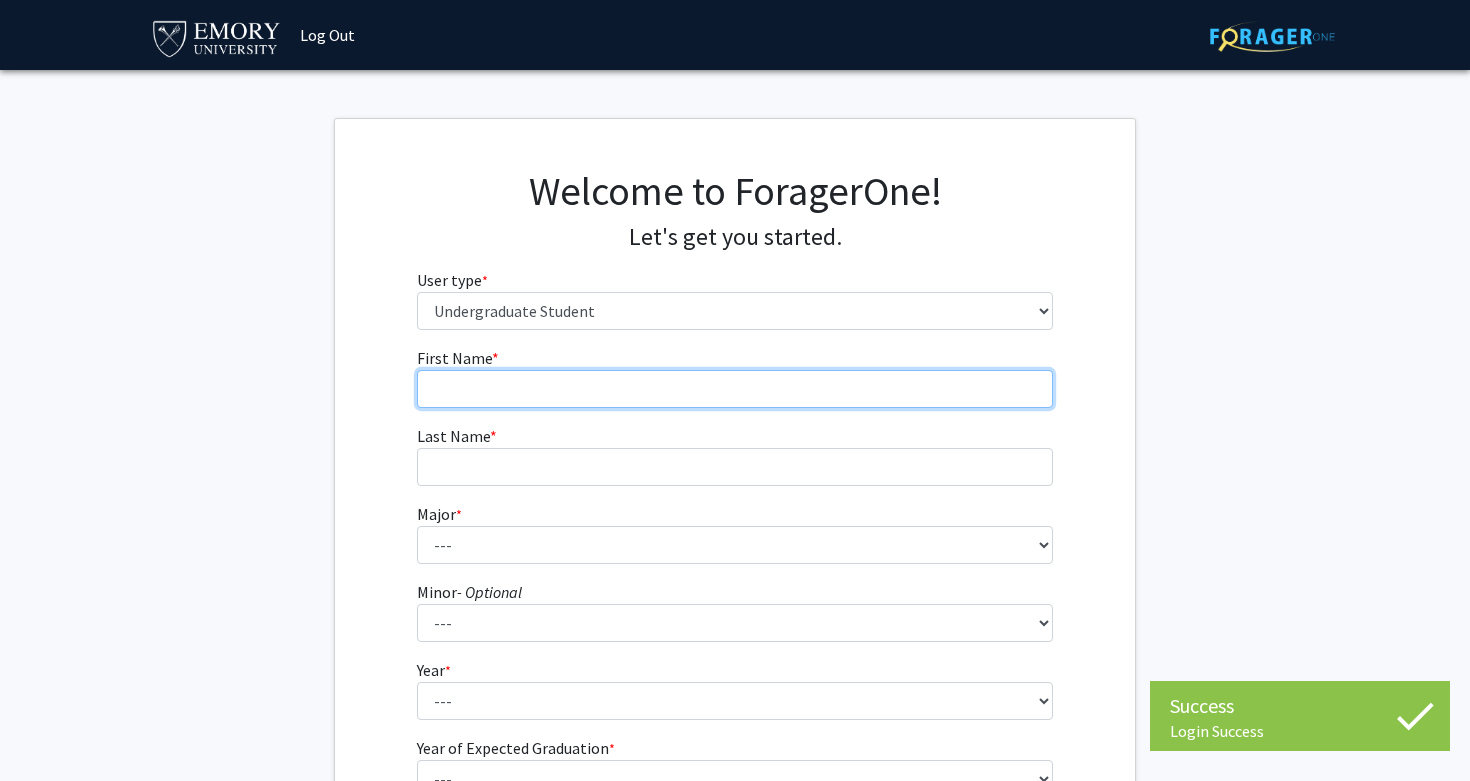 click on "First Name * required" at bounding box center (735, 389) 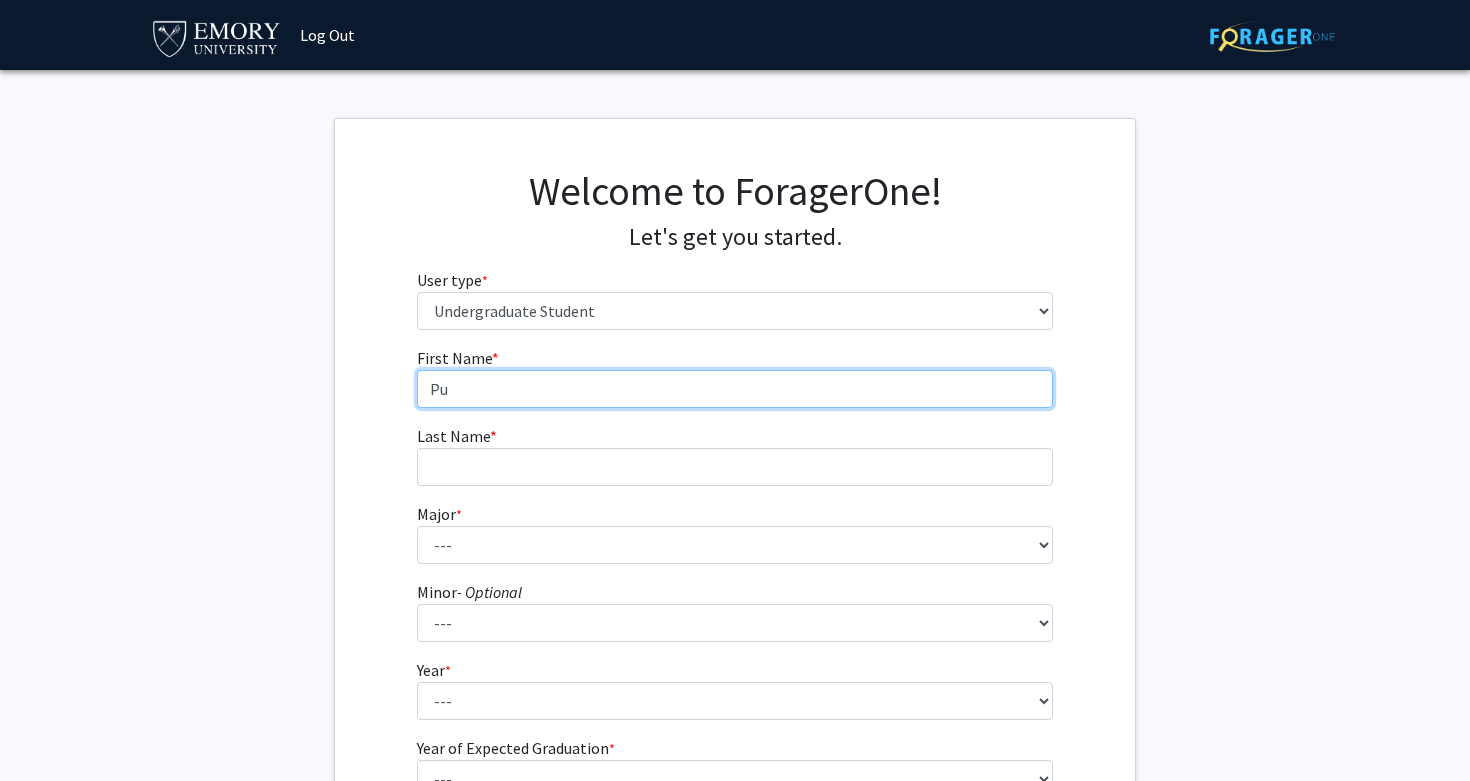 type on "Pu" 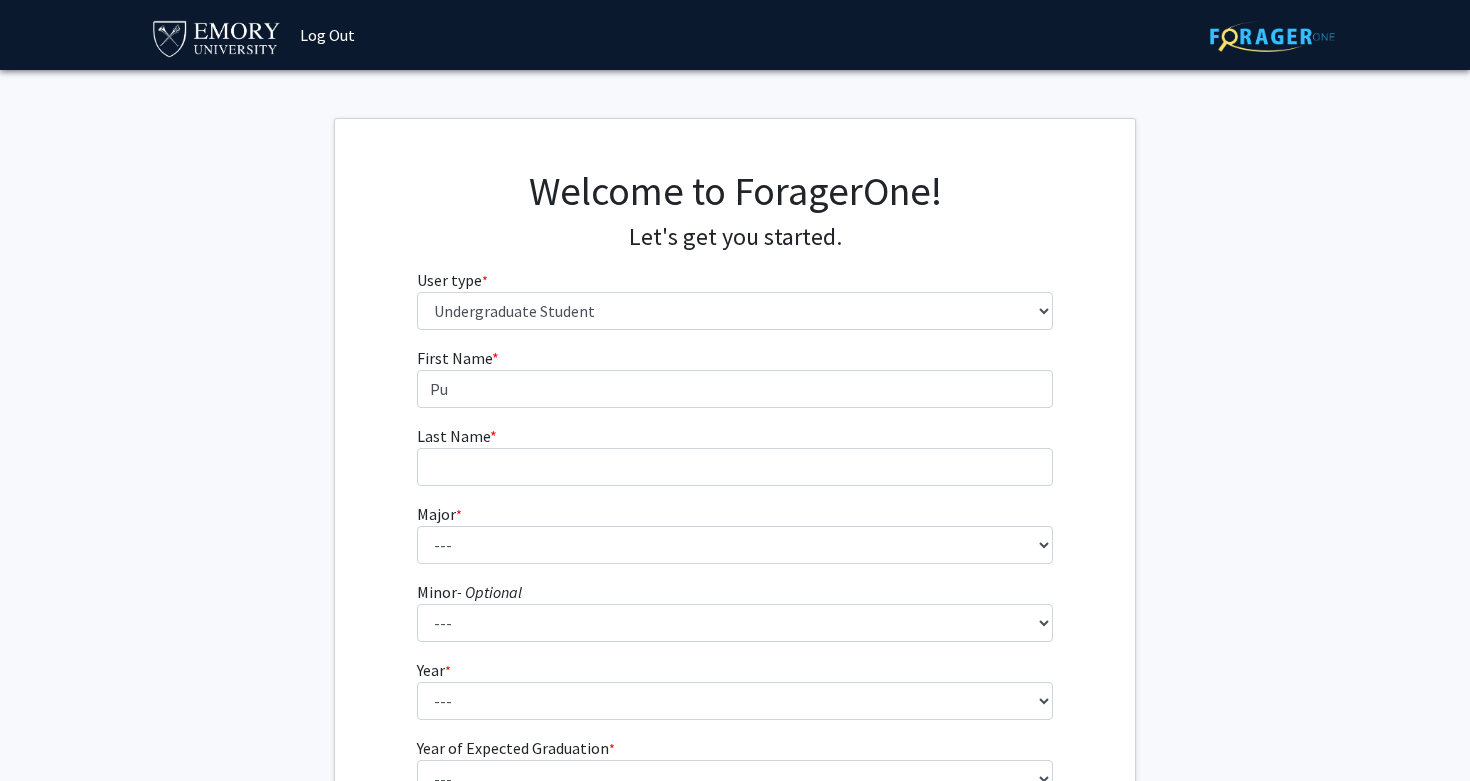 click on "First Name * required Pu Last Name * required  Major  * required ---  Accounting   African American Studies   African Studies   American Studies   Analytic Consulting   Ancient Mediterranean Studies   Anthropology   Applied Mathematics   Arabic   Art History   Arts Management   Biology   Biophysics   Business Administration   Business and Society   Chemistry   Chinese Studies   Classical Civilization   Classics   Comparative Literature   Computer Science   Dance and Movement Studies   East Asian Studies   Economics   Engineering   Engineering Sciences   English   English and Creative Writing   Entrepreneurship   Environment and Sustainability Management   Environmental Sciences   Film and Media   Film and Media Management   Finance   French   German Studies   Greek   Health Innovation   History   Human Health   Information Systems and Operations Management   Integrated Visual Arts   Interdisciplinary Studies in Society and Culture   International Business   International Studies   Italian Studies   Japanese" 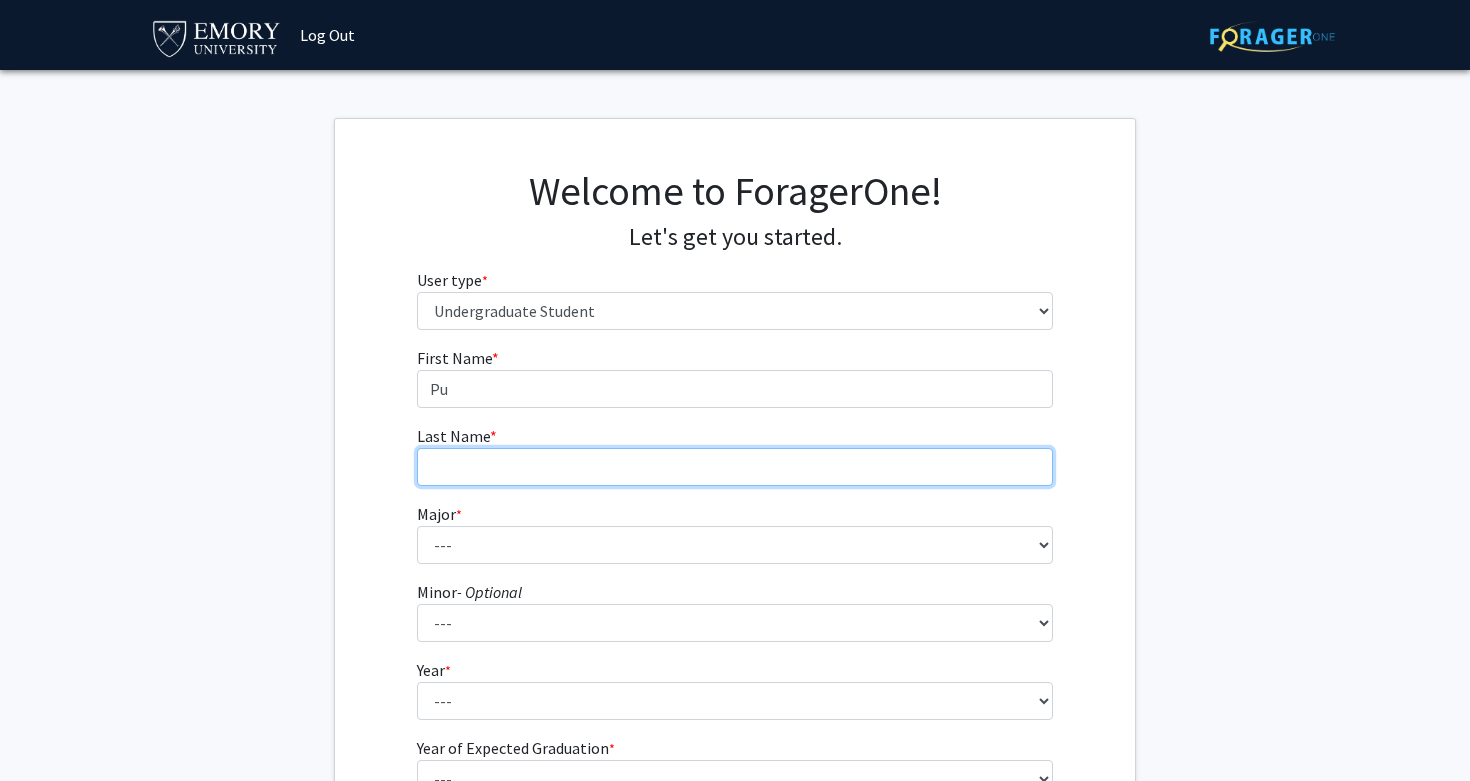 click on "Last Name * required" at bounding box center (735, 467) 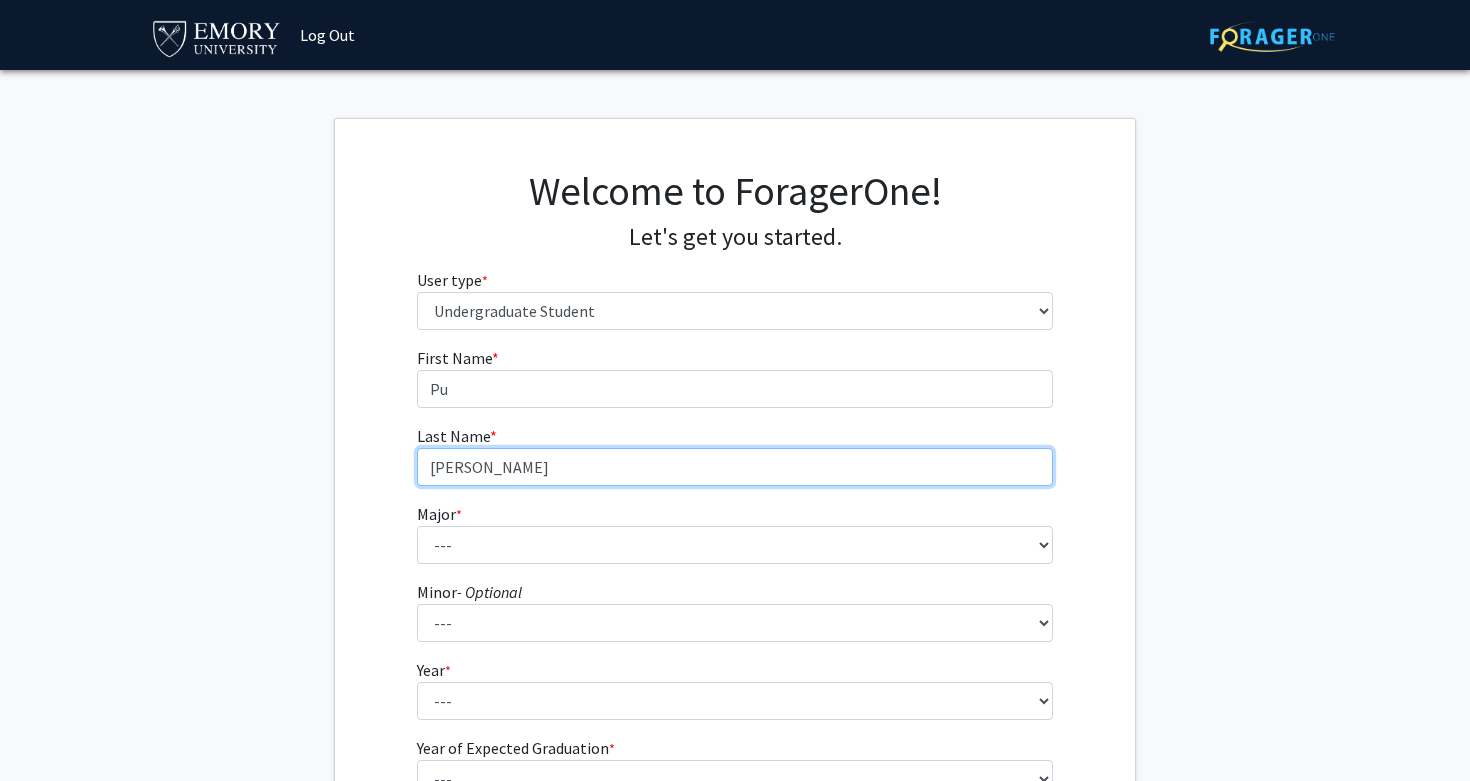 type on "[PERSON_NAME]" 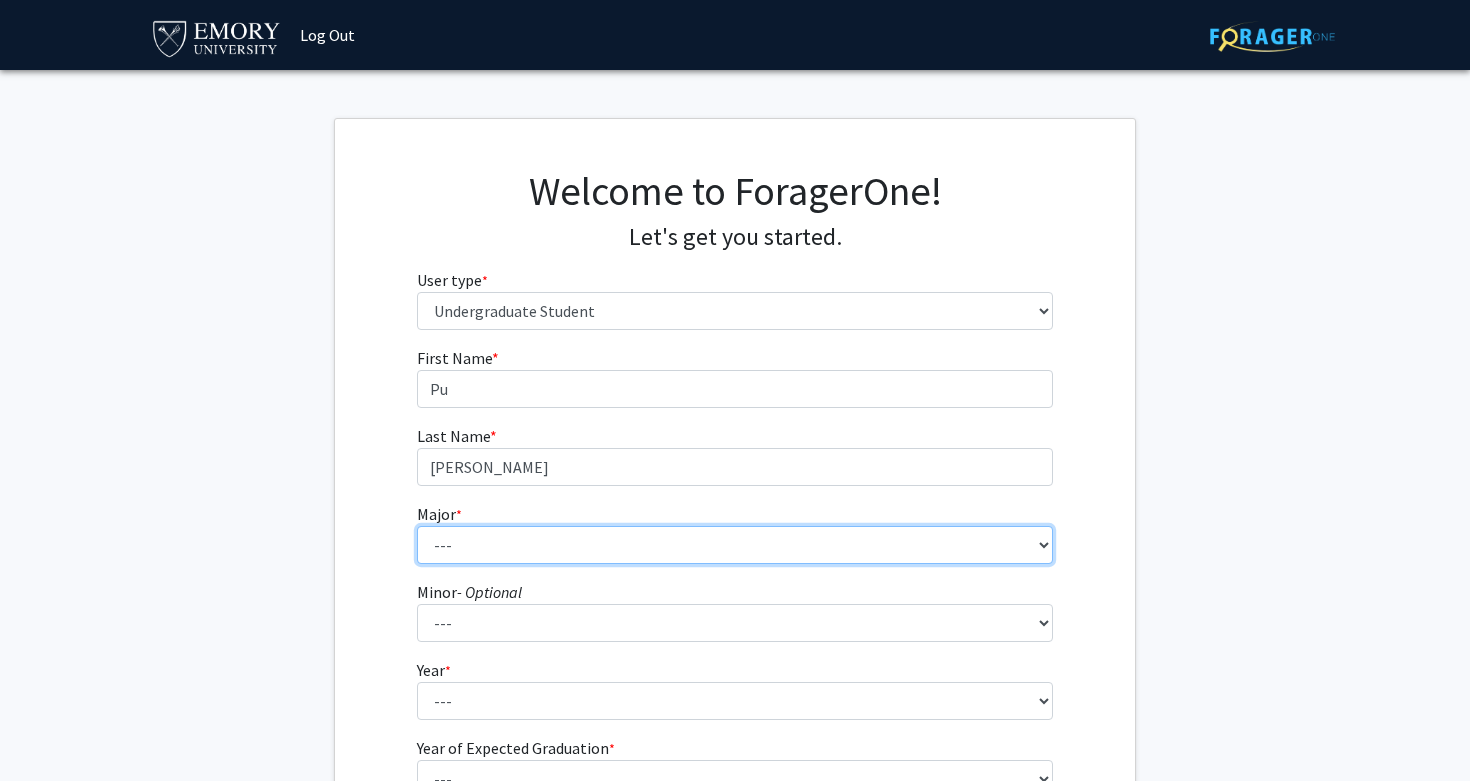 select on "12: 973" 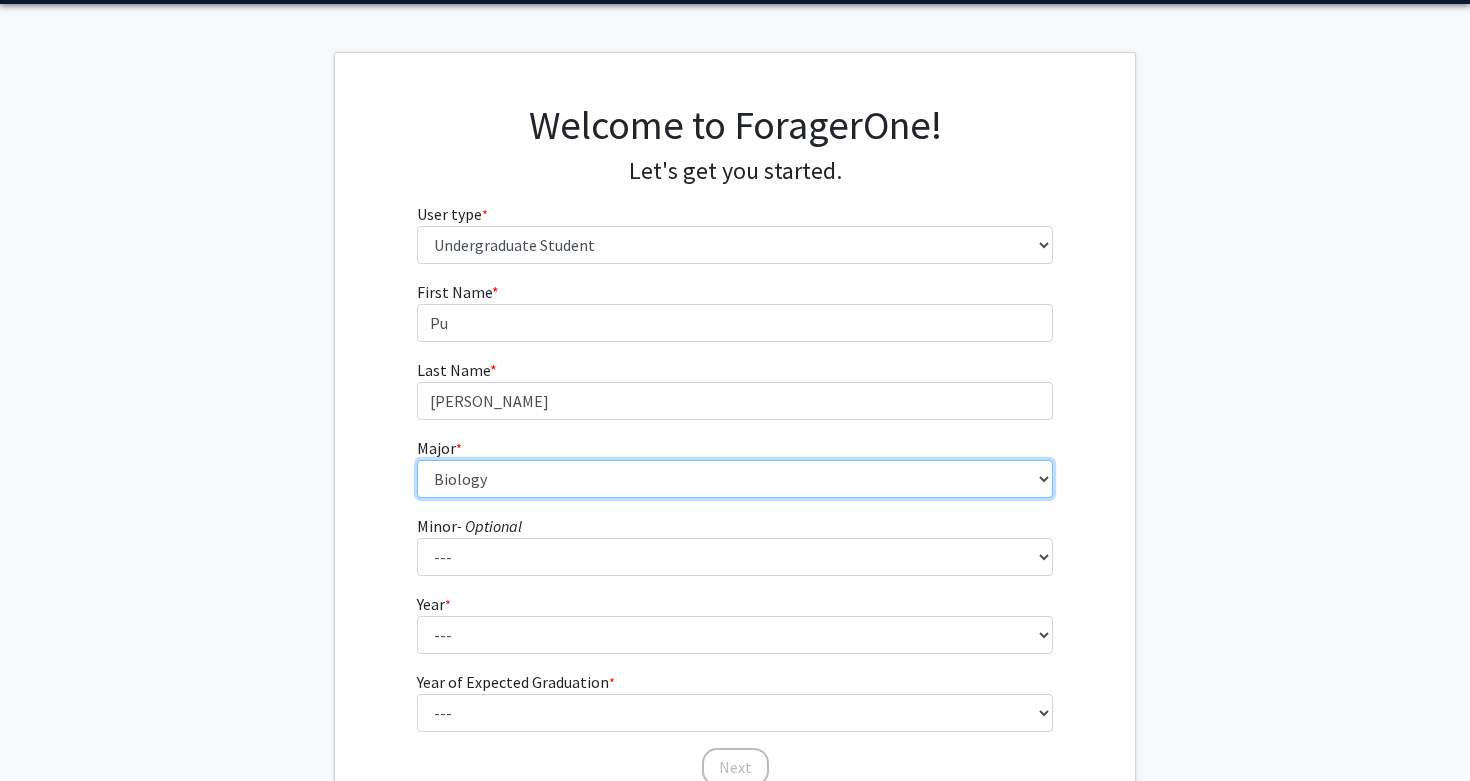 scroll, scrollTop: 77, scrollLeft: 0, axis: vertical 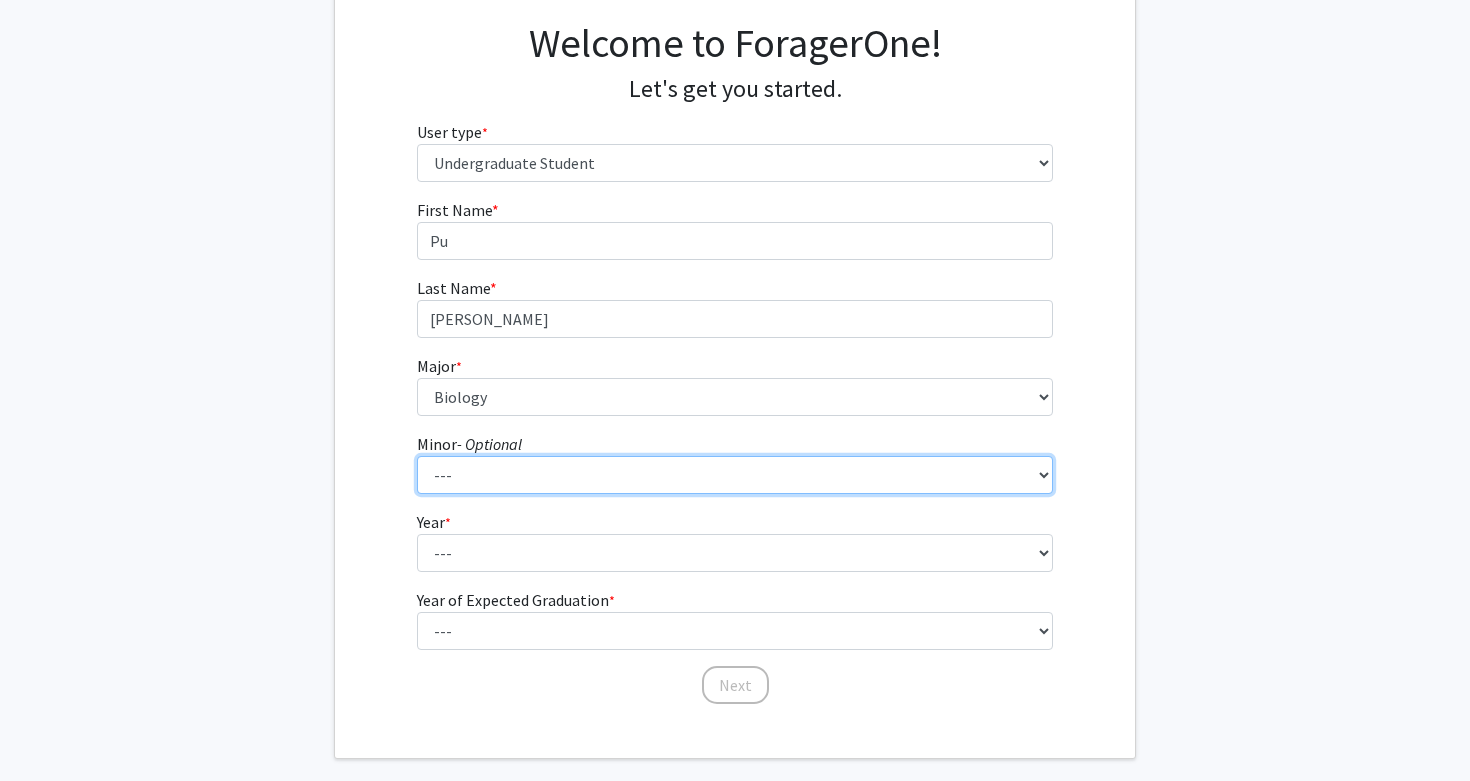 select on "16: 743" 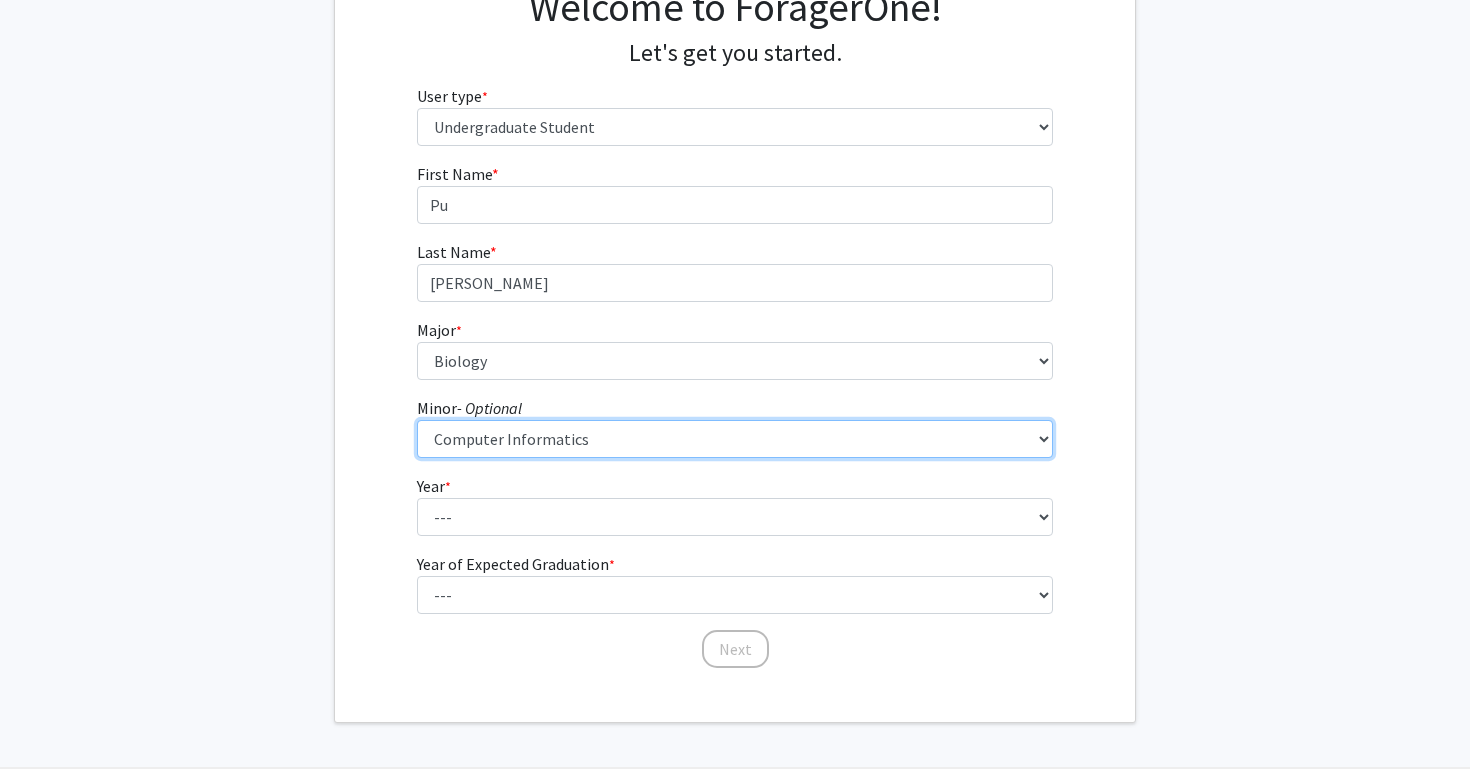 scroll, scrollTop: 236, scrollLeft: 0, axis: vertical 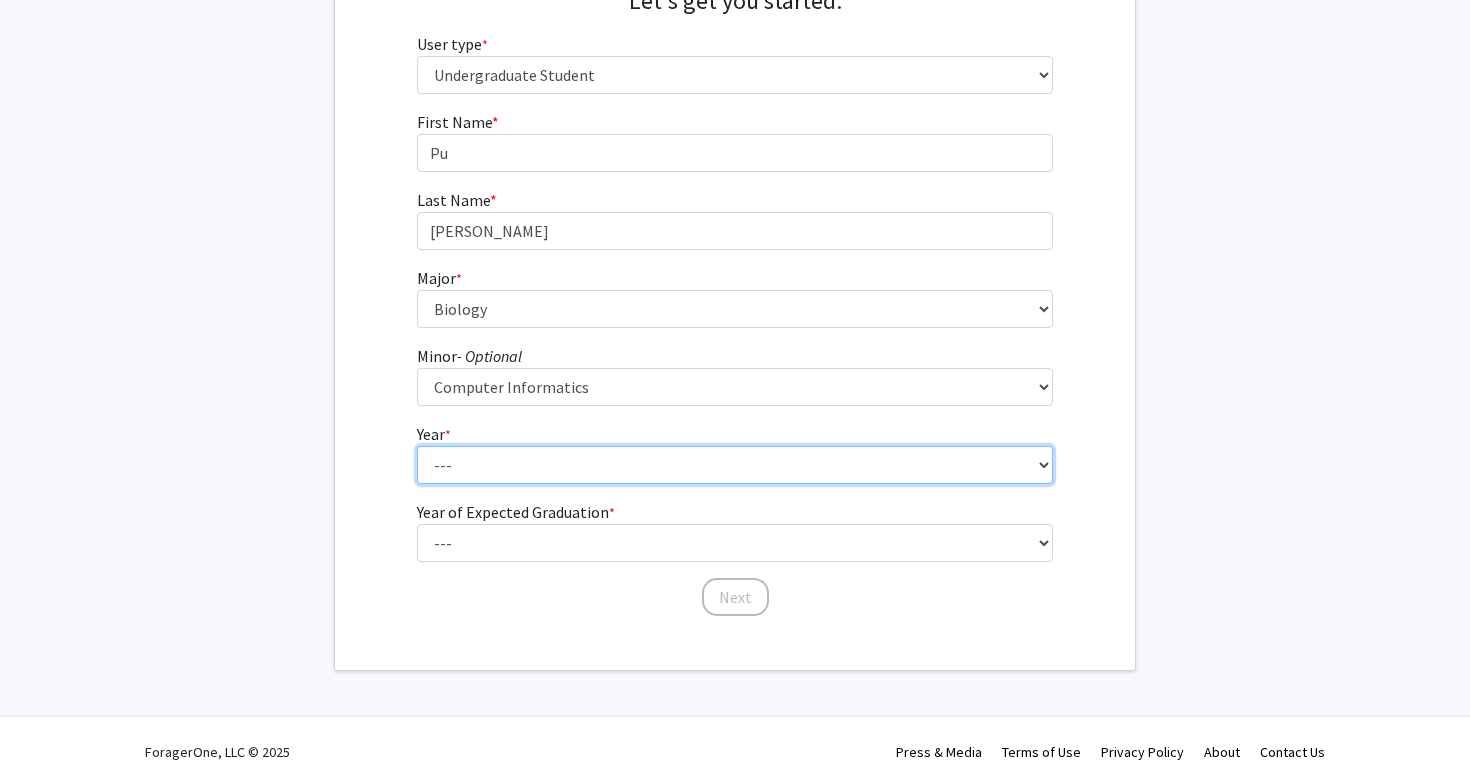 select on "2: sophomore" 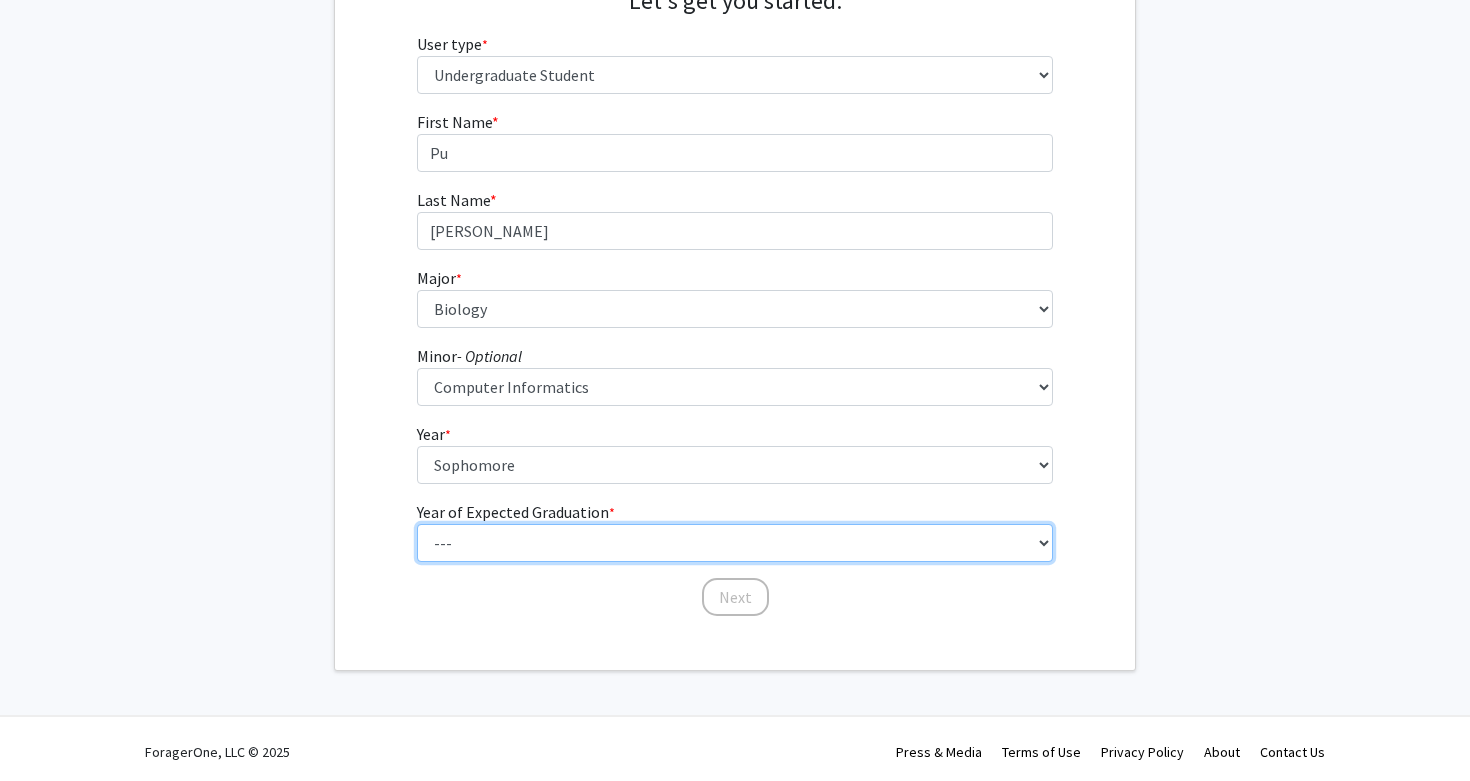 select on "4: 2028" 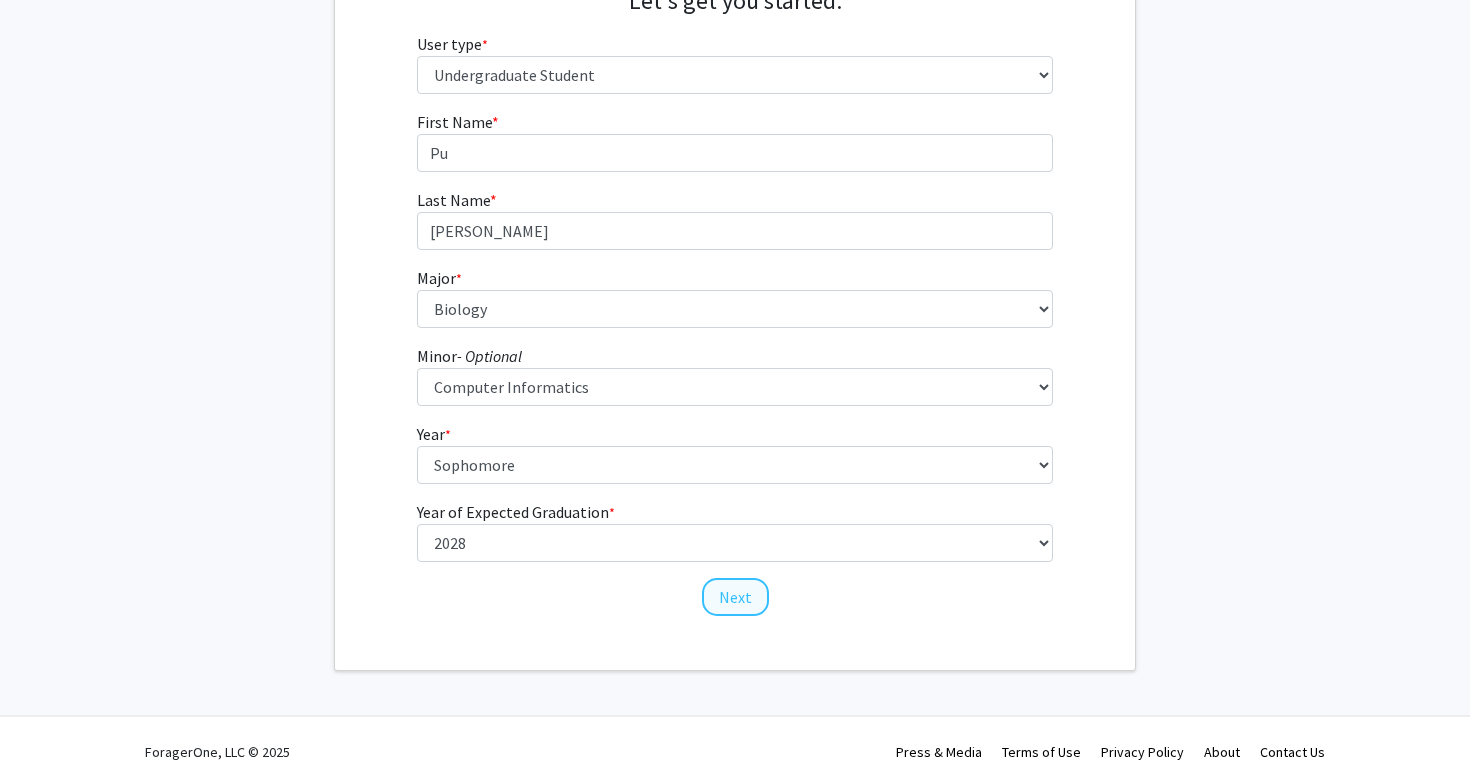 click on "Next" 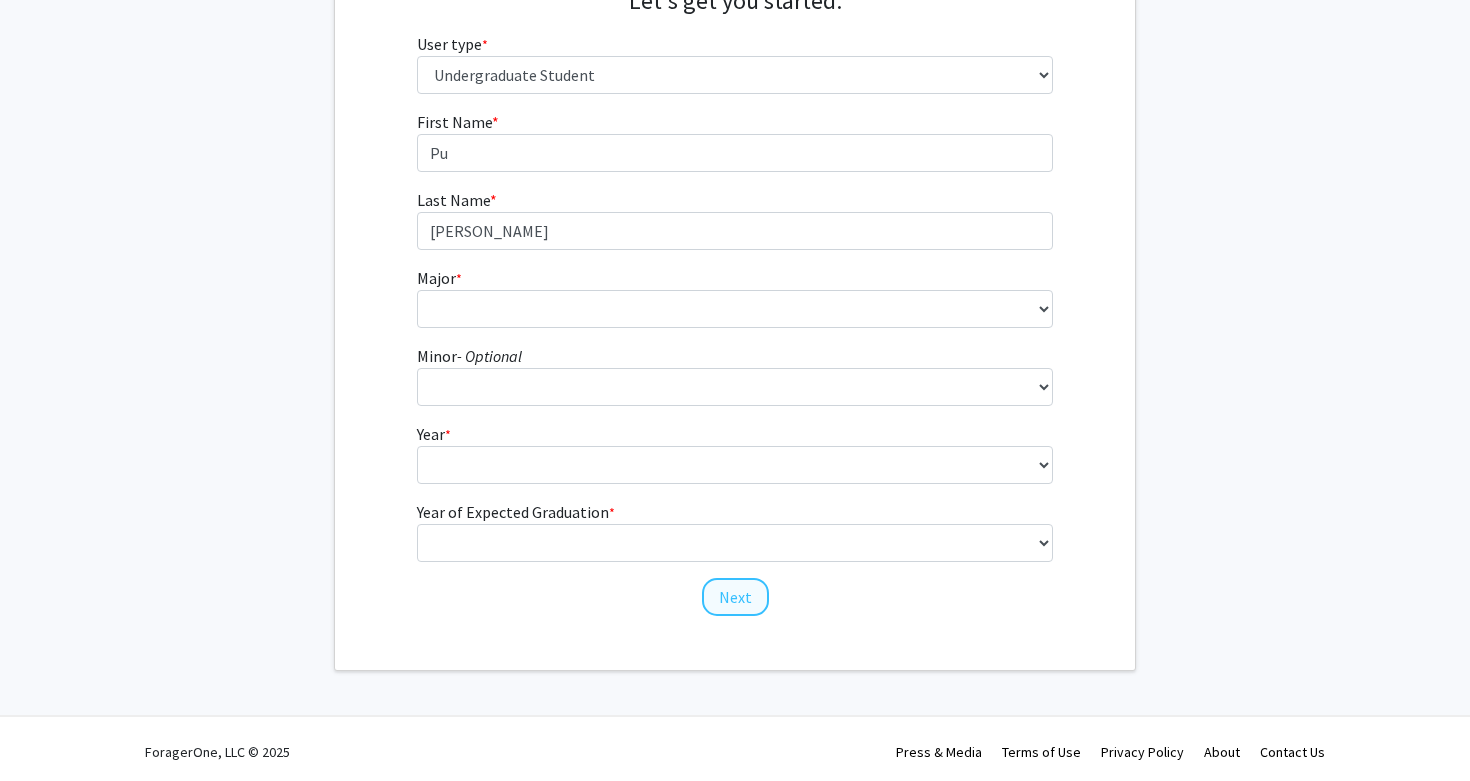 scroll, scrollTop: 0, scrollLeft: 0, axis: both 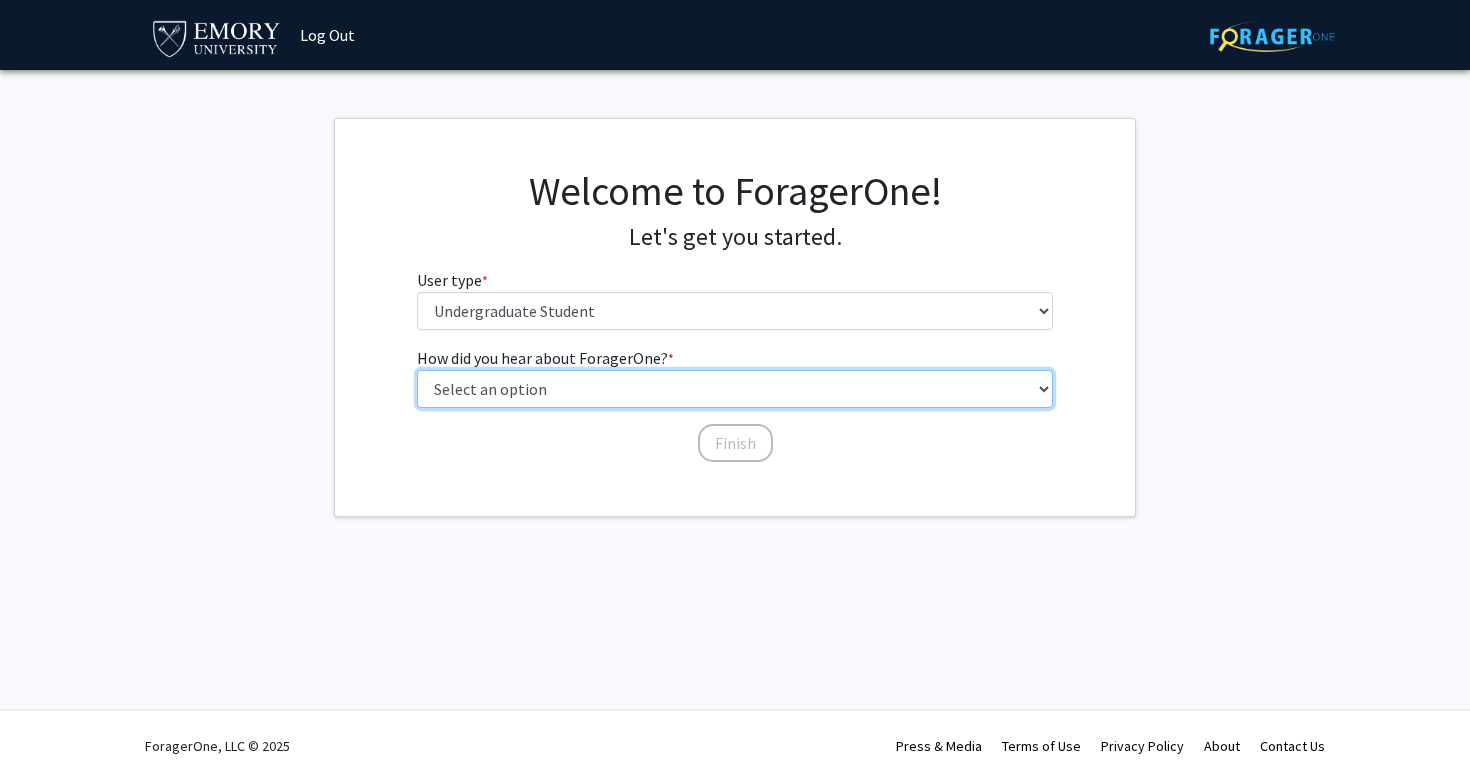 select on "3: university_website" 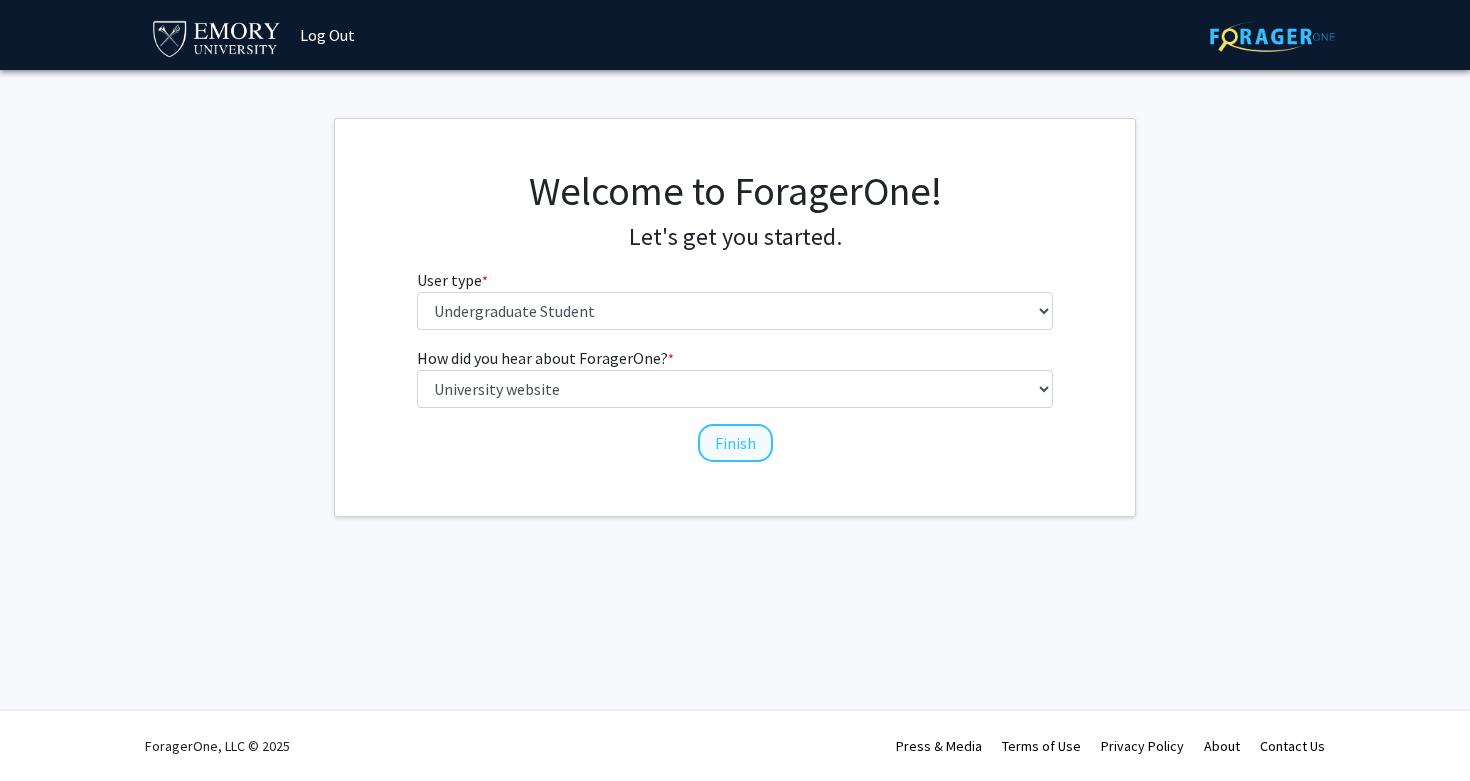 click on "Finish" 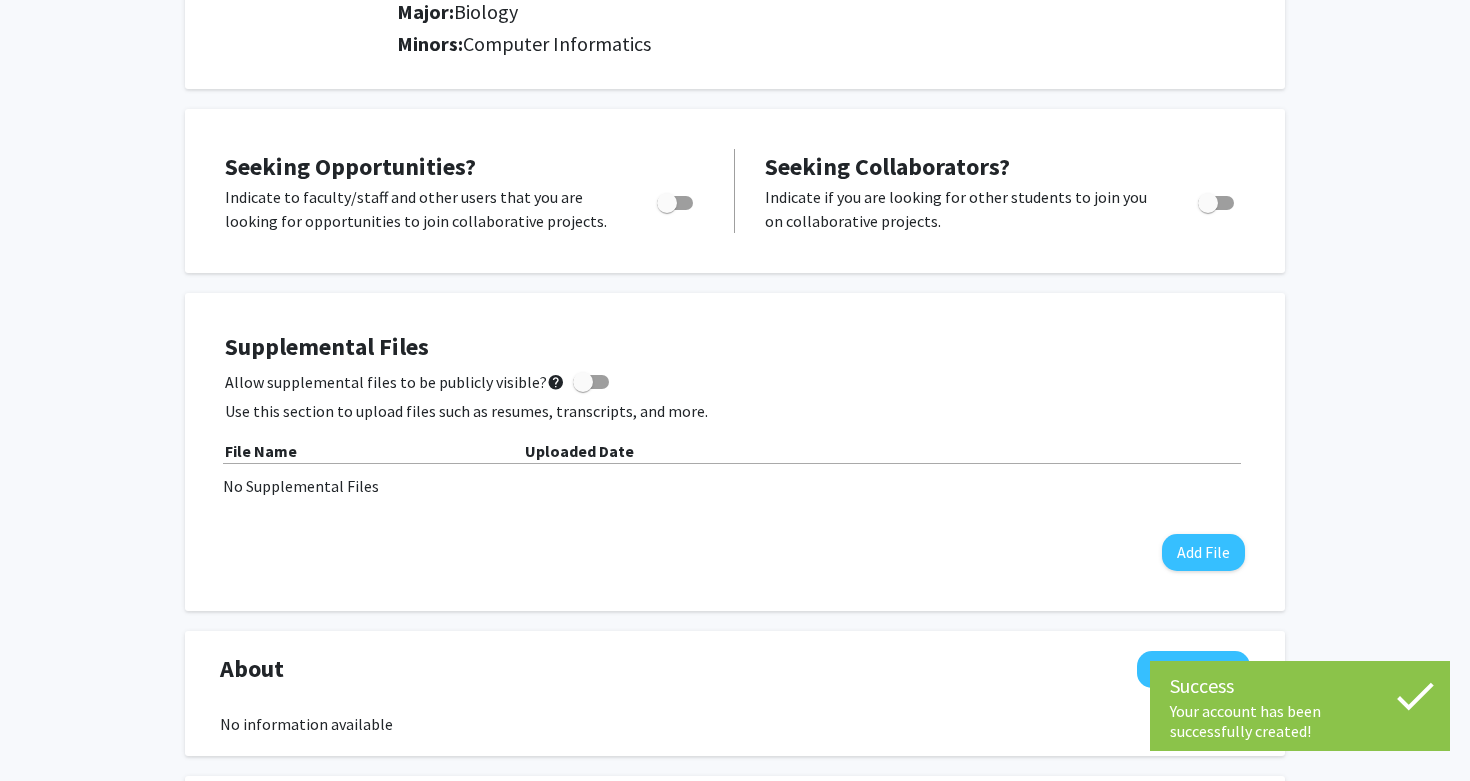 scroll, scrollTop: 303, scrollLeft: 0, axis: vertical 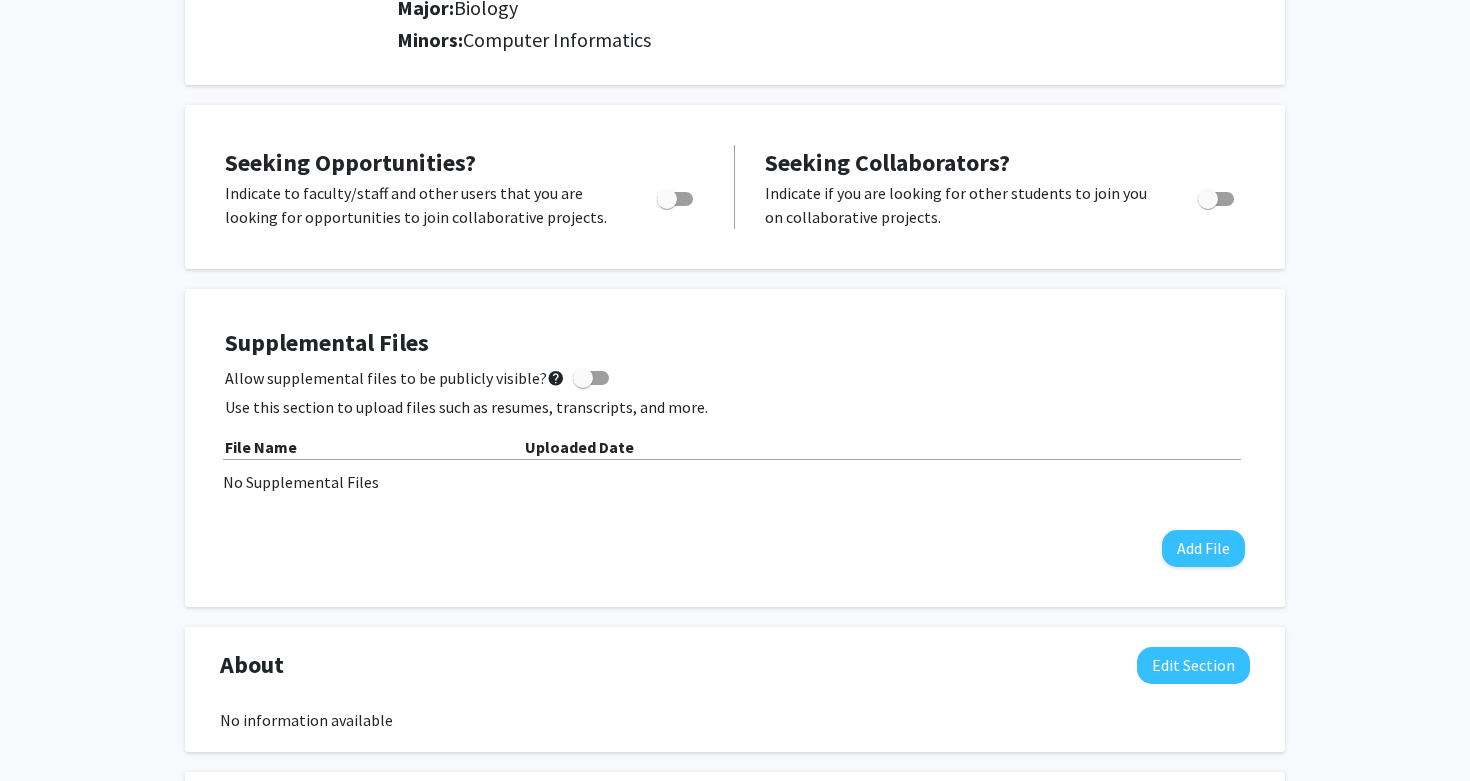 click at bounding box center (667, 199) 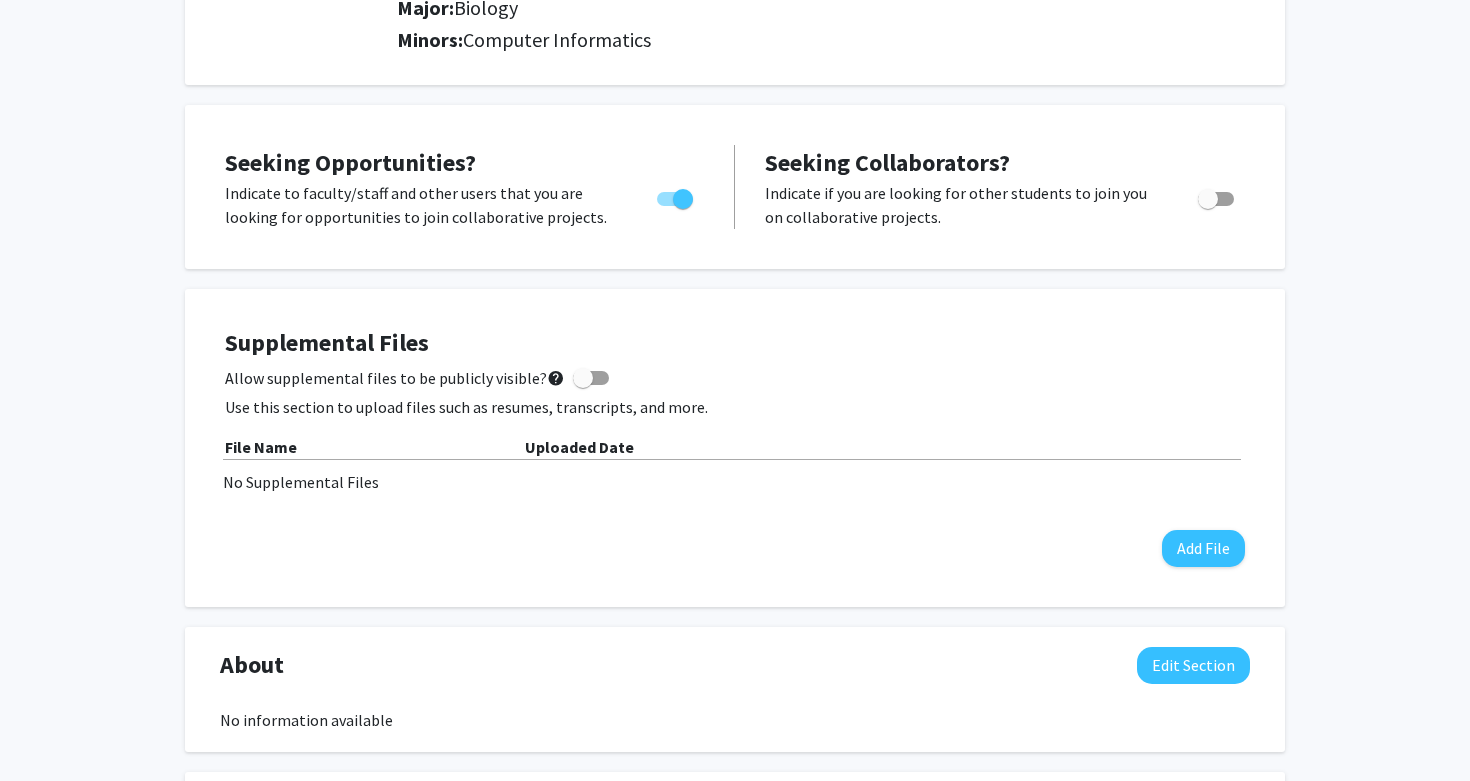 scroll, scrollTop: 321, scrollLeft: 0, axis: vertical 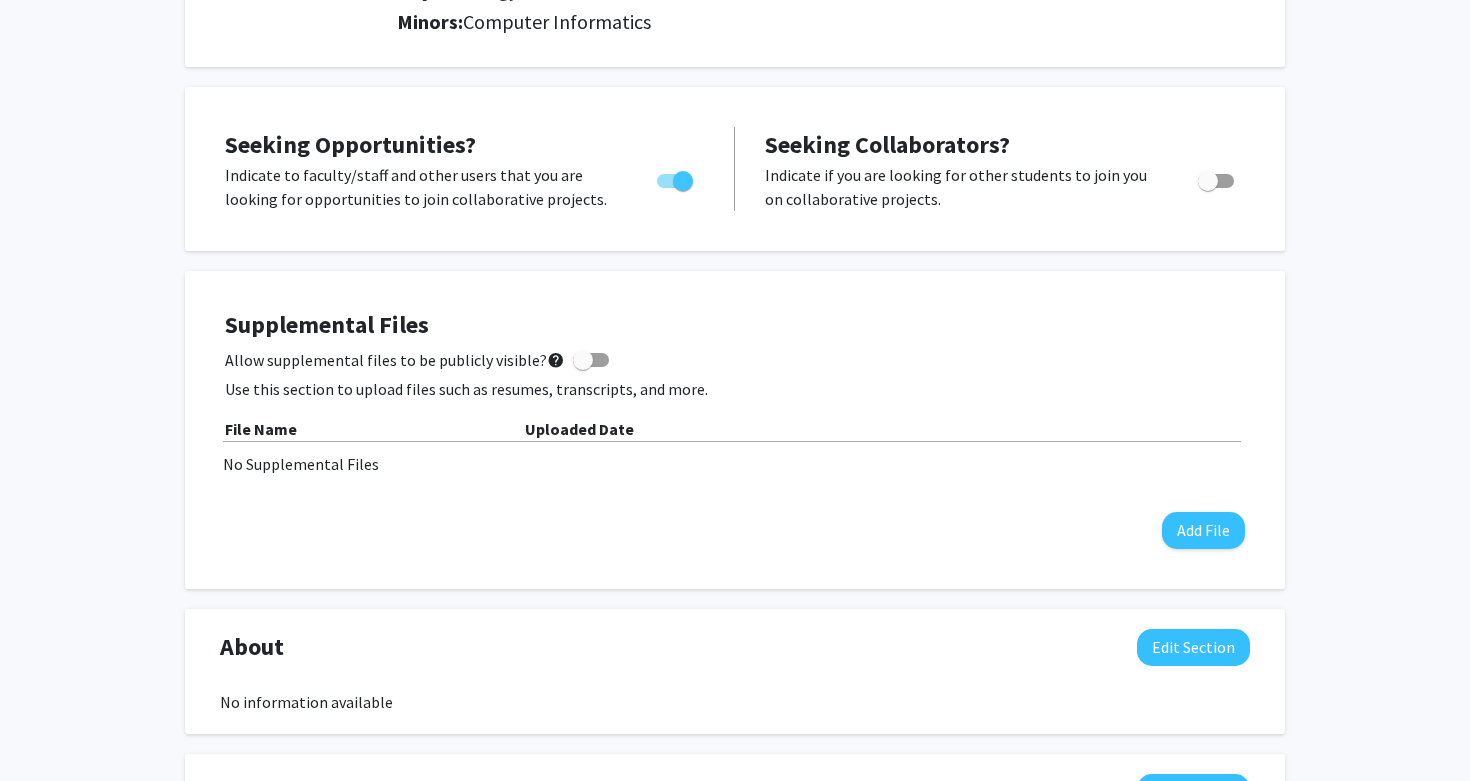 click at bounding box center (1208, 181) 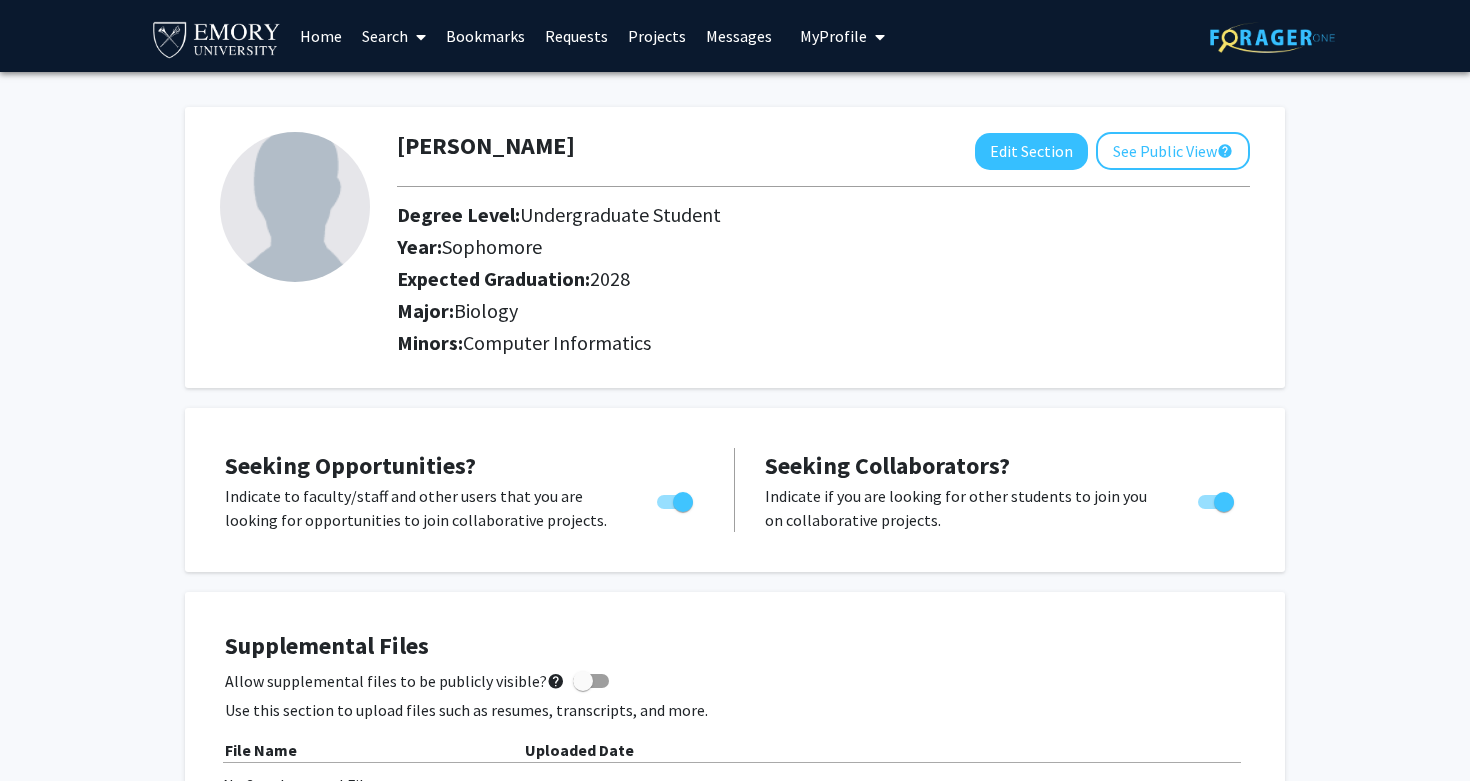 scroll, scrollTop: 0, scrollLeft: 0, axis: both 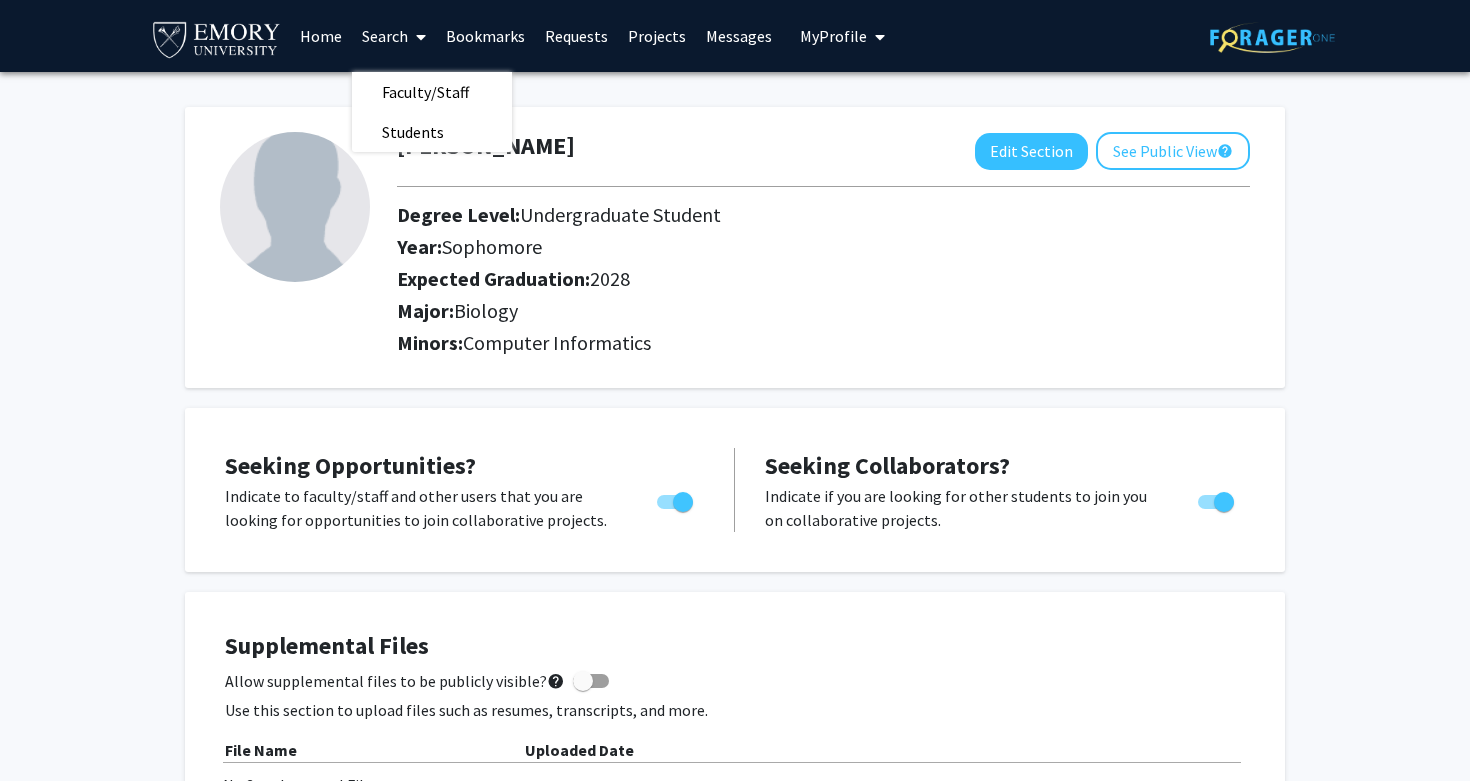 click on "[PERSON_NAME]  Edit Section  See Public View  help  Degree Level:   Undergraduate Student   Year:   Sophomore   Expected Graduation:   2028   Major:  Biology  Minors:  Computer Informatics" 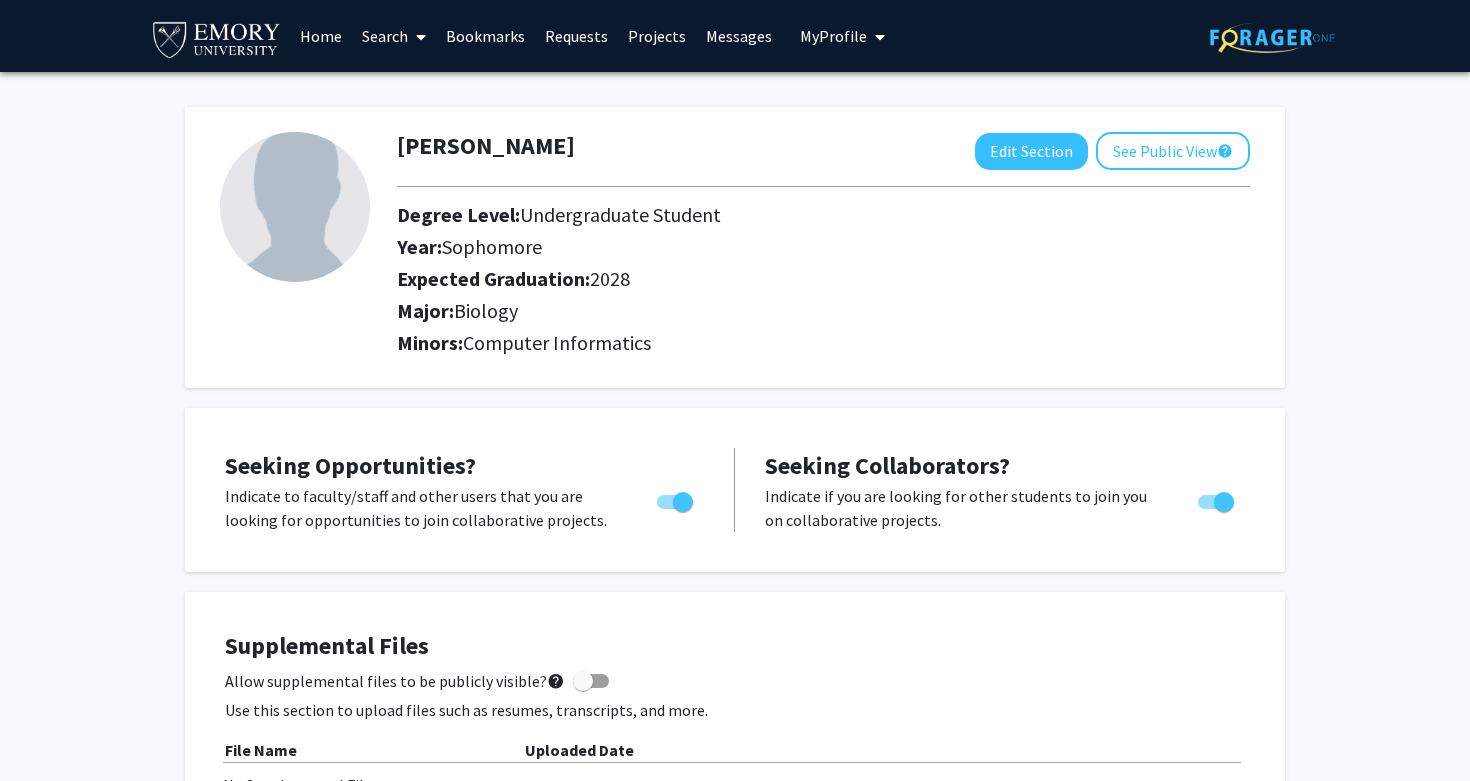 click on "Home" at bounding box center (321, 36) 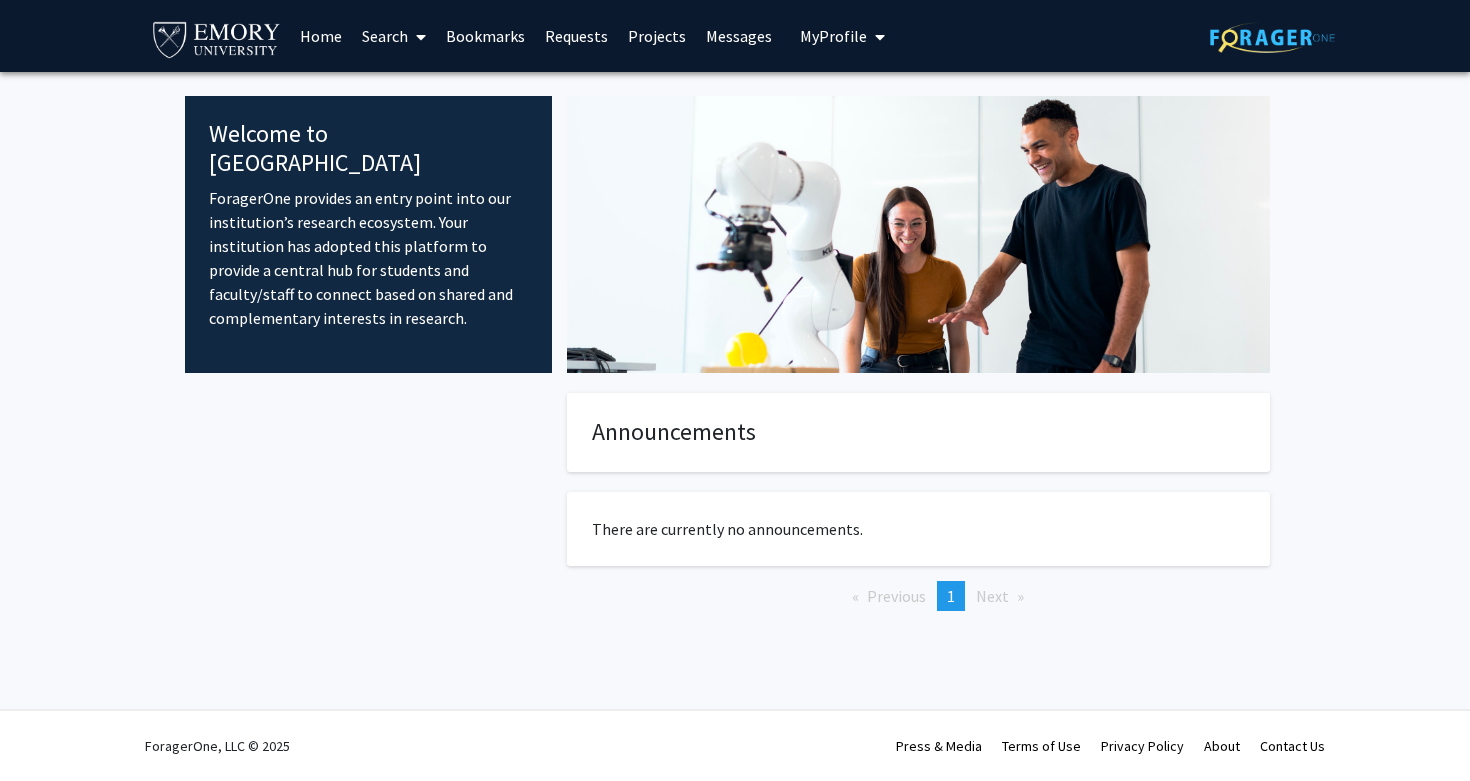 scroll, scrollTop: 0, scrollLeft: 0, axis: both 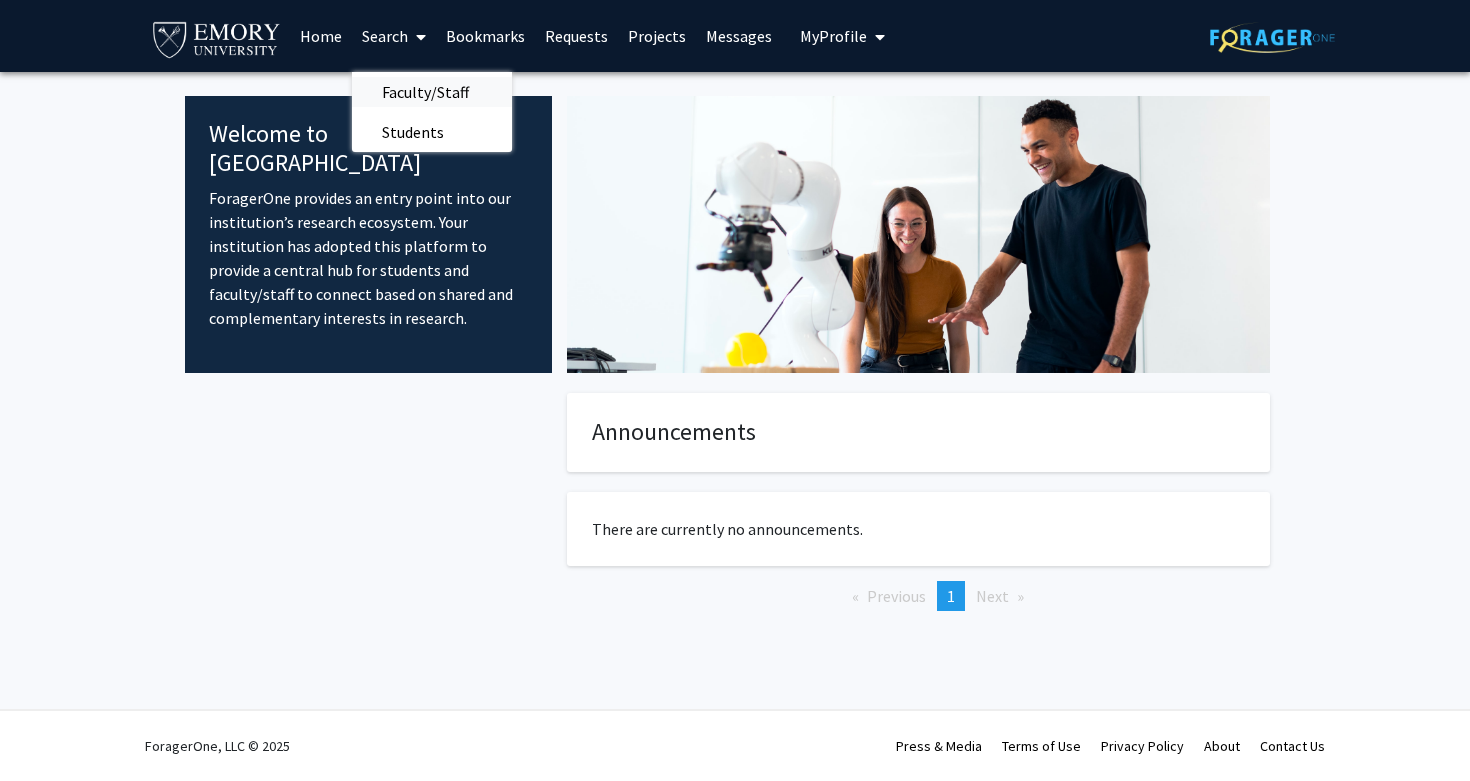 click on "Faculty/Staff" at bounding box center [425, 92] 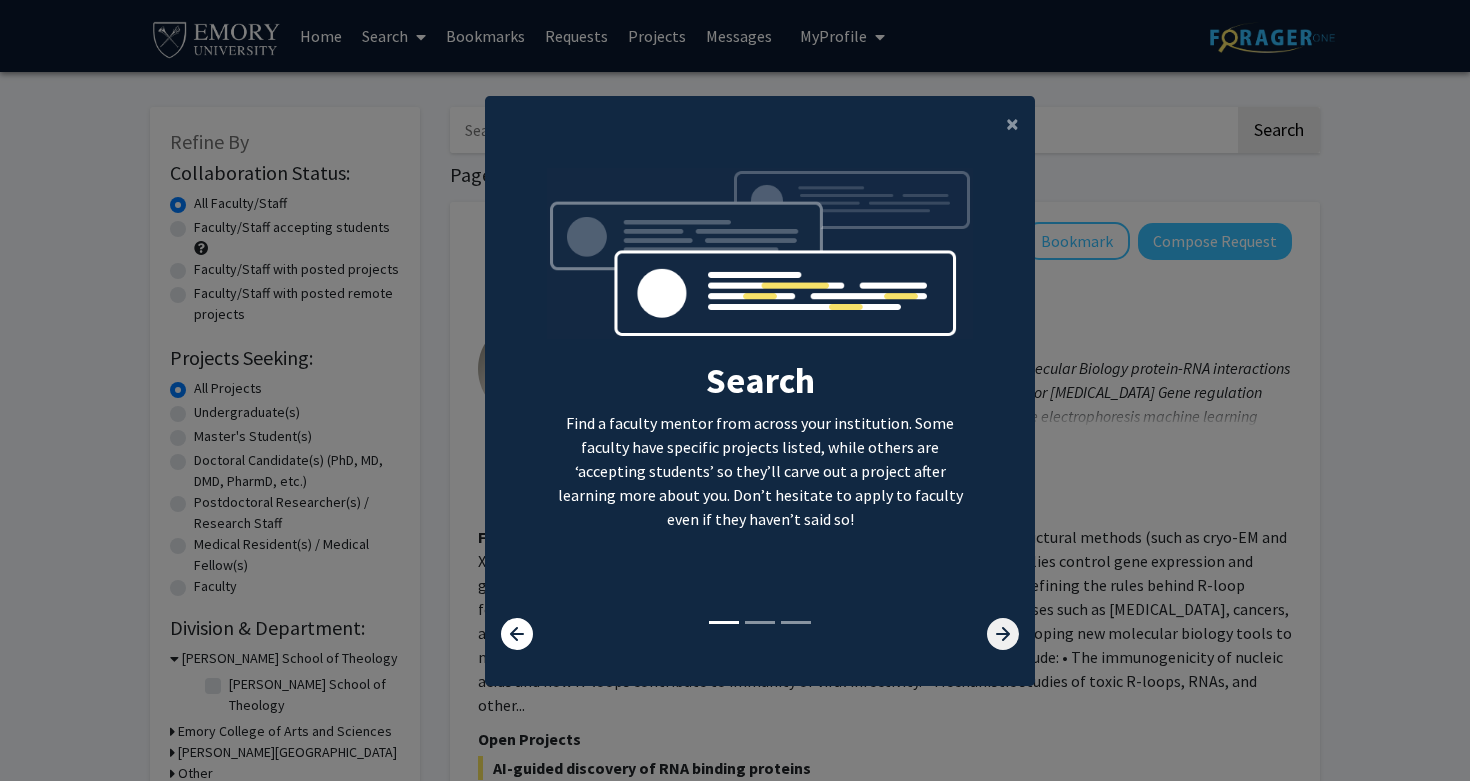click 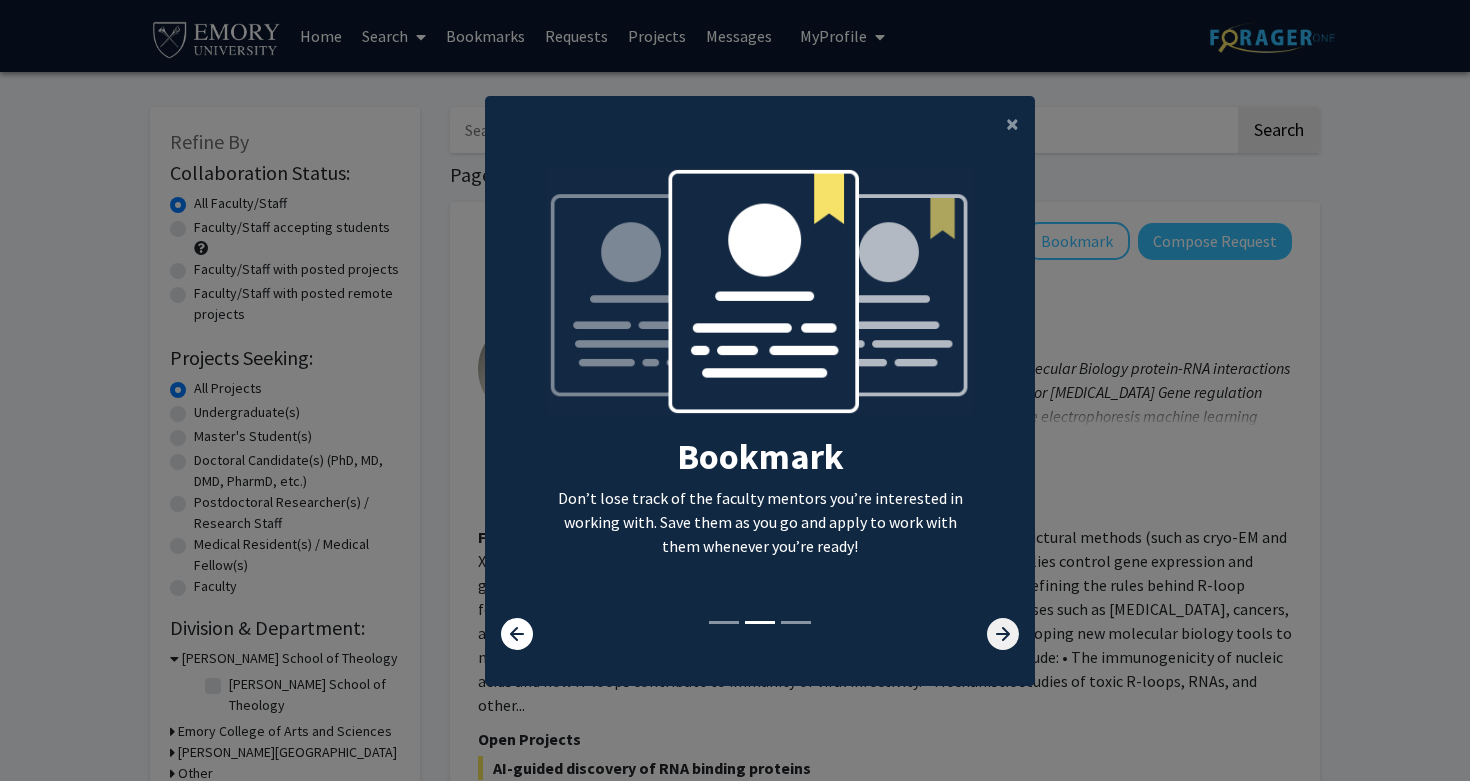 click 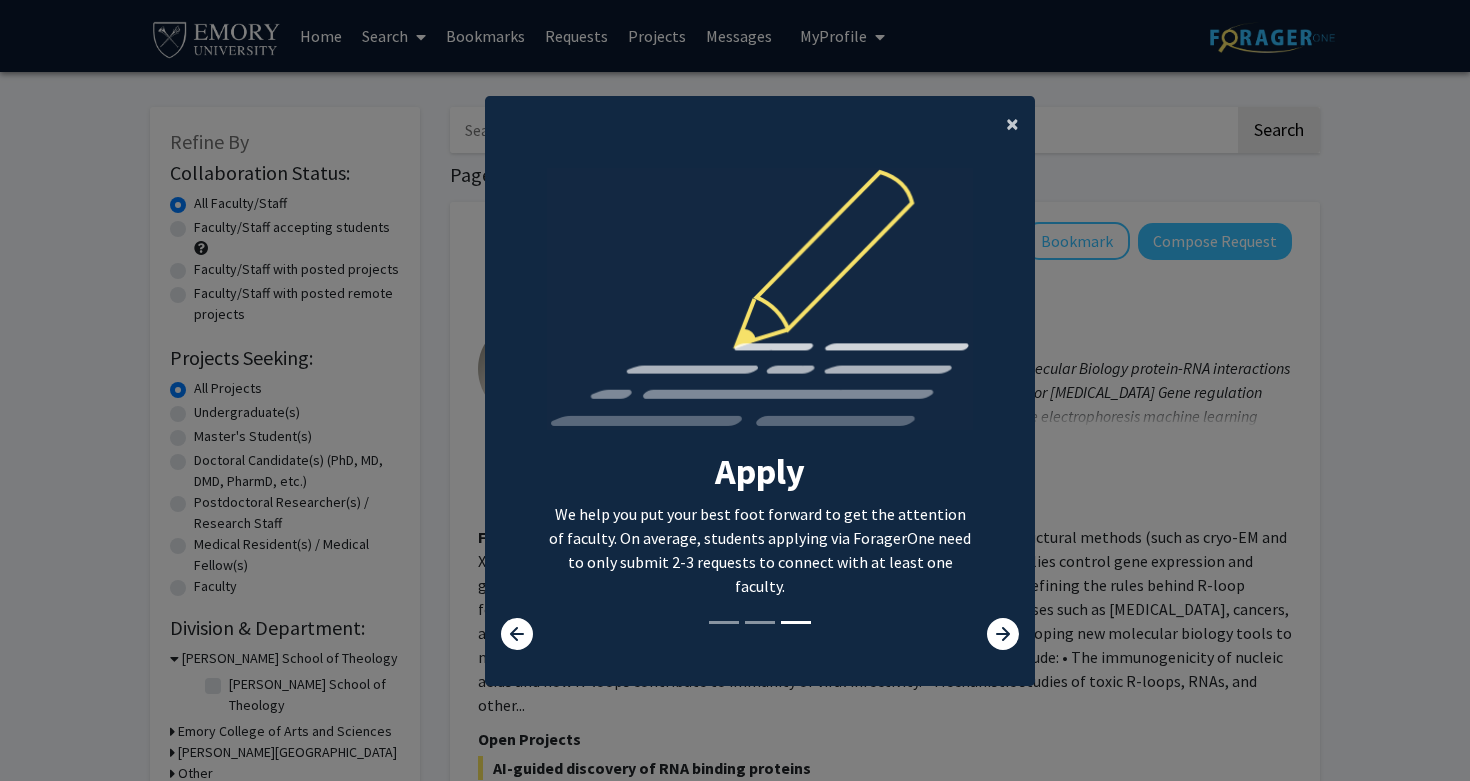 click on "×" 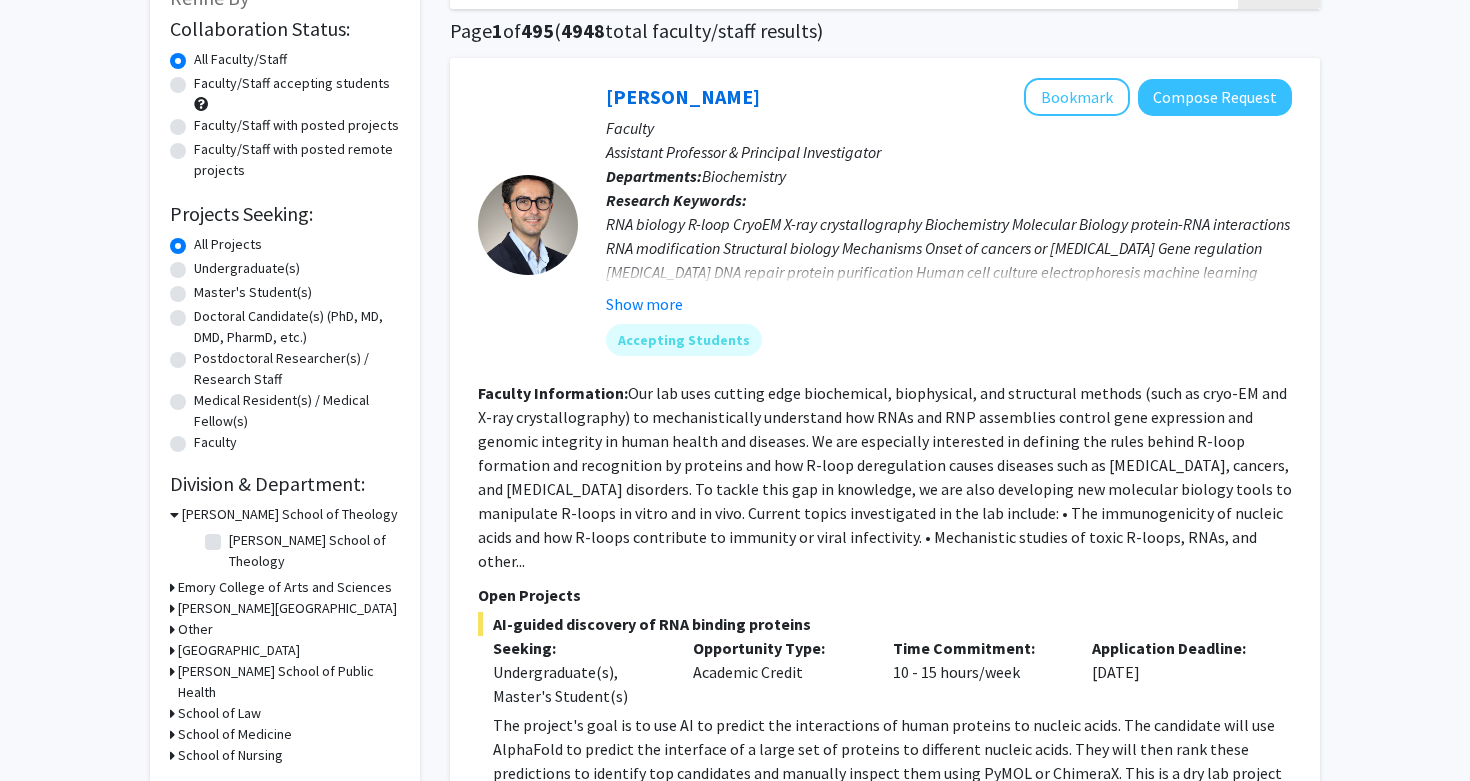 scroll, scrollTop: 152, scrollLeft: 0, axis: vertical 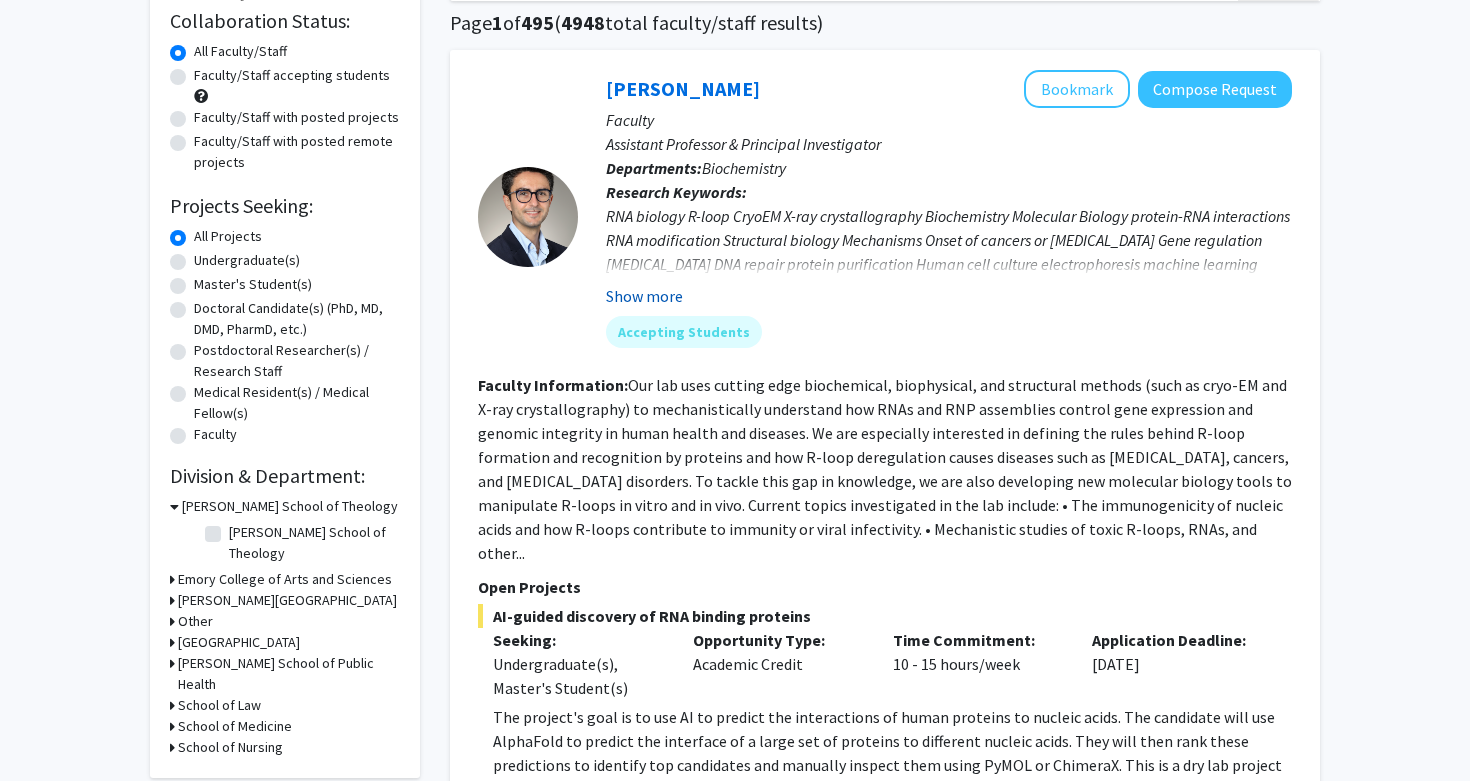 click on "Show more" 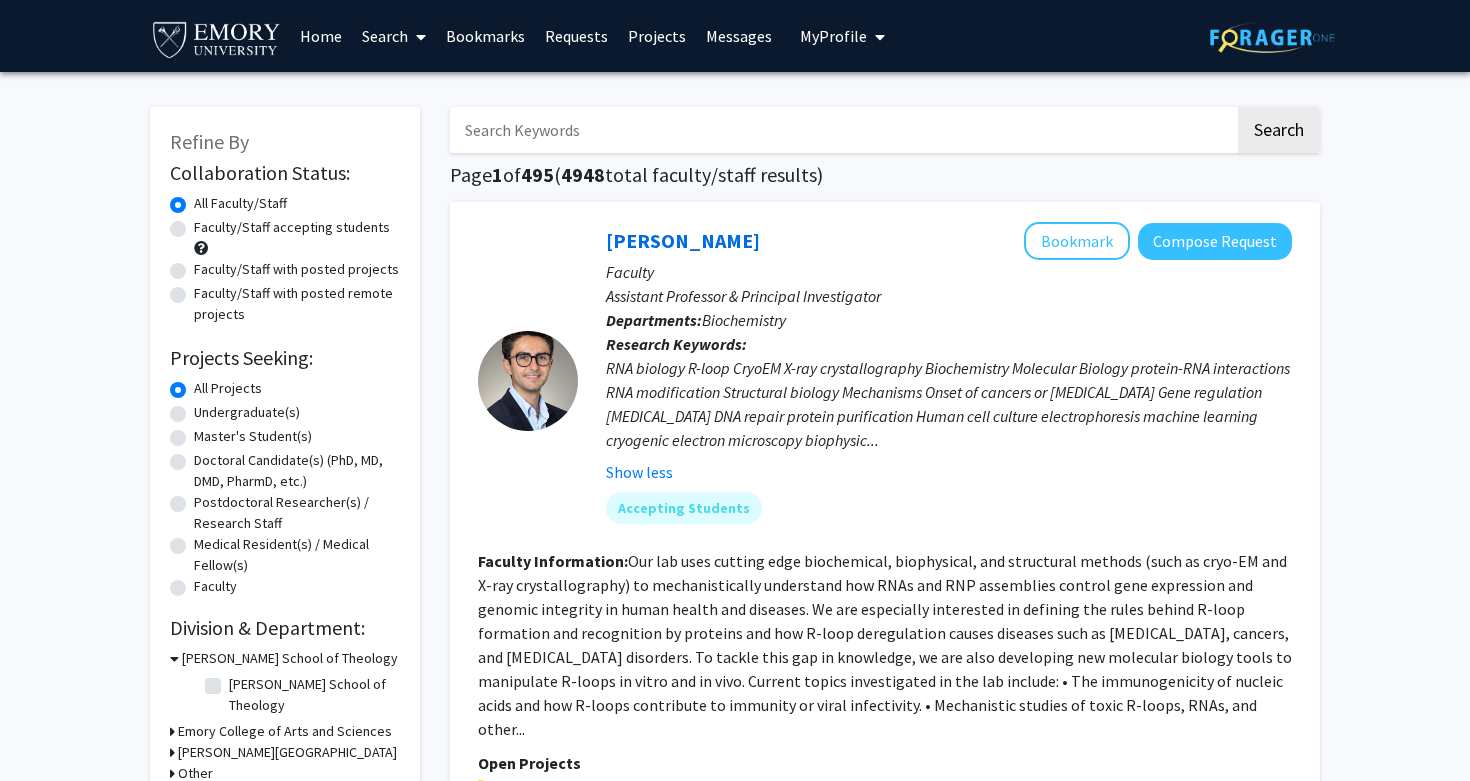 scroll, scrollTop: 0, scrollLeft: 0, axis: both 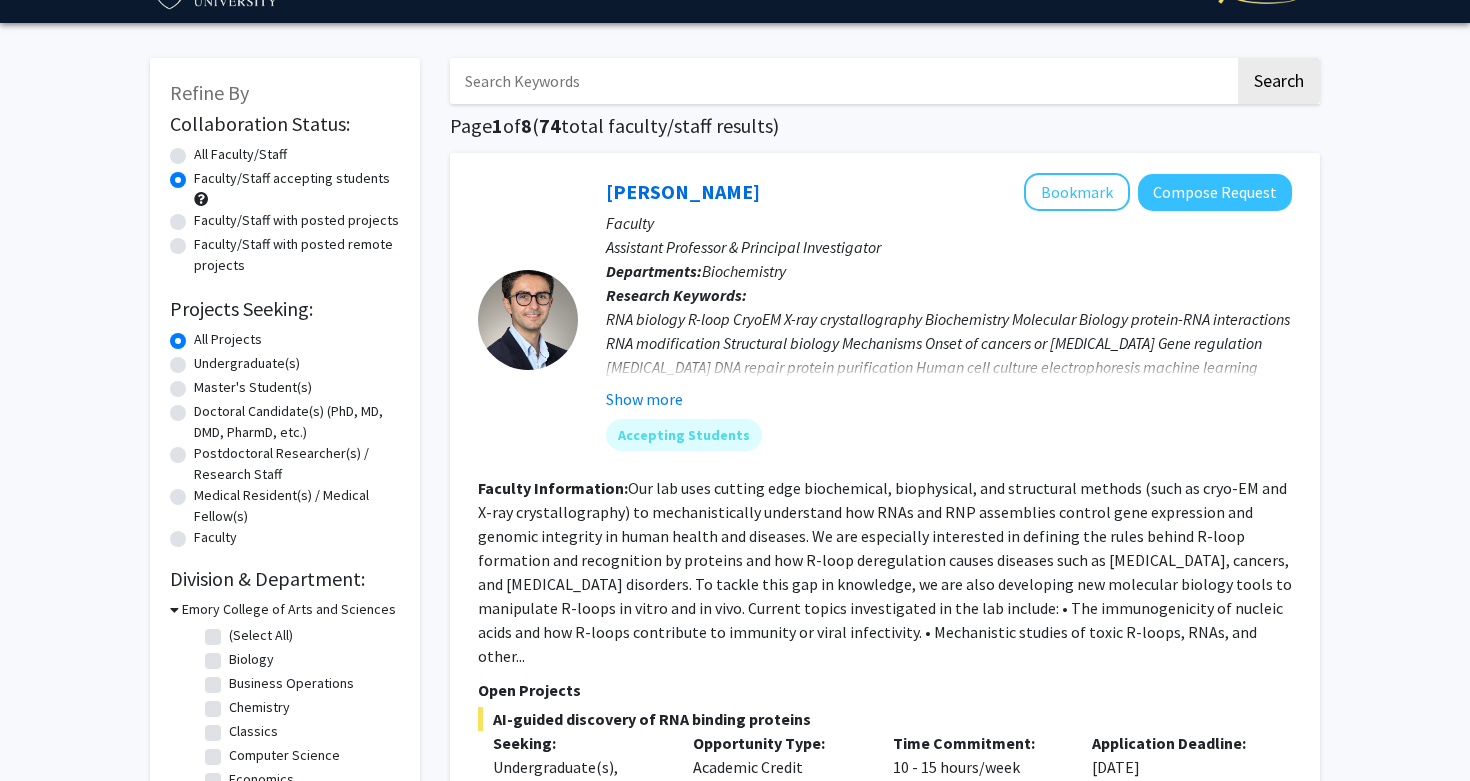 click on "Undergraduate(s)" 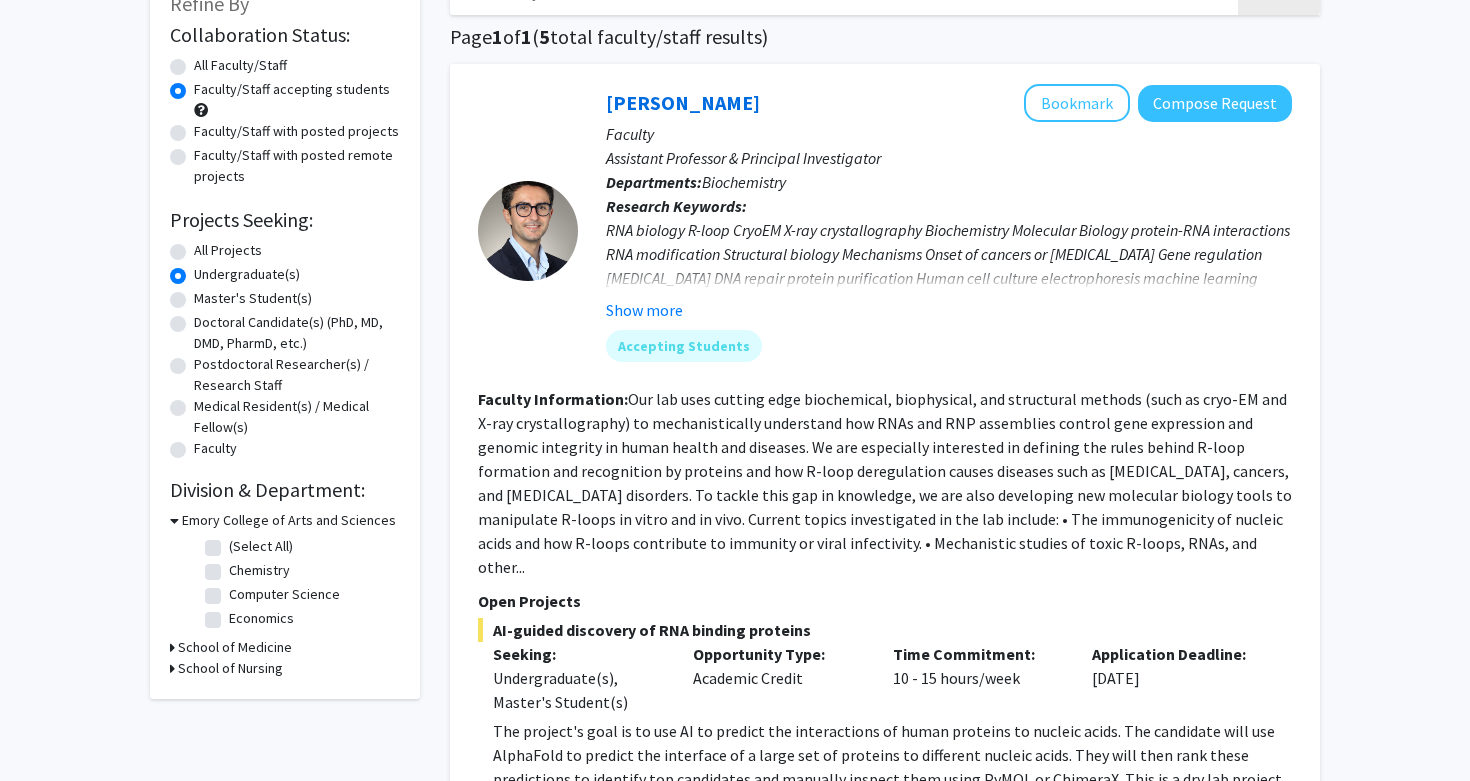 scroll, scrollTop: 146, scrollLeft: 0, axis: vertical 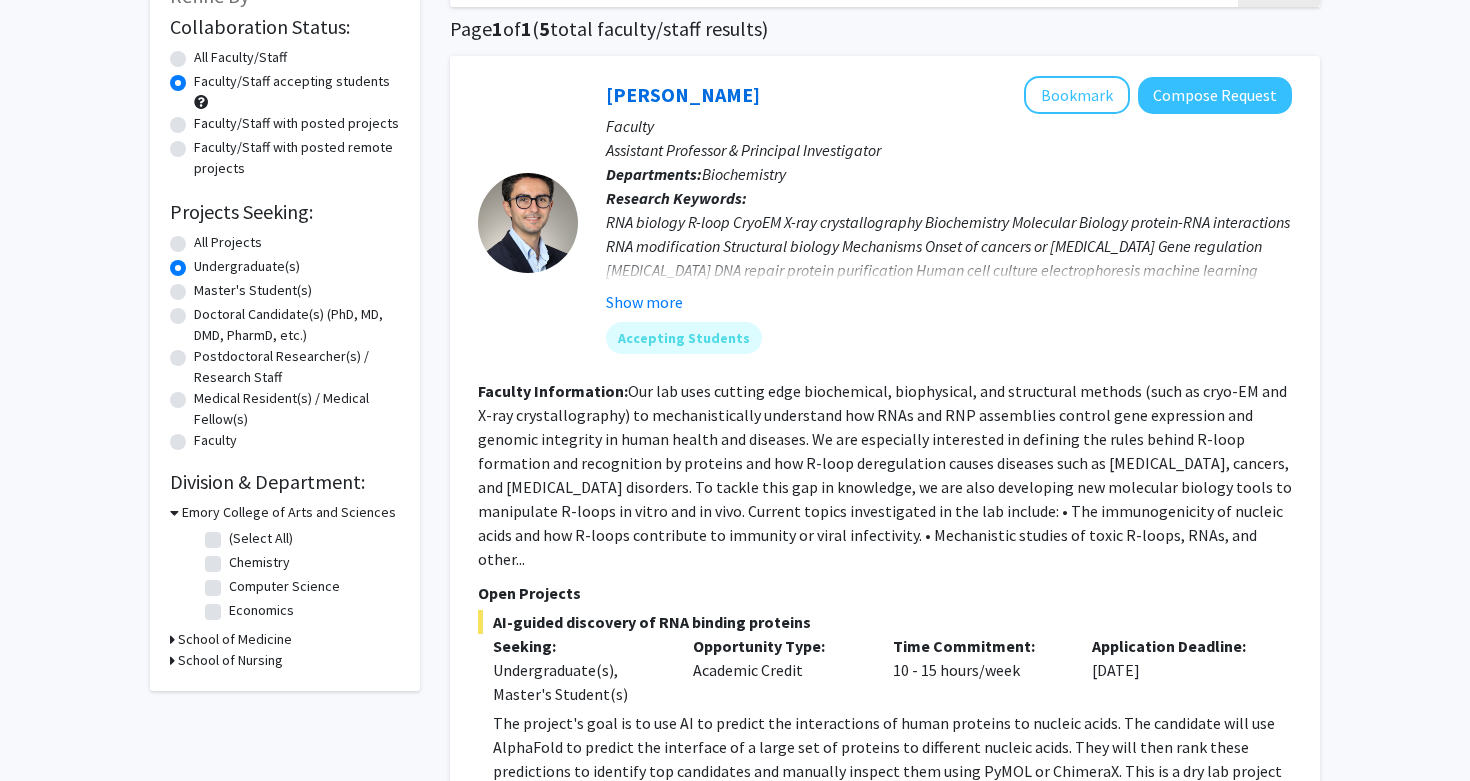 click on "Postdoctoral Researcher(s) / Research Staff" 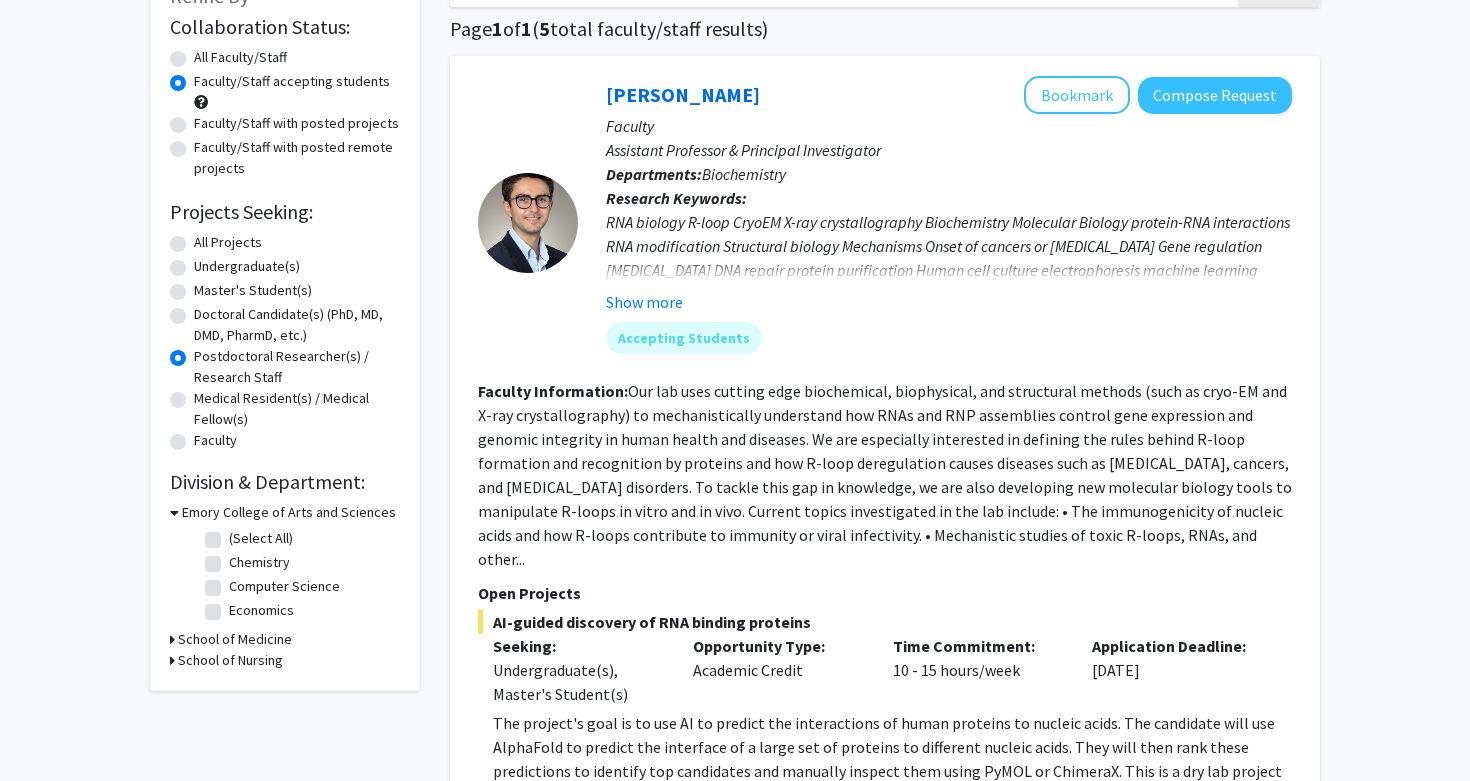 scroll, scrollTop: 0, scrollLeft: 0, axis: both 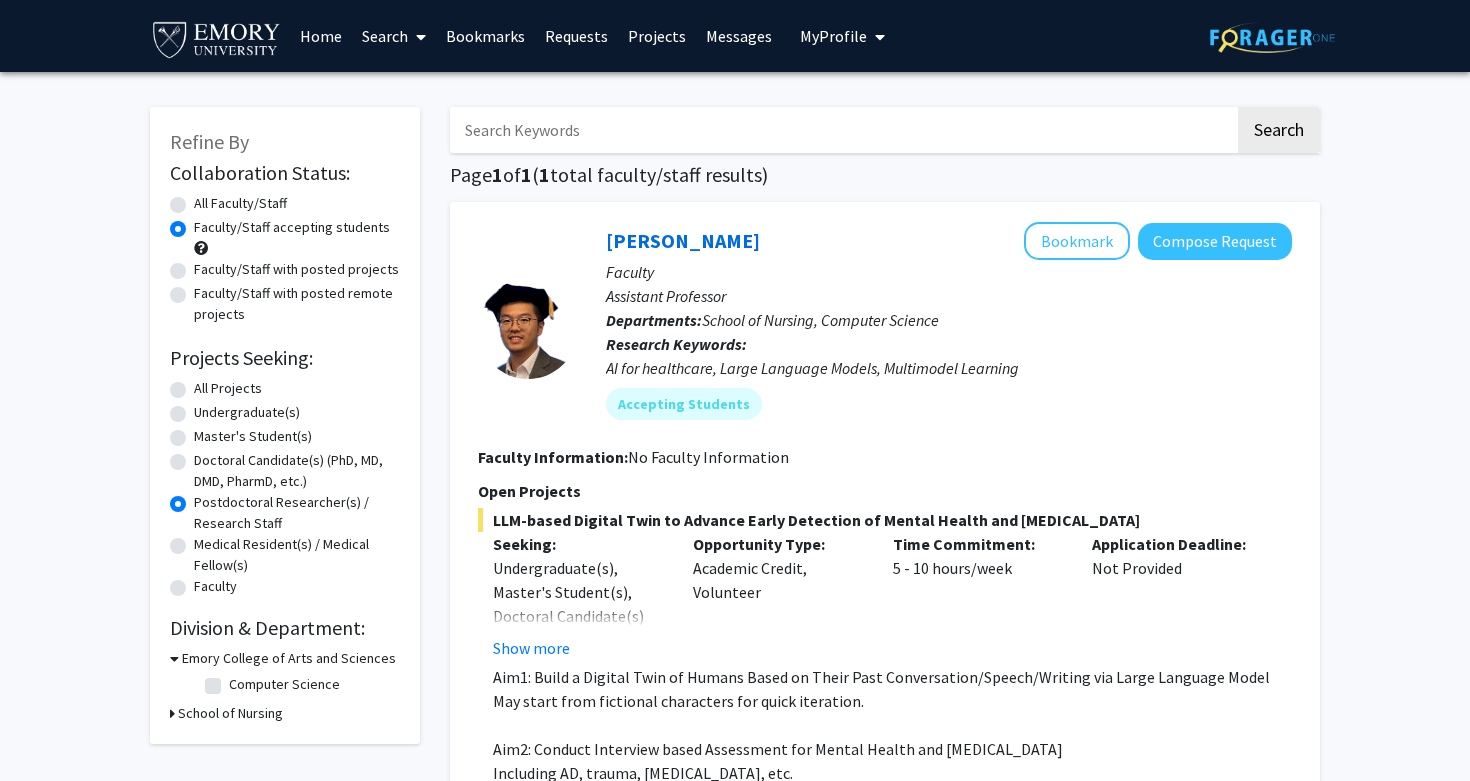 click on "Undergraduate(s)" 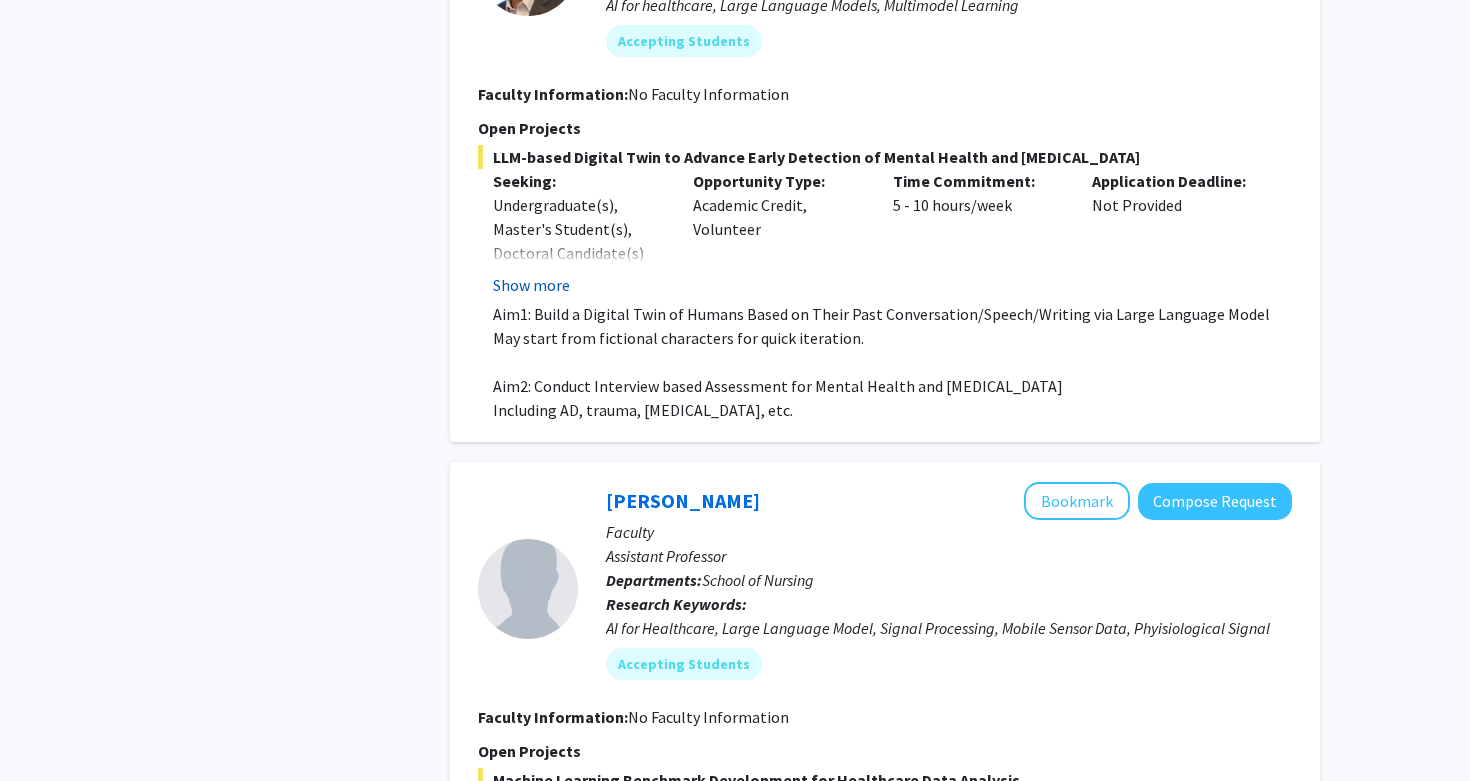 scroll, scrollTop: 1563, scrollLeft: 0, axis: vertical 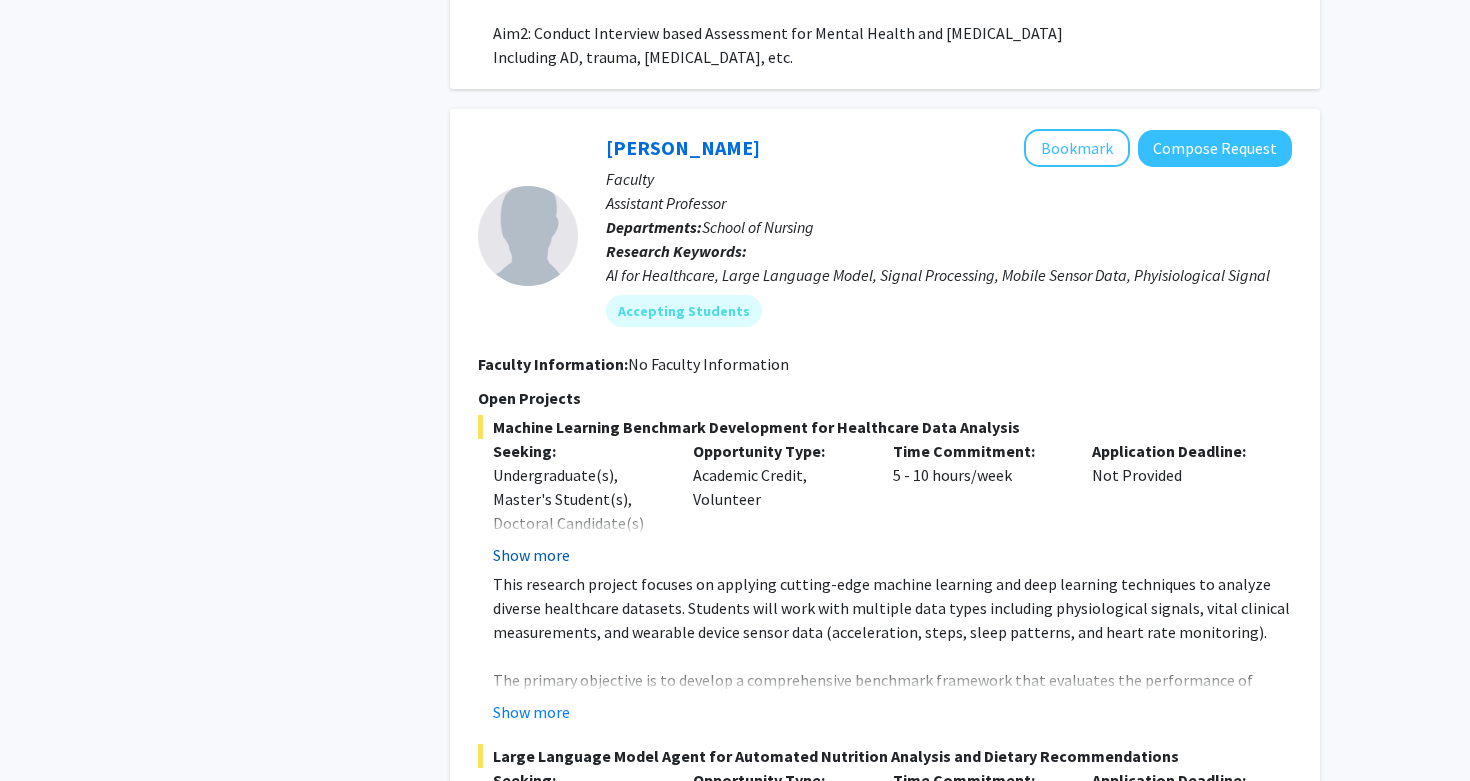 click on "Show more" 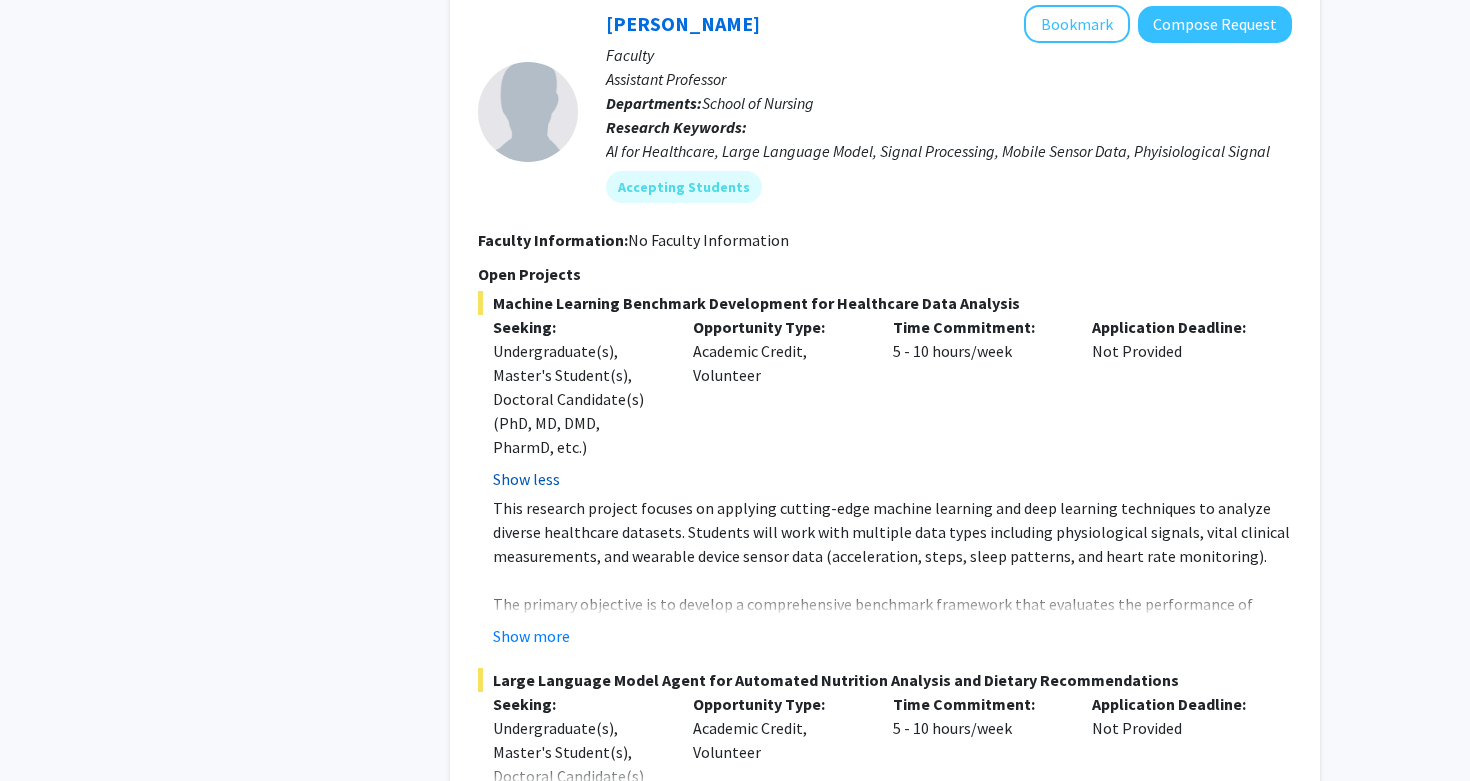 scroll, scrollTop: 1742, scrollLeft: 0, axis: vertical 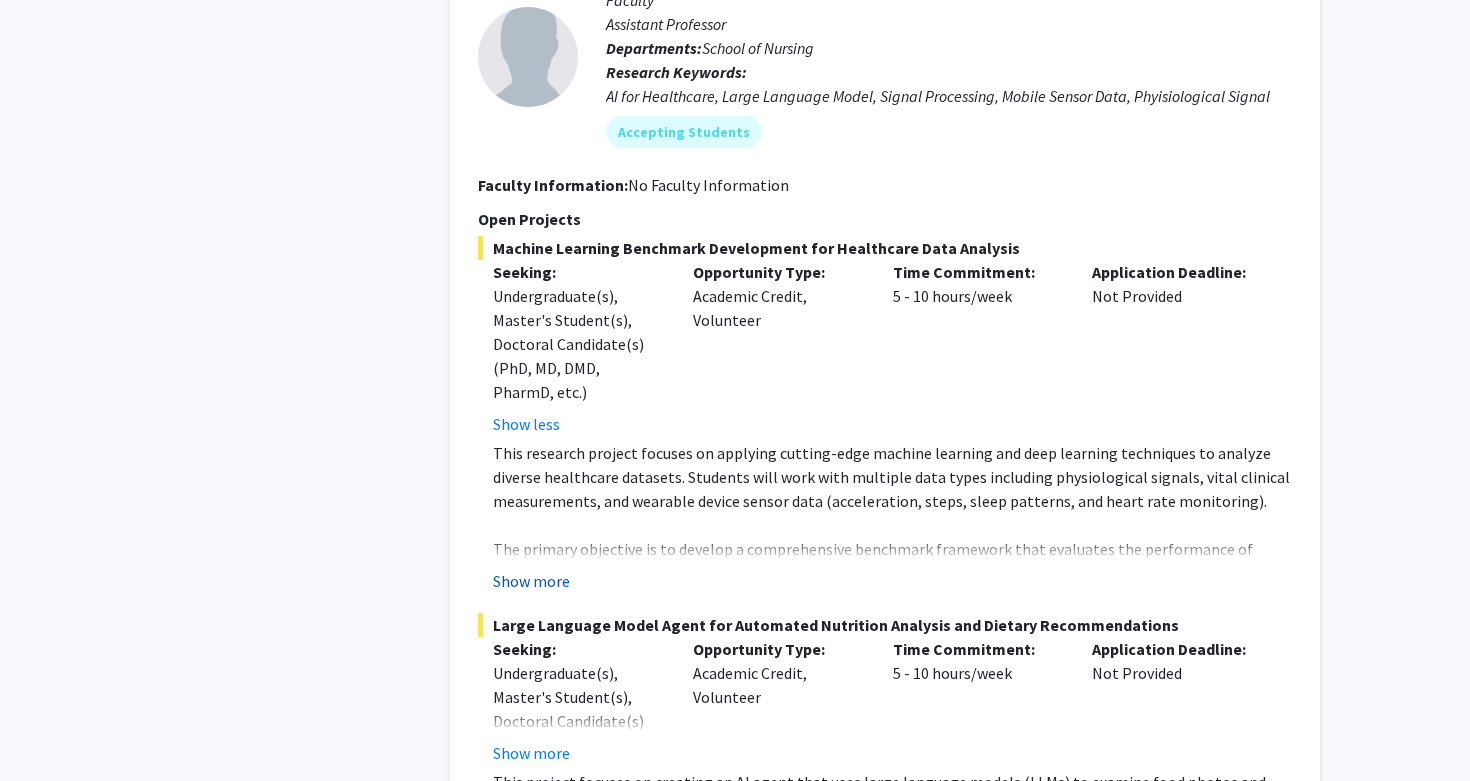 click on "Show more" 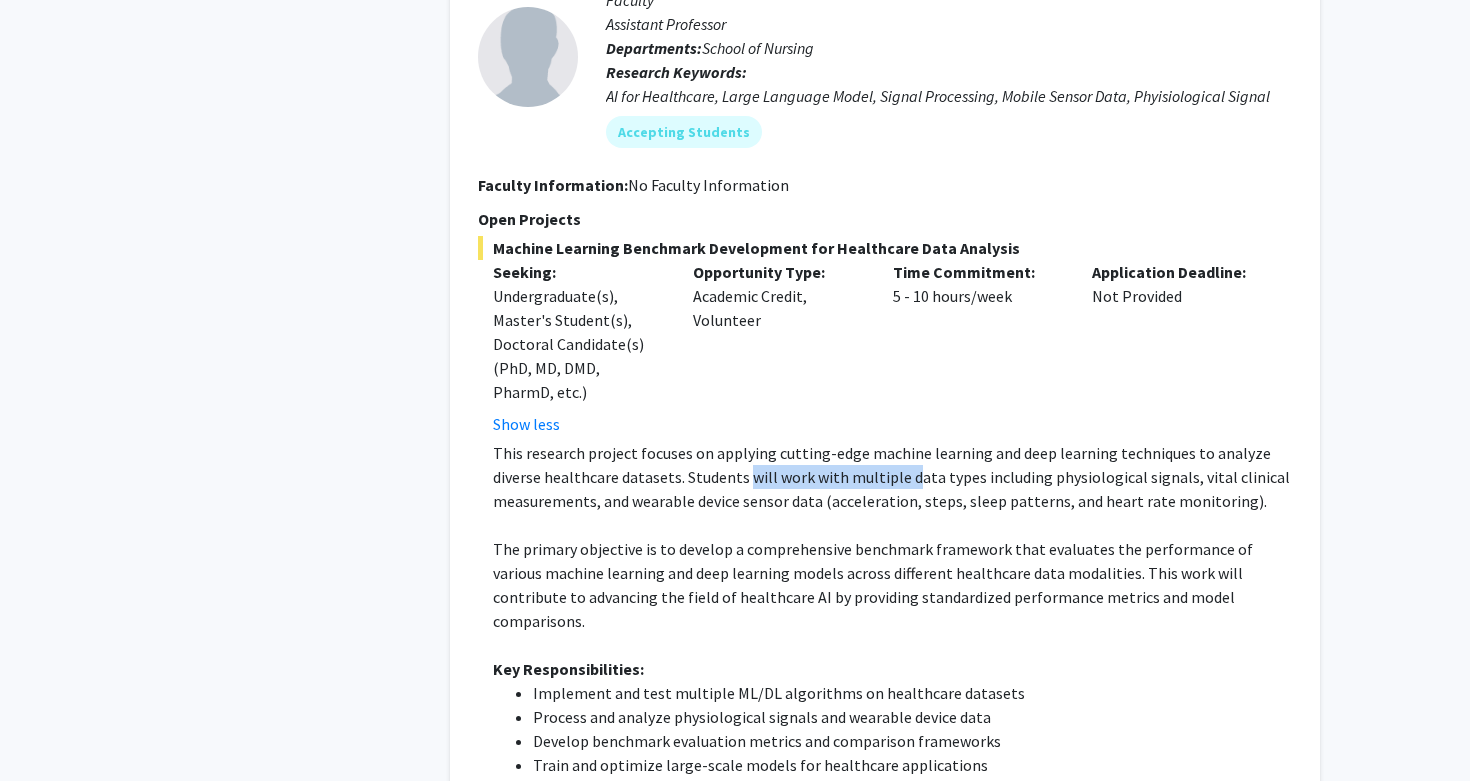 drag, startPoint x: 745, startPoint y: 459, endPoint x: 916, endPoint y: 453, distance: 171.10522 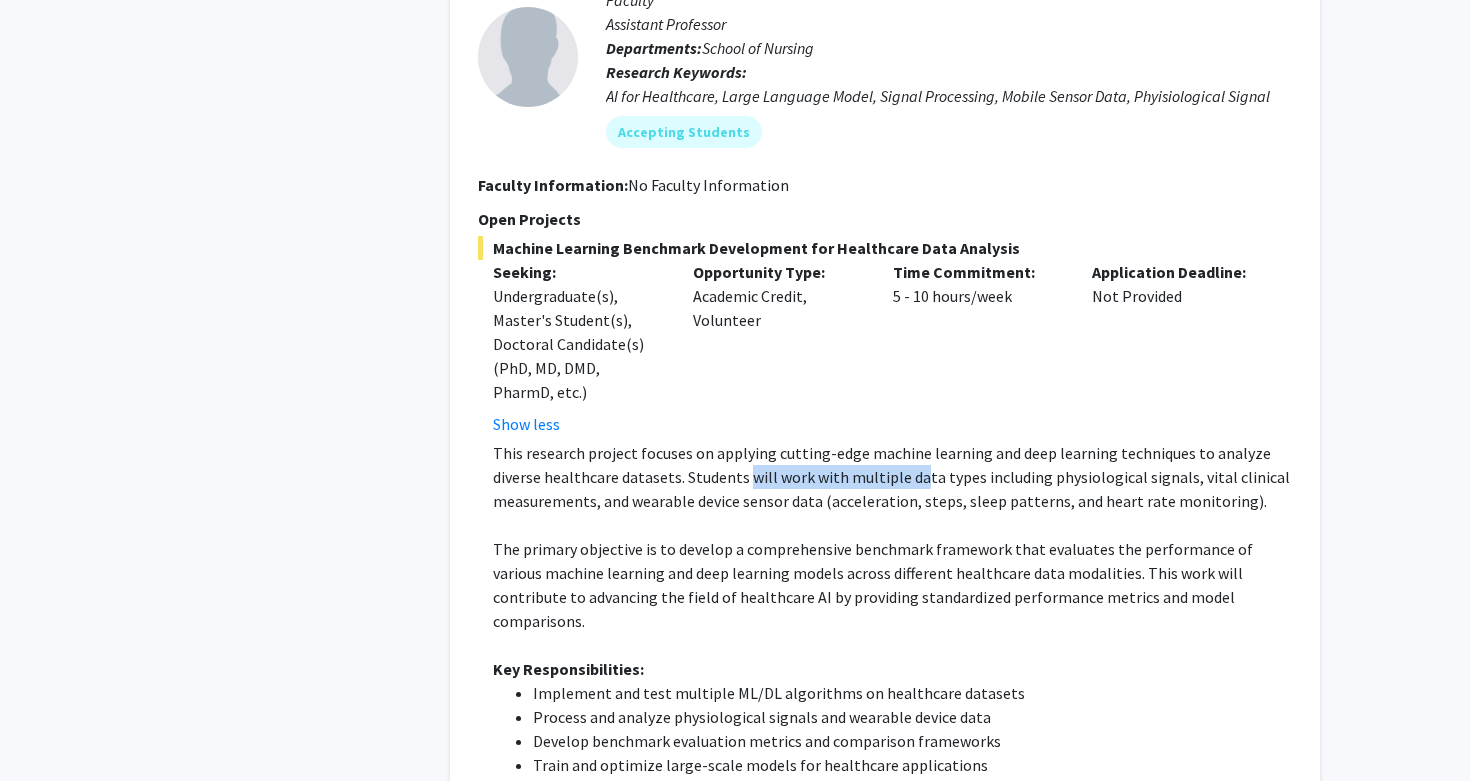click on "This research project focuses on applying cutting-edge machine learning and deep learning techniques to analyze diverse healthcare datasets. Students will work with multiple data types including physiological signals, vital clinical measurements, and wearable device sensor data (acceleration, steps, sleep patterns, and heart rate monitoring)." 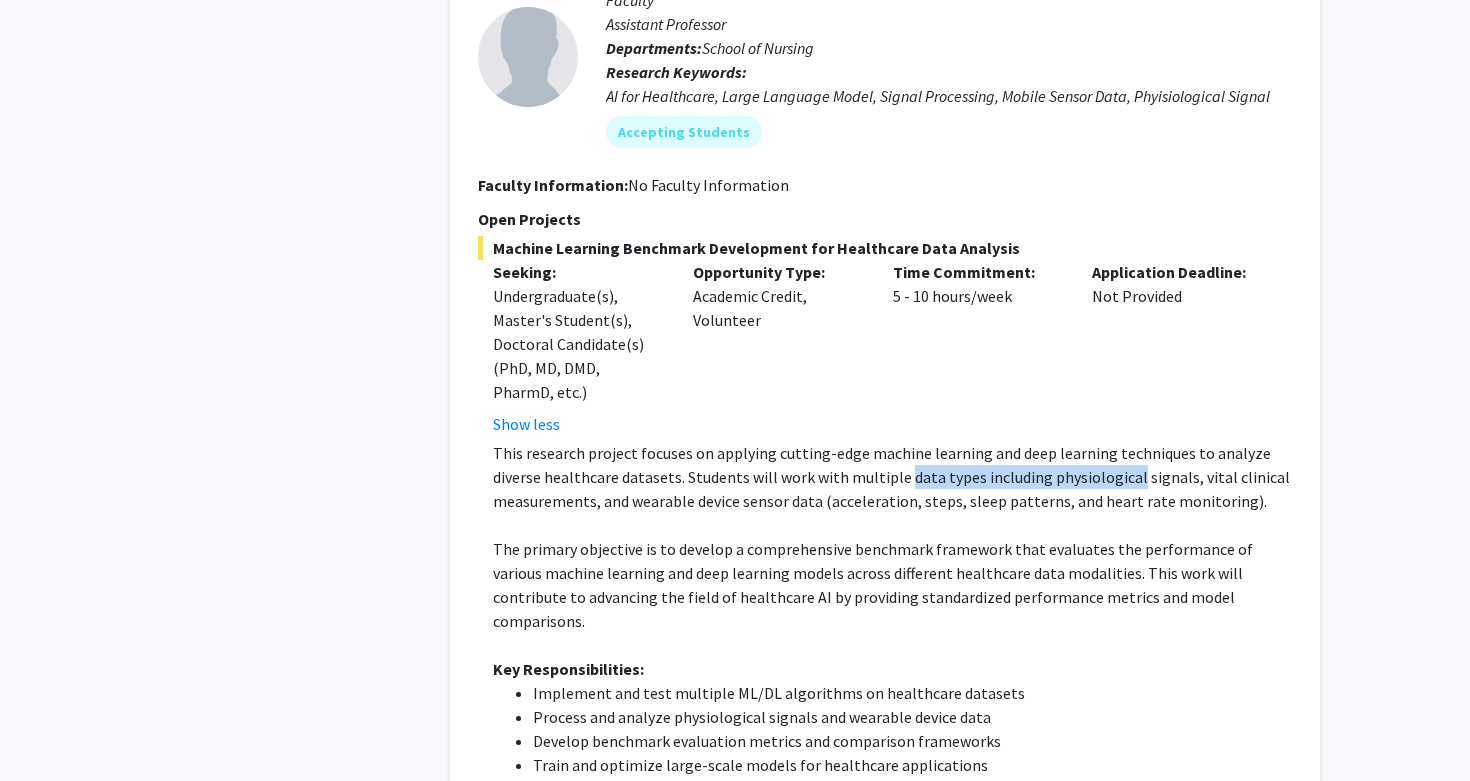 drag, startPoint x: 902, startPoint y: 458, endPoint x: 1127, endPoint y: 458, distance: 225 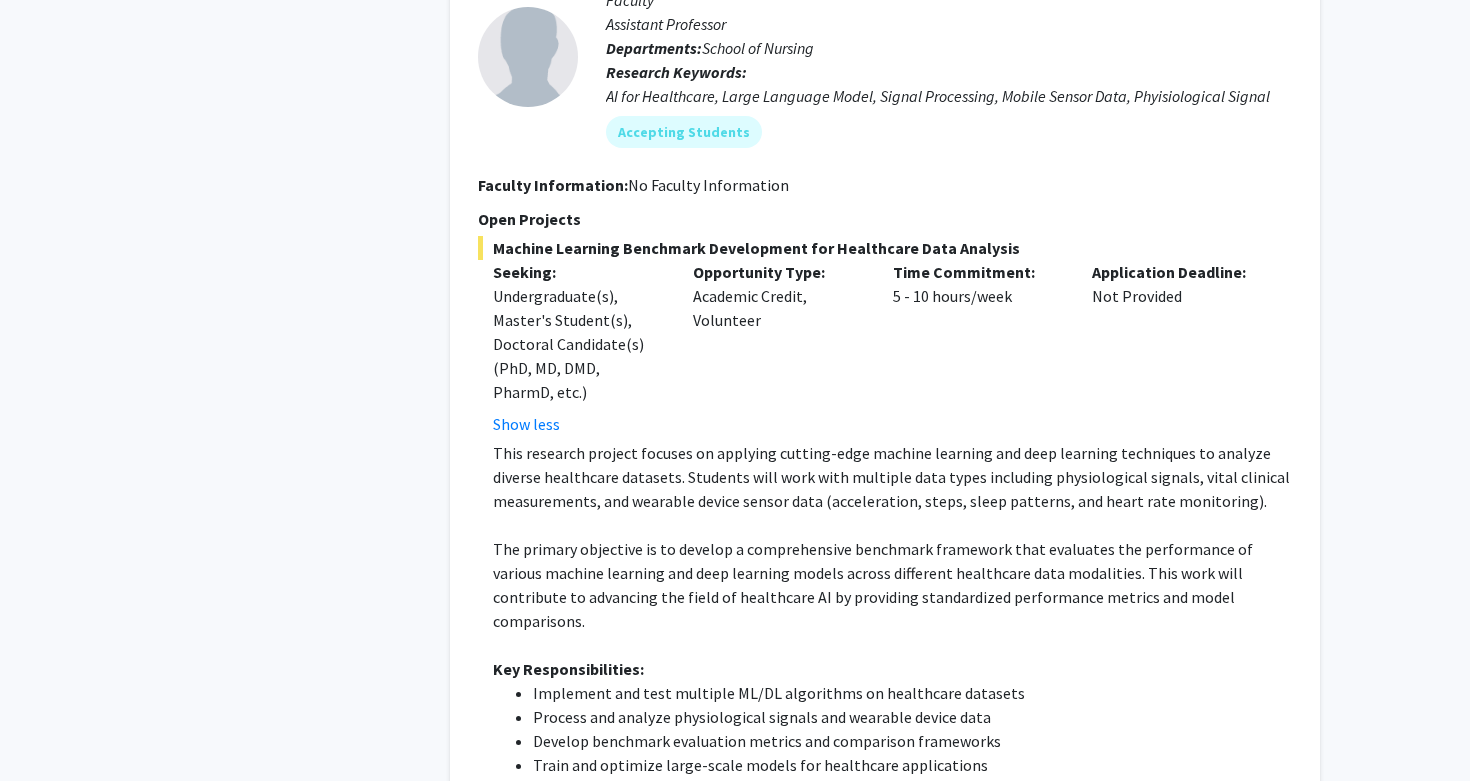 click 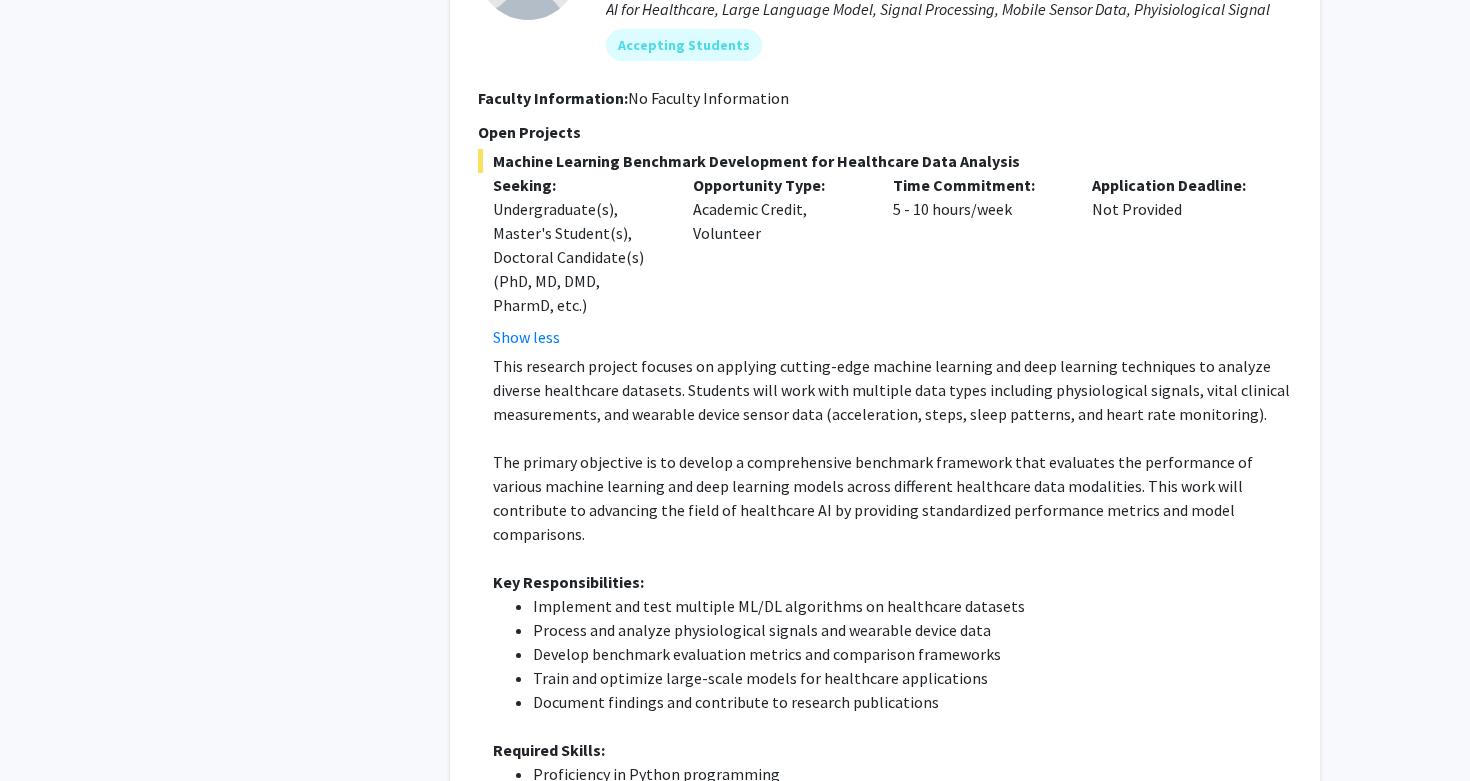 scroll, scrollTop: 1868, scrollLeft: 0, axis: vertical 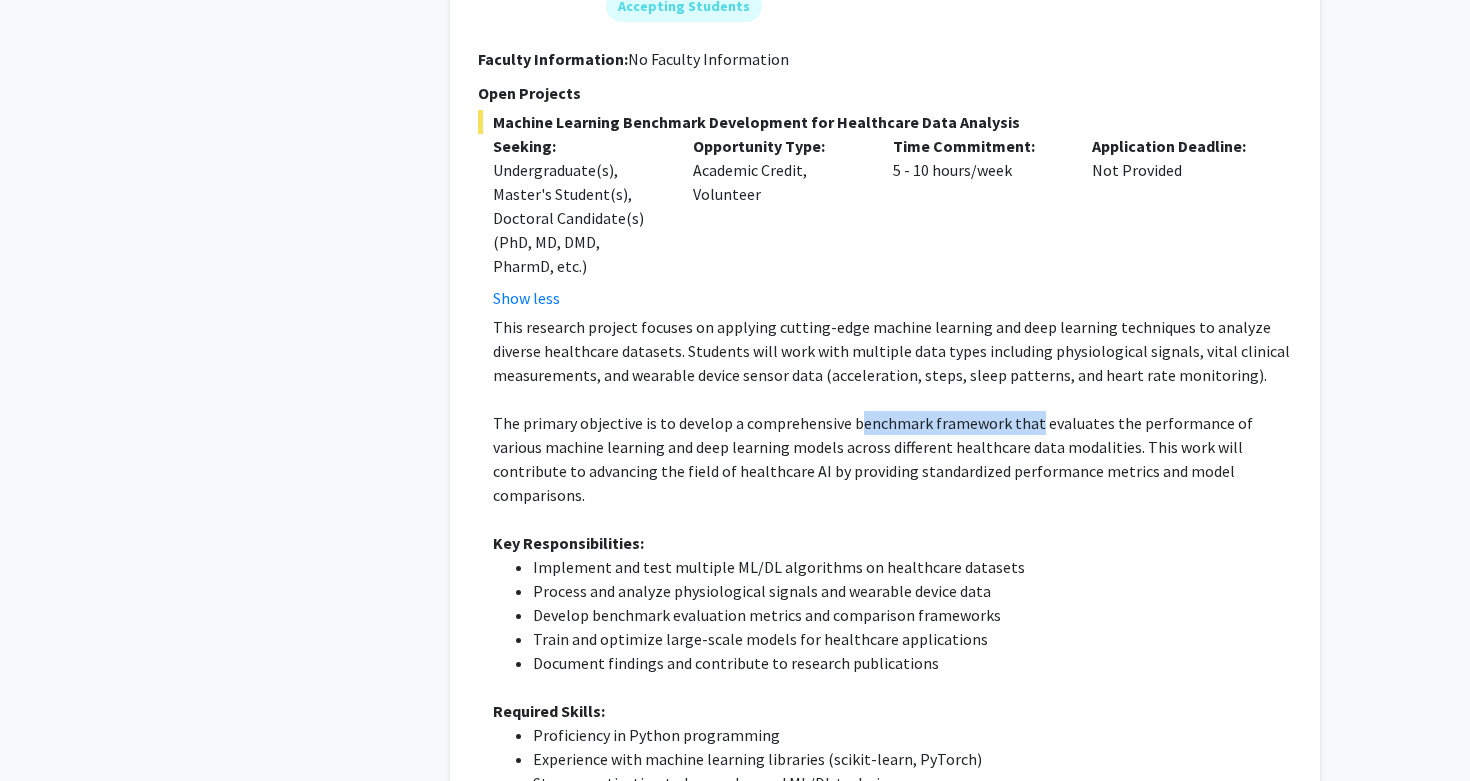 drag, startPoint x: 856, startPoint y: 401, endPoint x: 1028, endPoint y: 400, distance: 172.00291 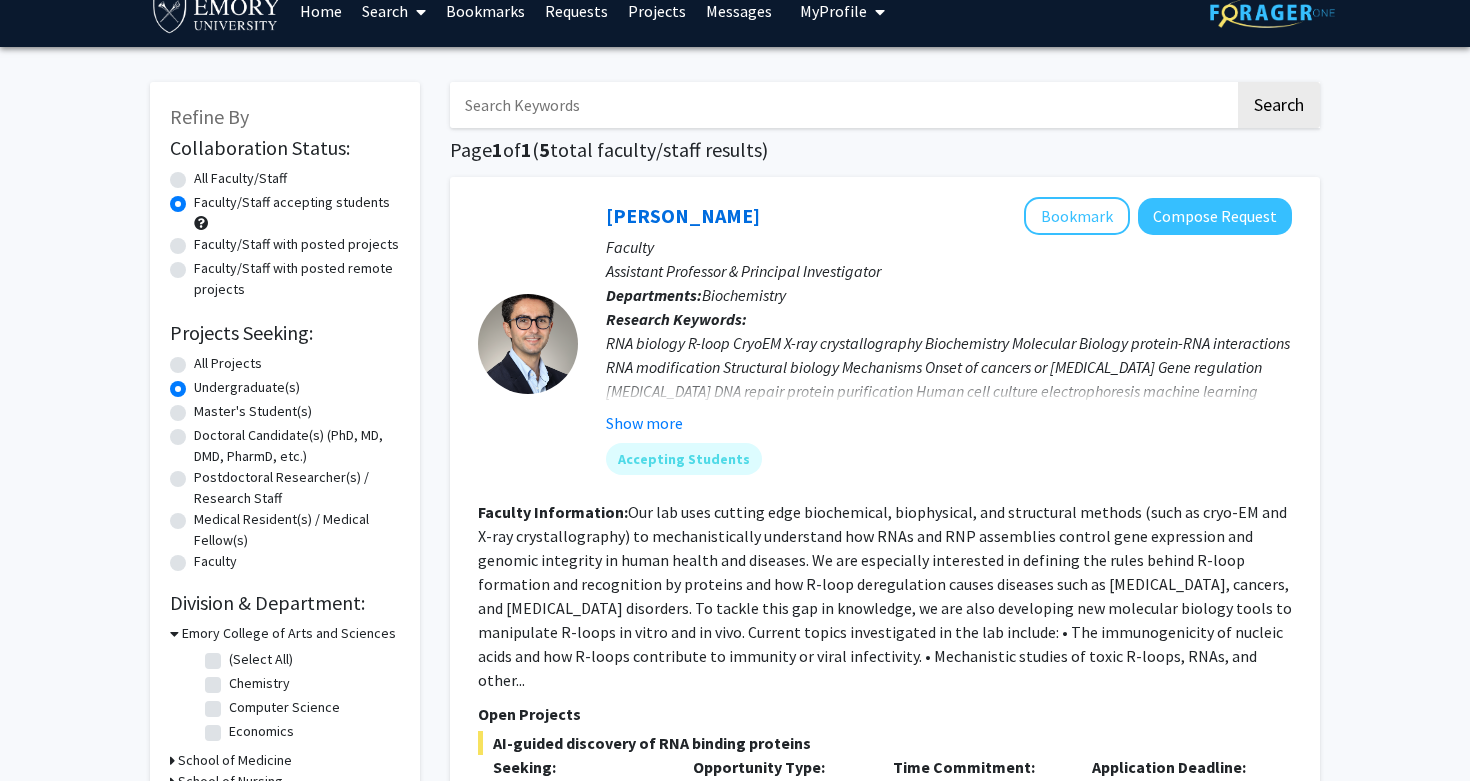 scroll, scrollTop: 31, scrollLeft: 0, axis: vertical 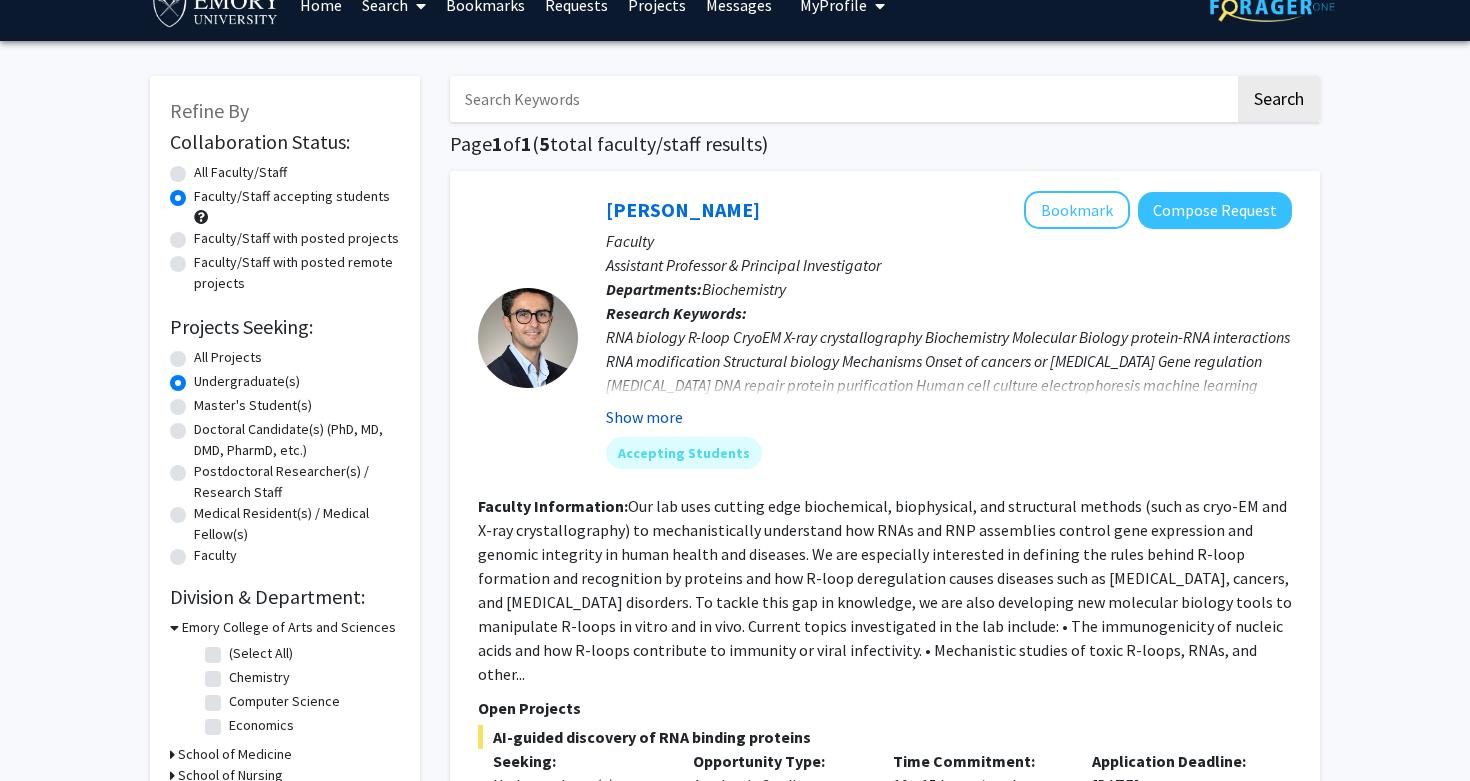 click on "Show more" 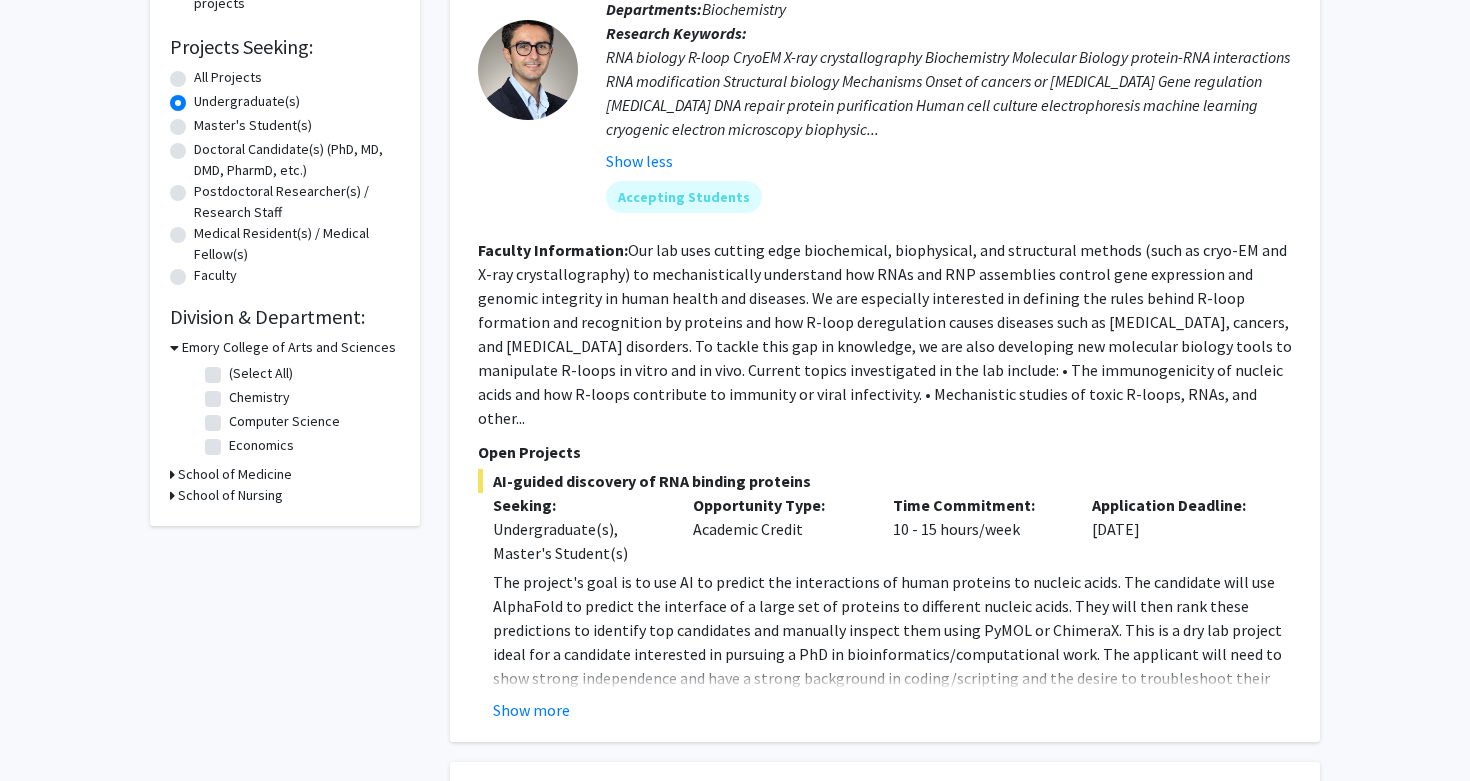 scroll, scrollTop: 312, scrollLeft: 0, axis: vertical 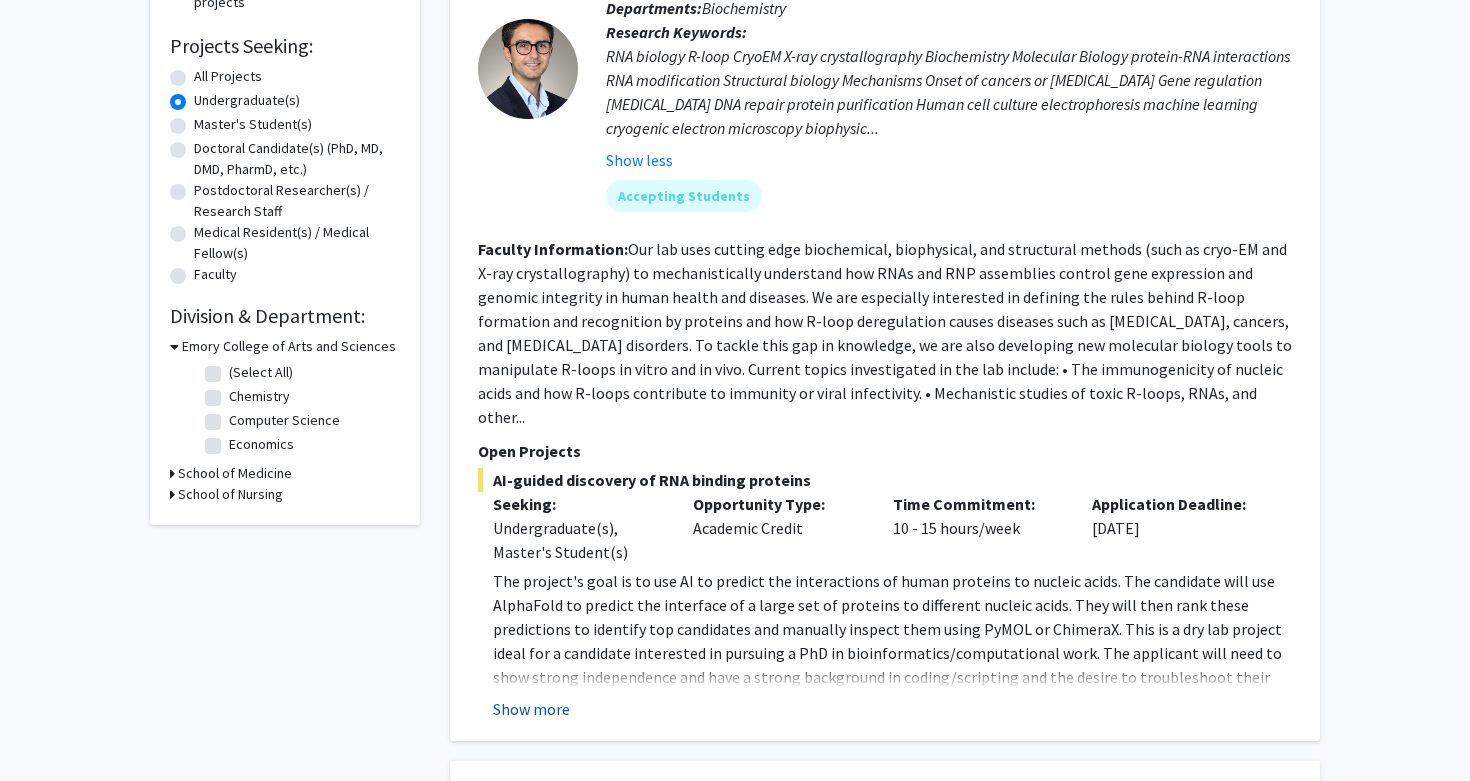 click on "Show more" 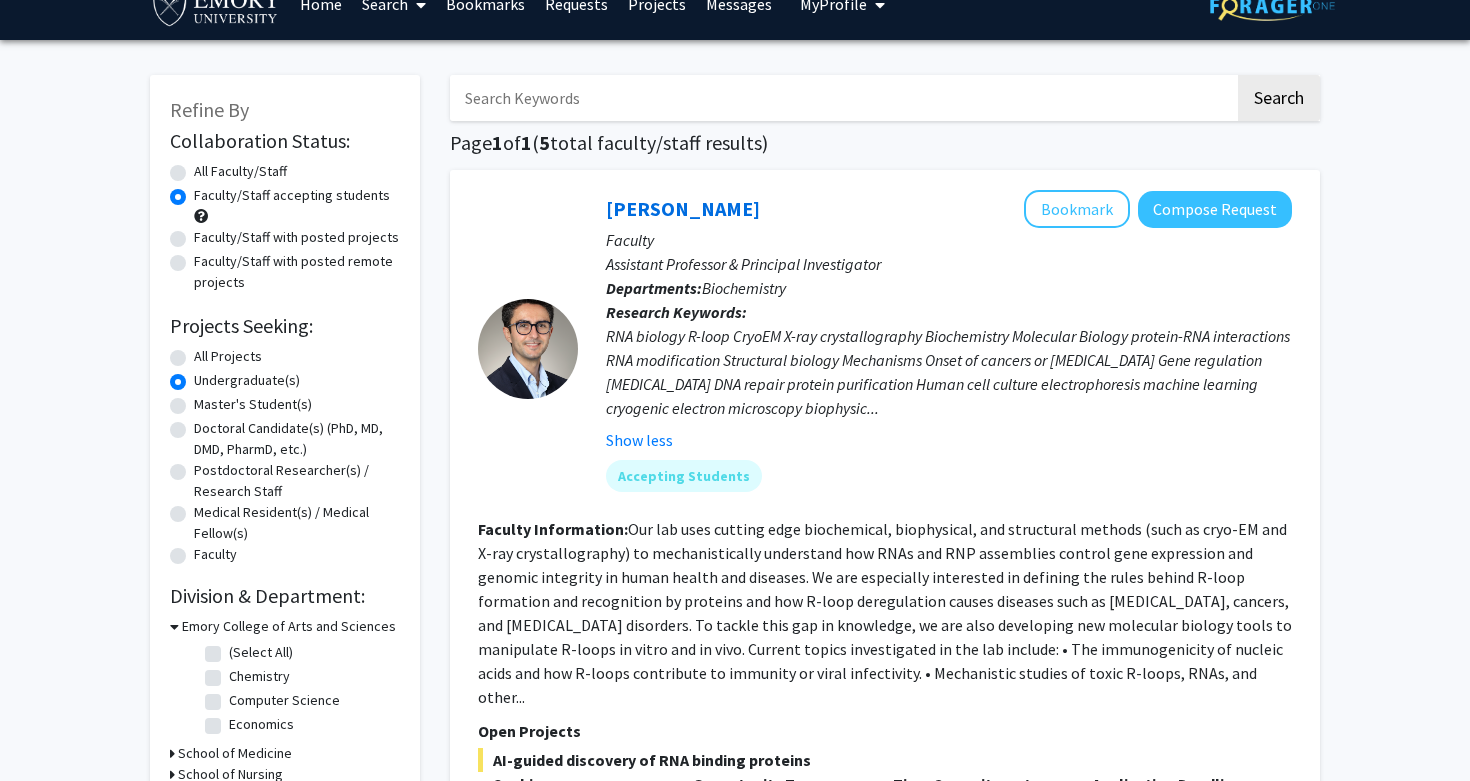 scroll, scrollTop: 30, scrollLeft: 0, axis: vertical 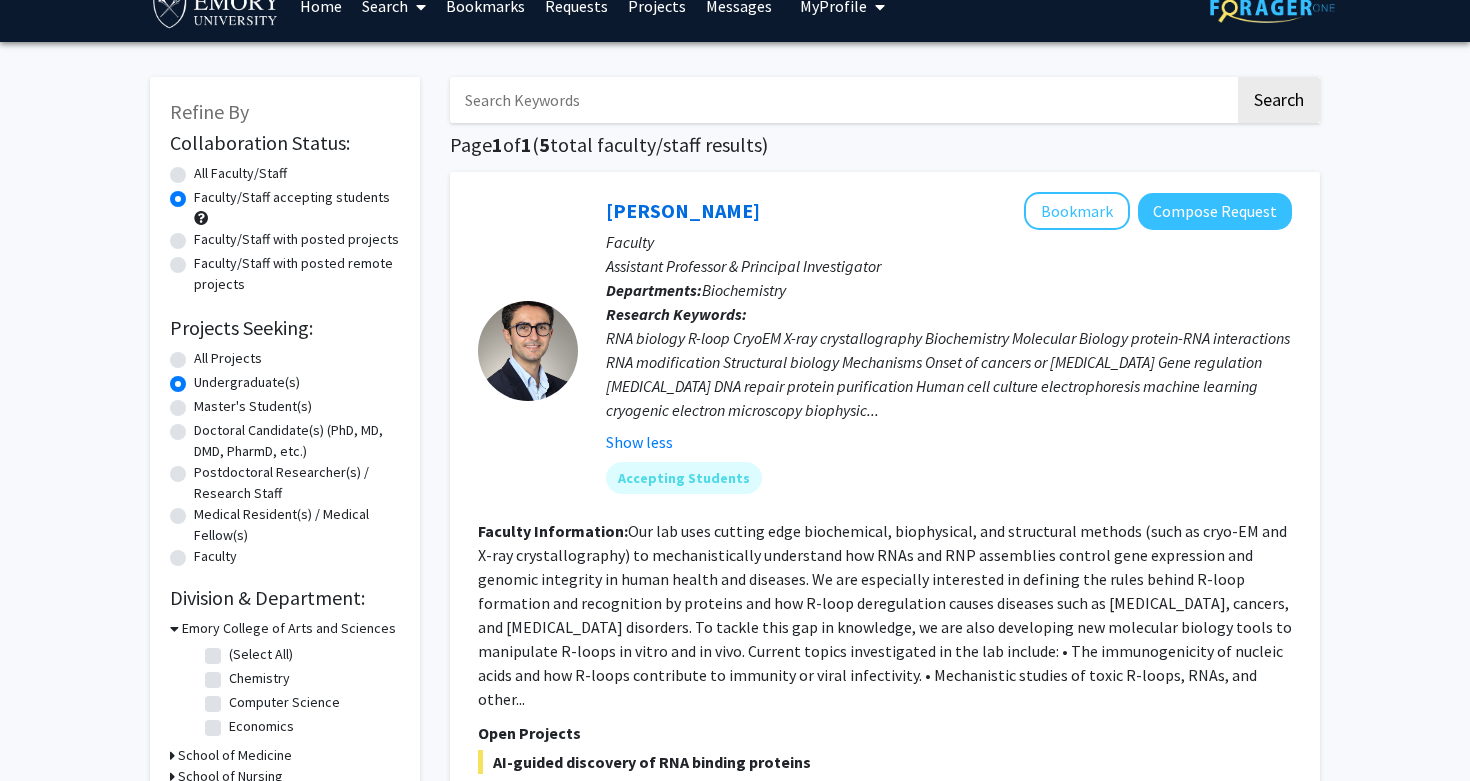 click on "All Faculty/Staff" 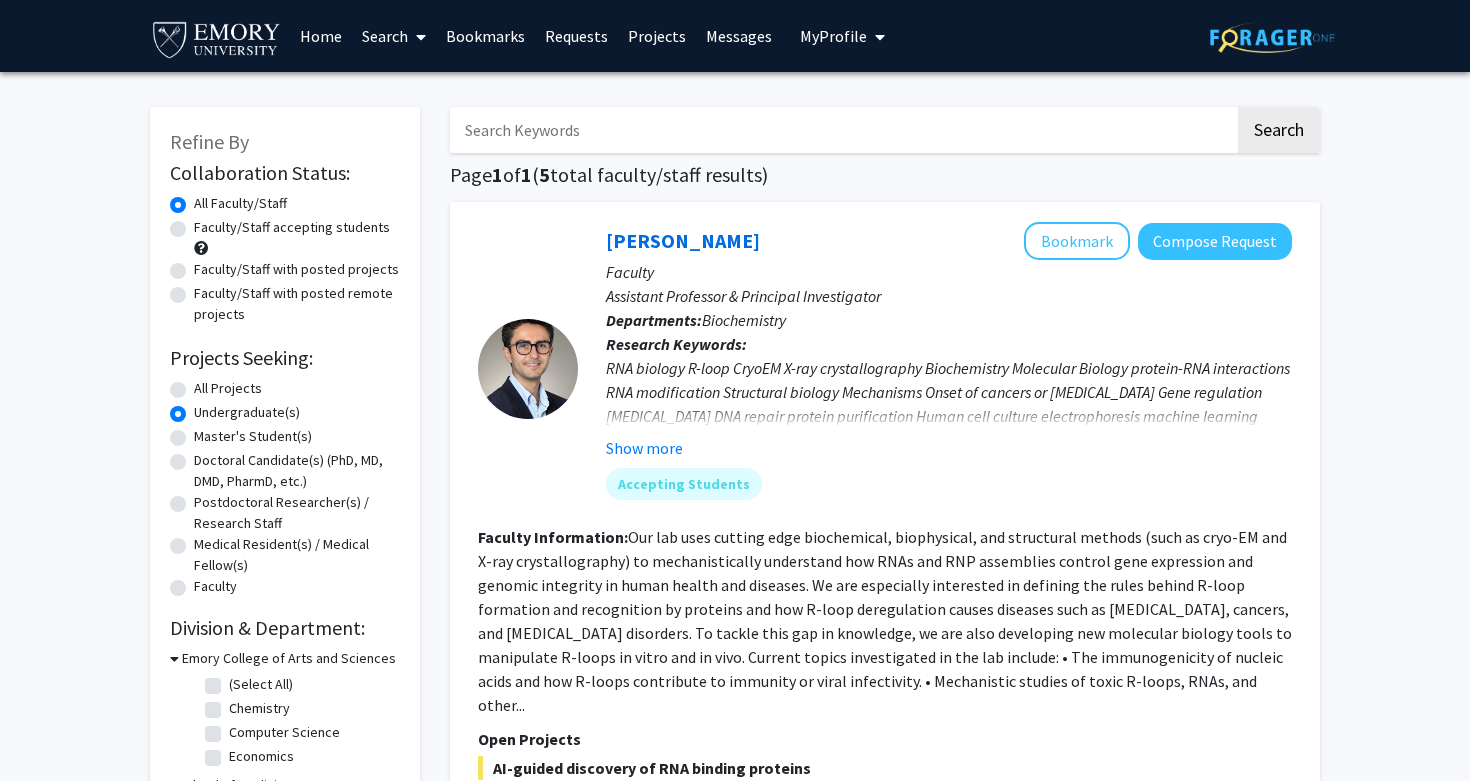 scroll, scrollTop: 0, scrollLeft: 0, axis: both 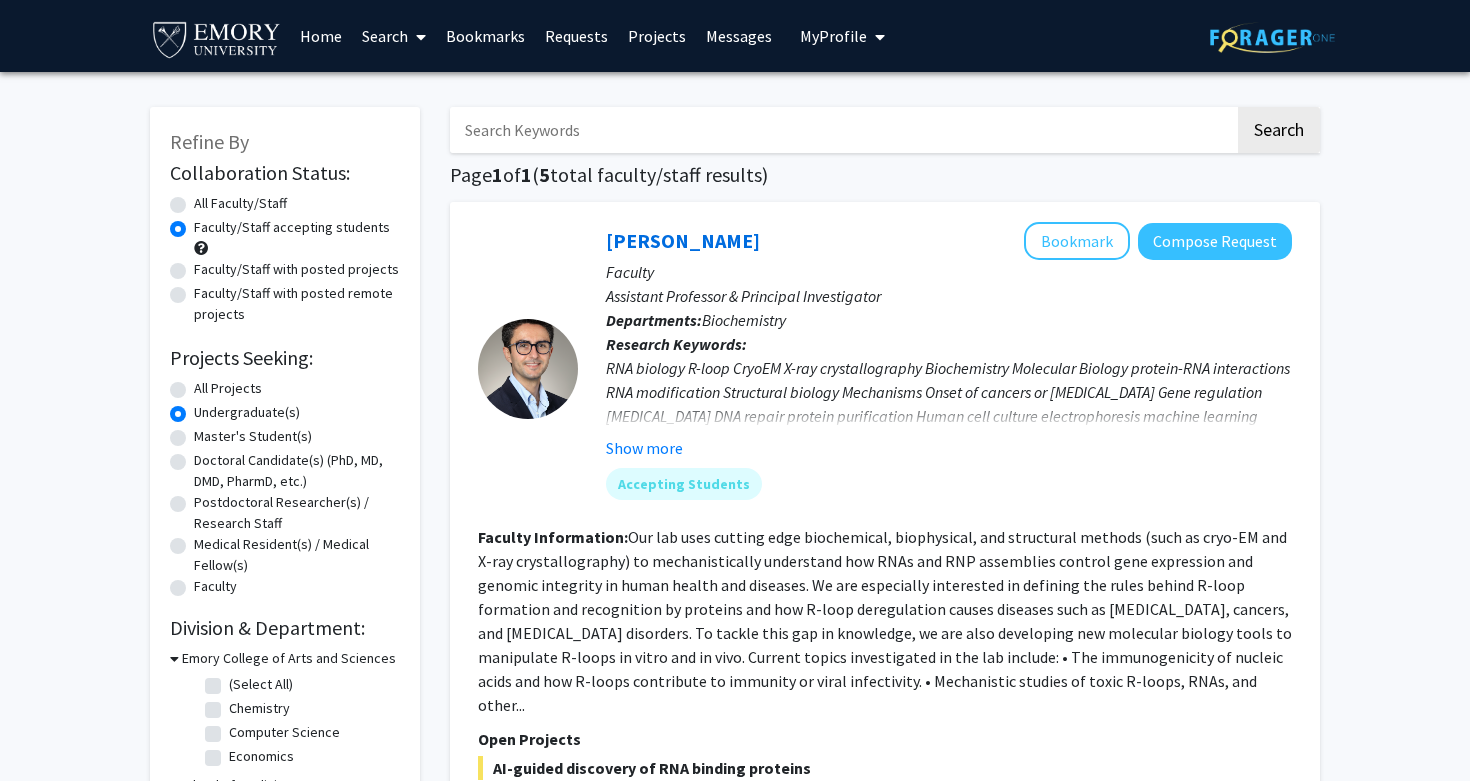 click on "All Projects" 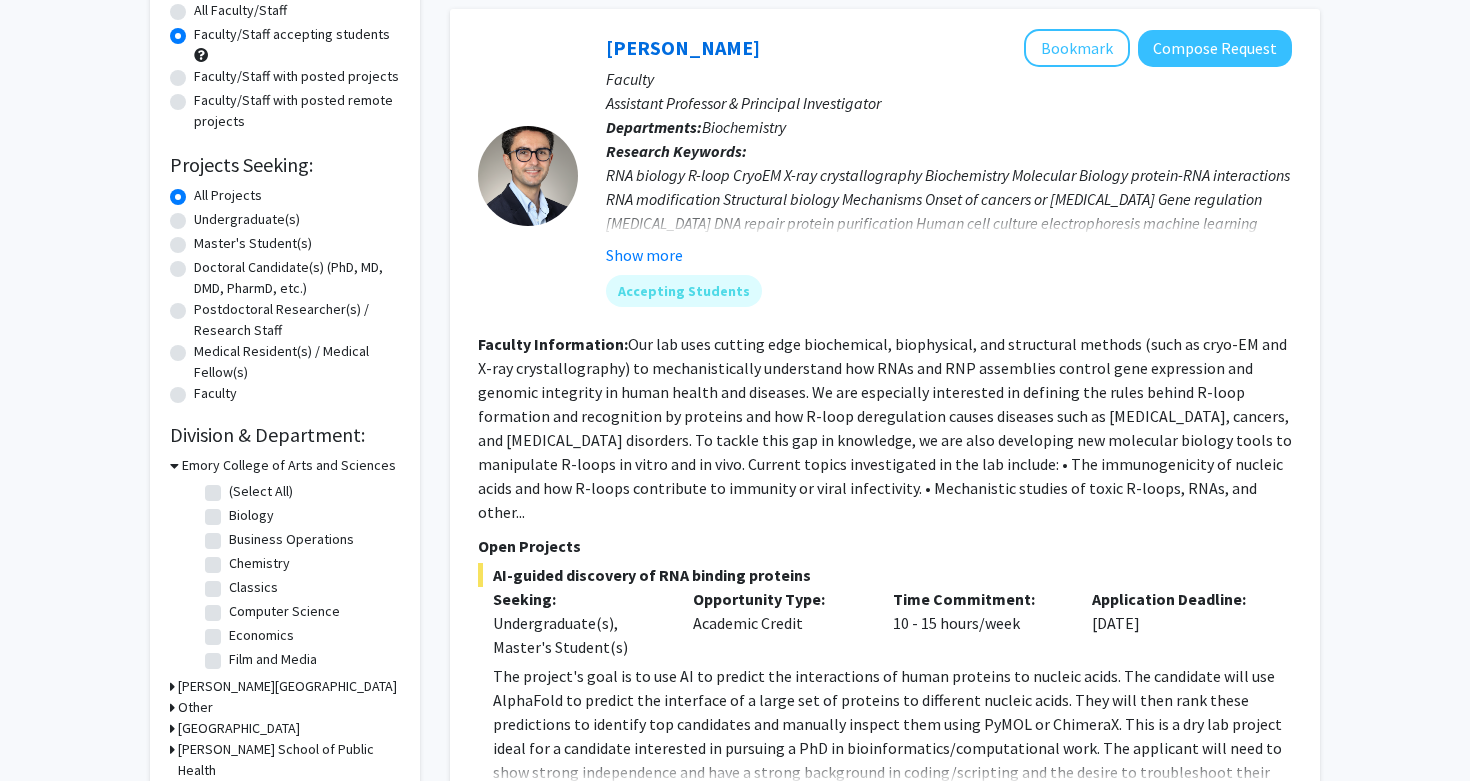 scroll, scrollTop: 238, scrollLeft: 0, axis: vertical 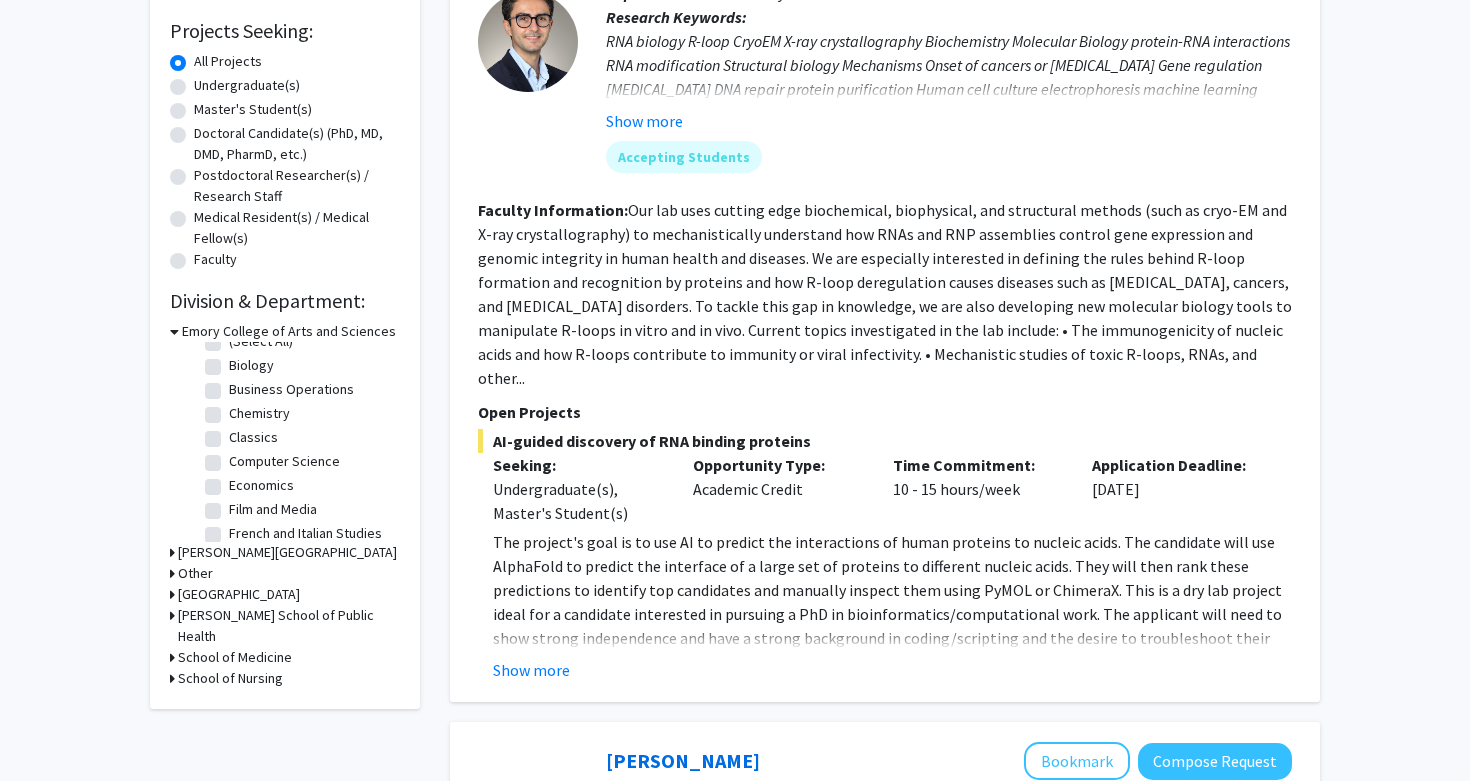 click on "Biology" 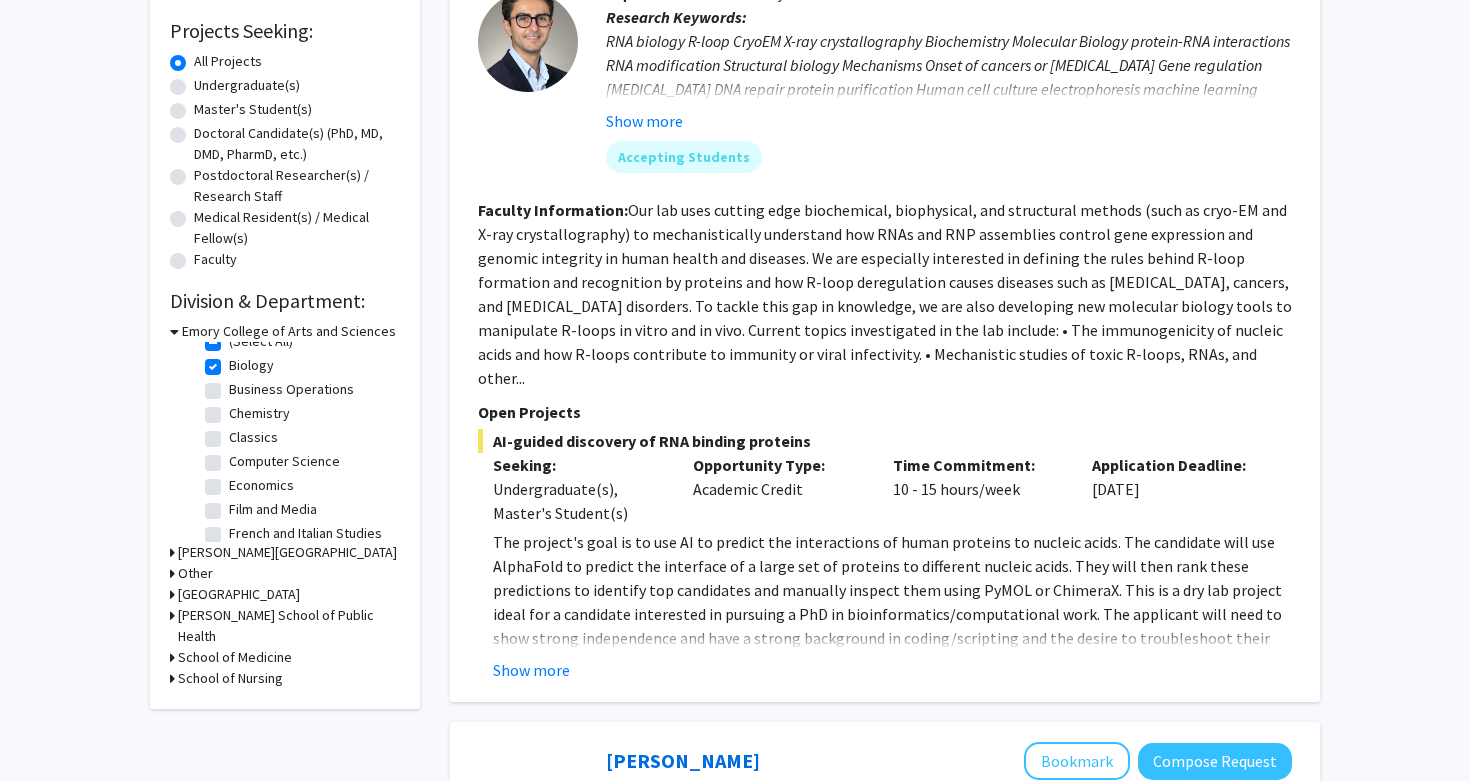 checkbox on "true" 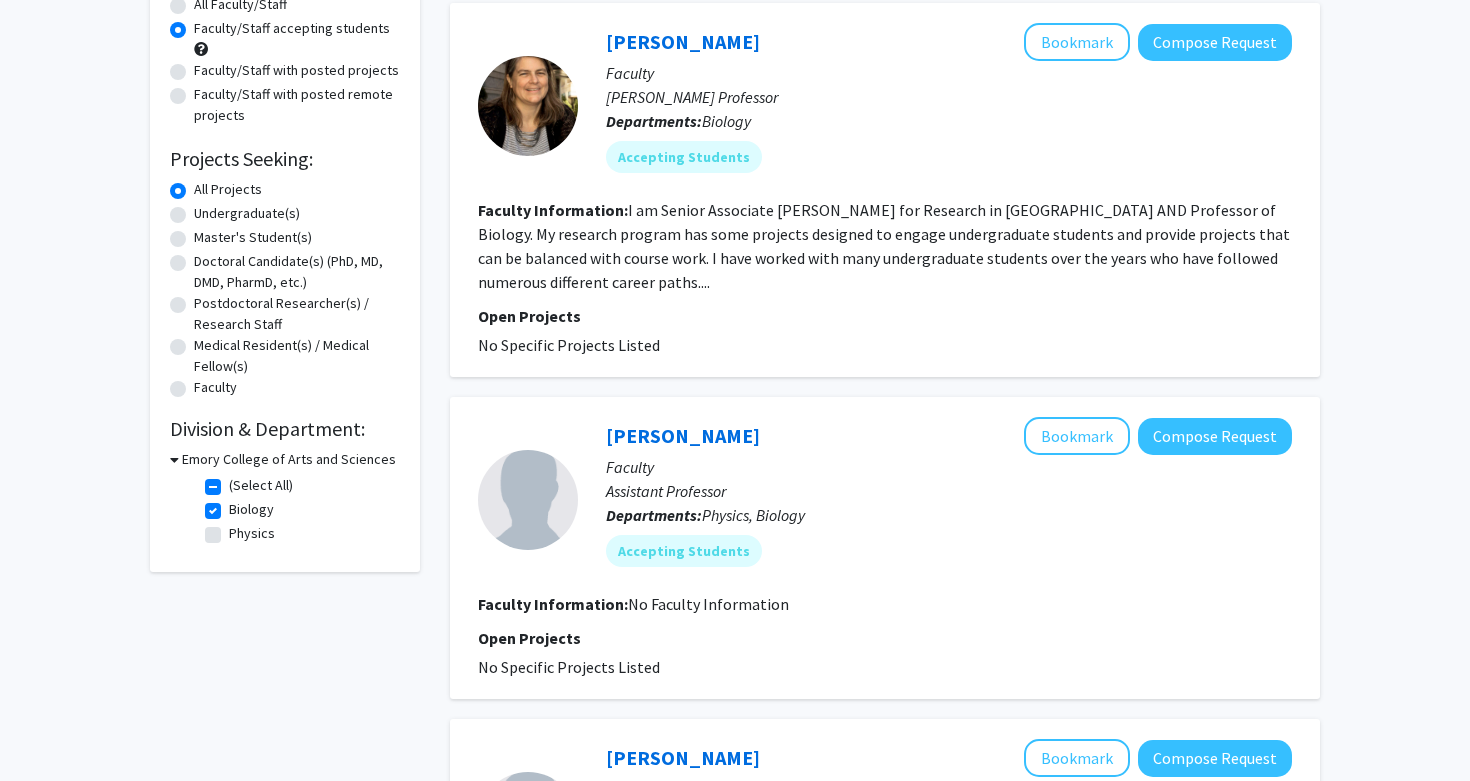 scroll, scrollTop: 147, scrollLeft: 0, axis: vertical 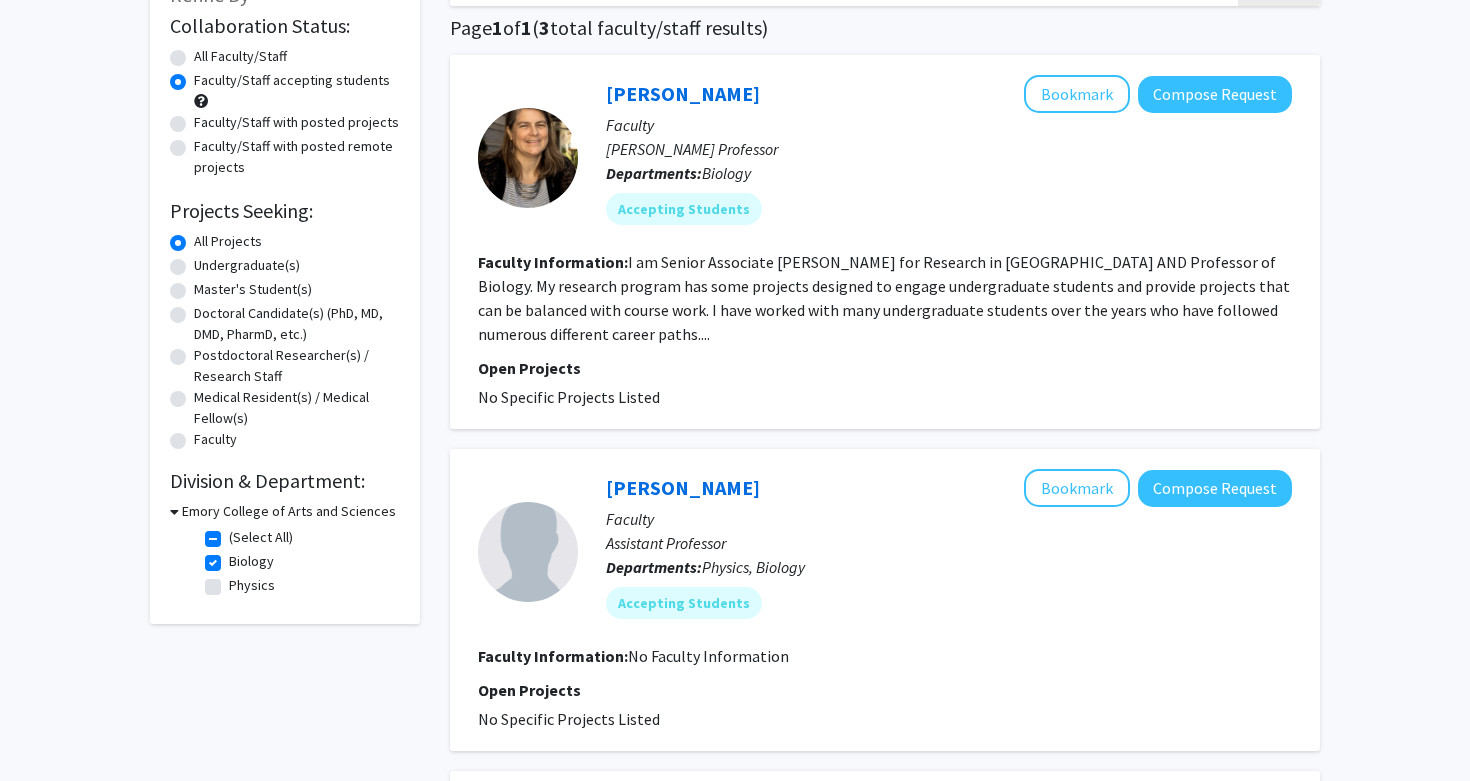 click on "Biology" 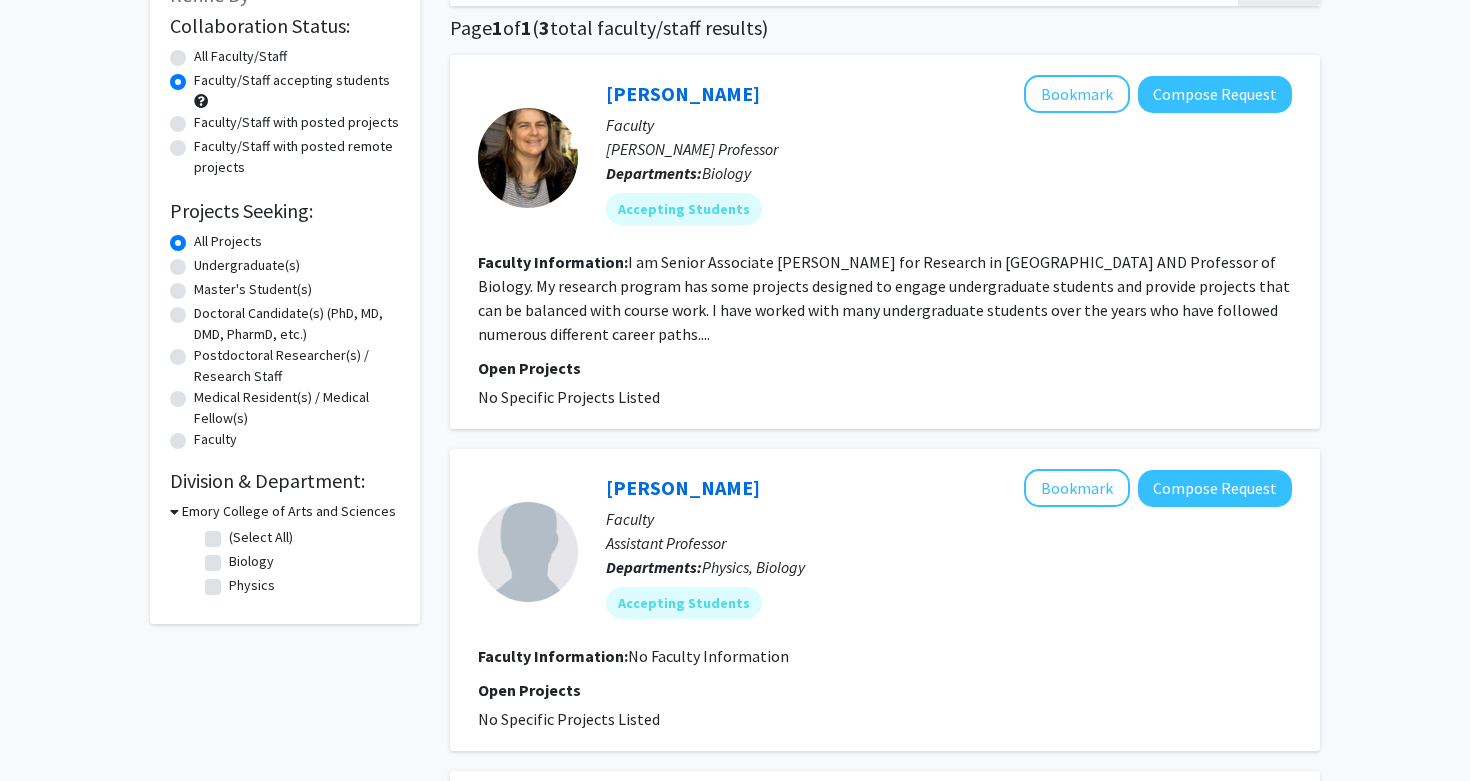 checkbox on "false" 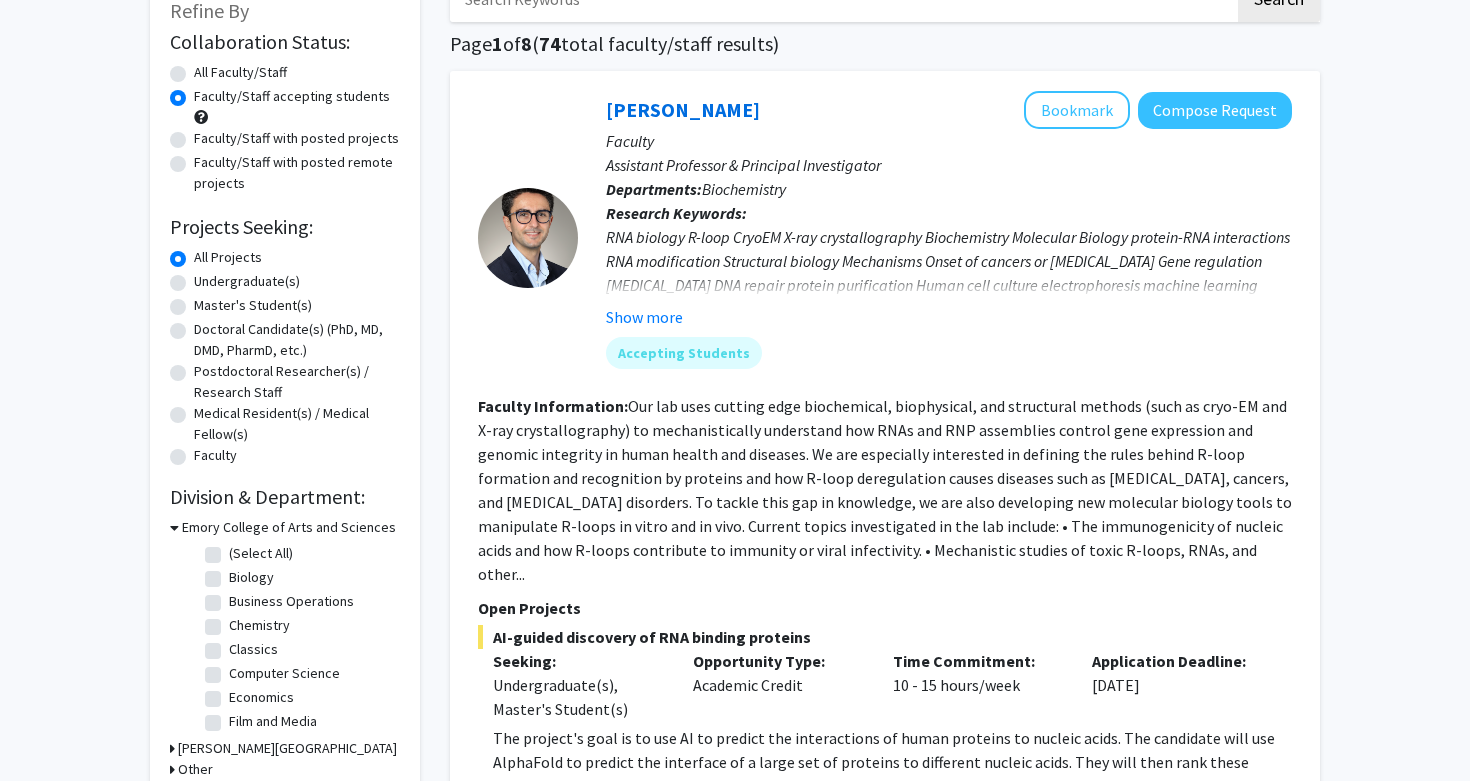 scroll, scrollTop: 151, scrollLeft: 0, axis: vertical 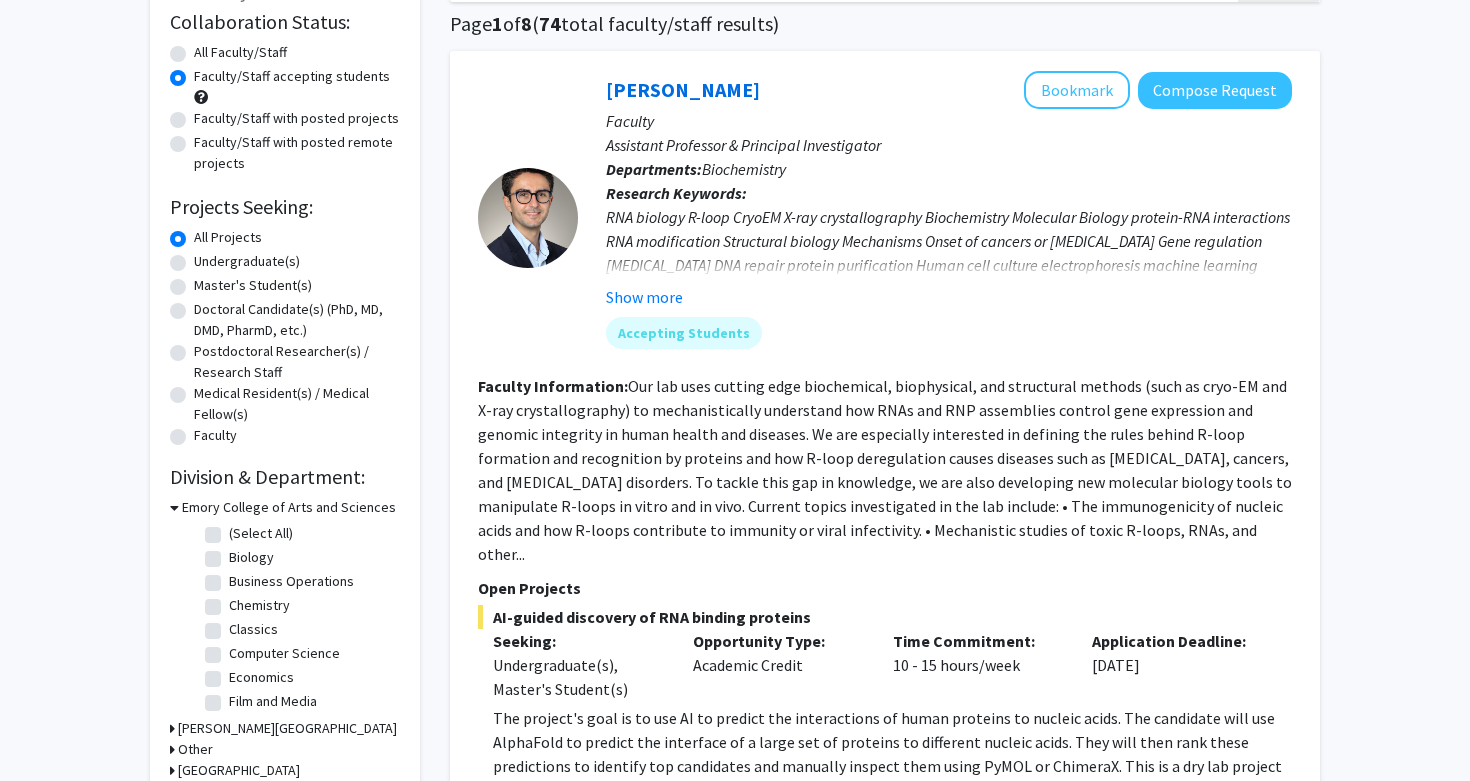 click on "Biology" 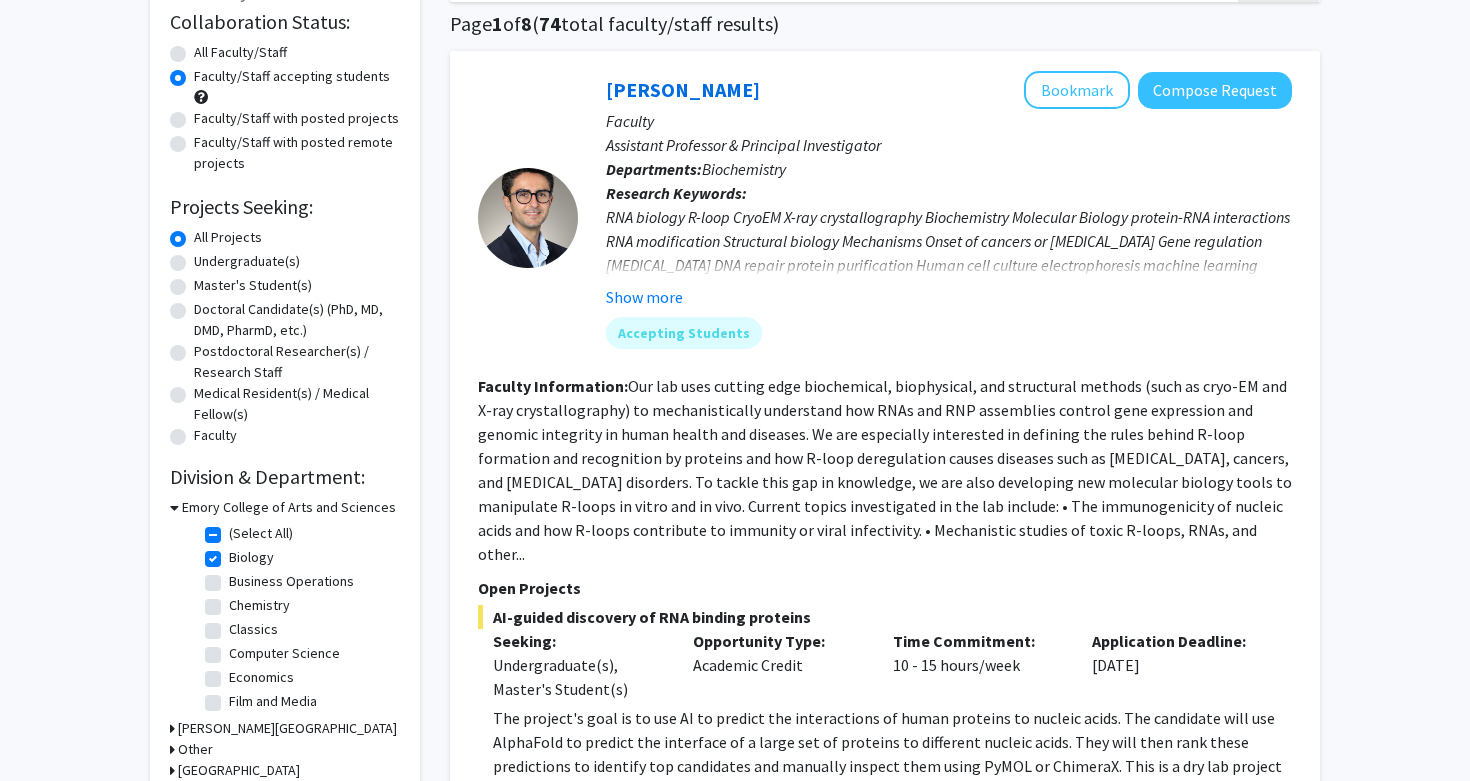 checkbox on "true" 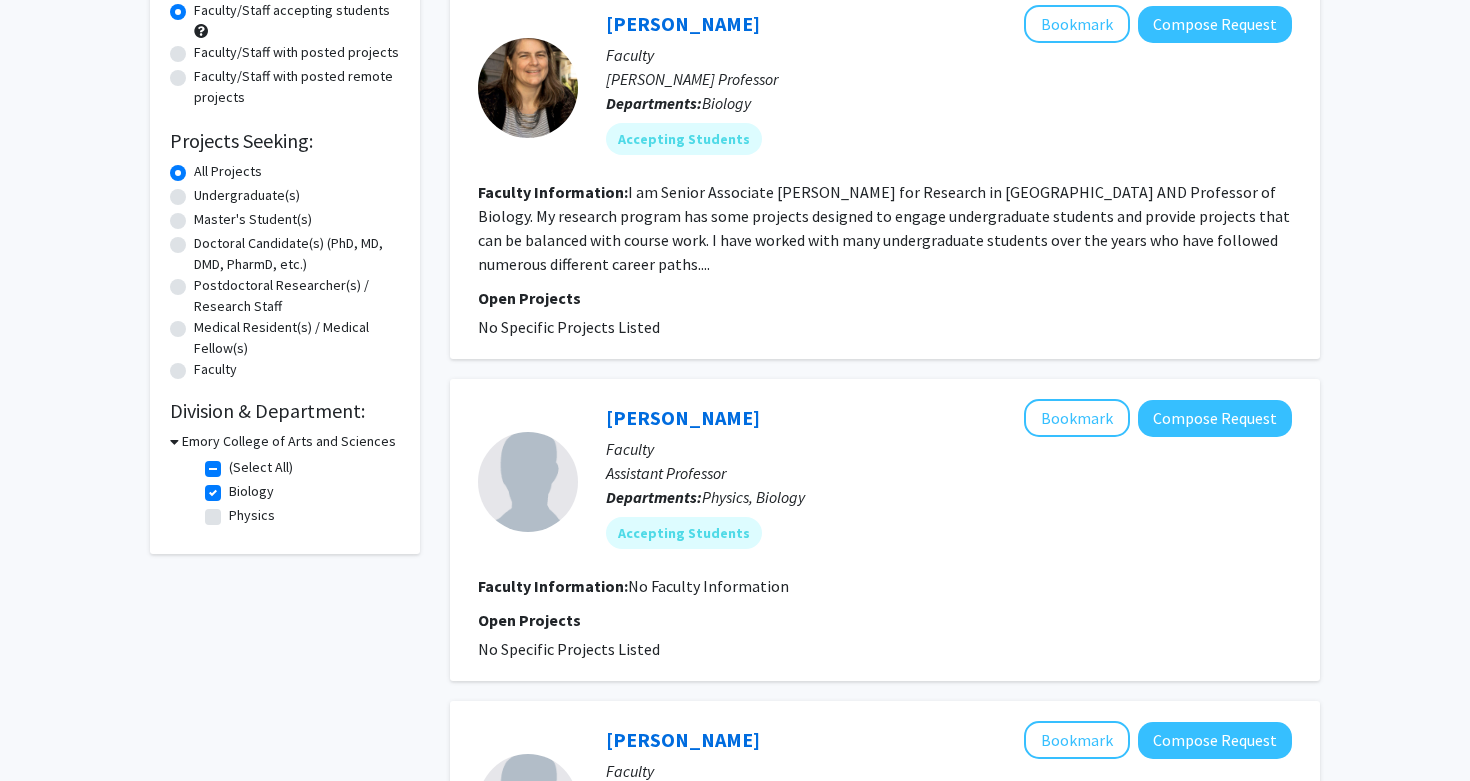 scroll, scrollTop: 286, scrollLeft: 0, axis: vertical 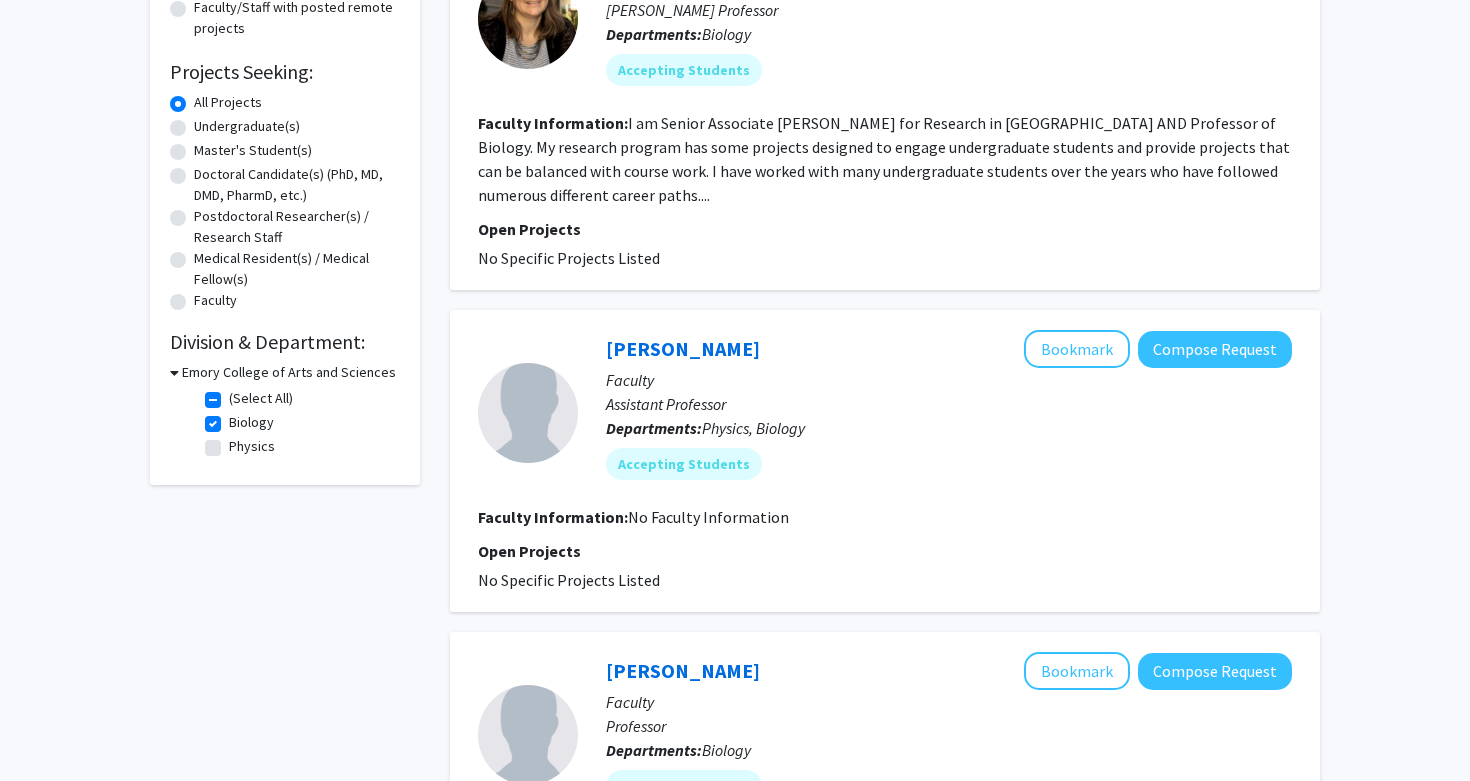 click on "Biology  Biology" 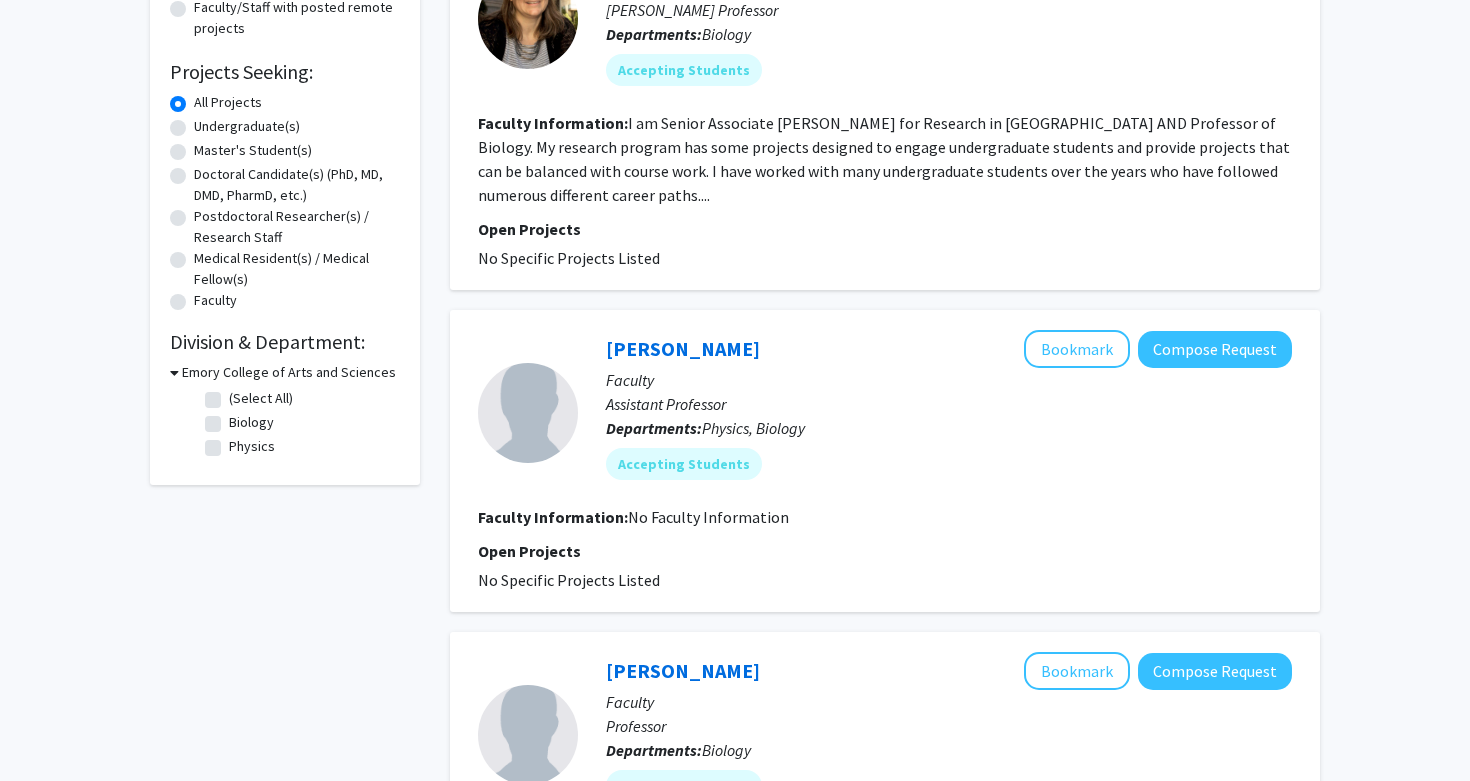 checkbox on "false" 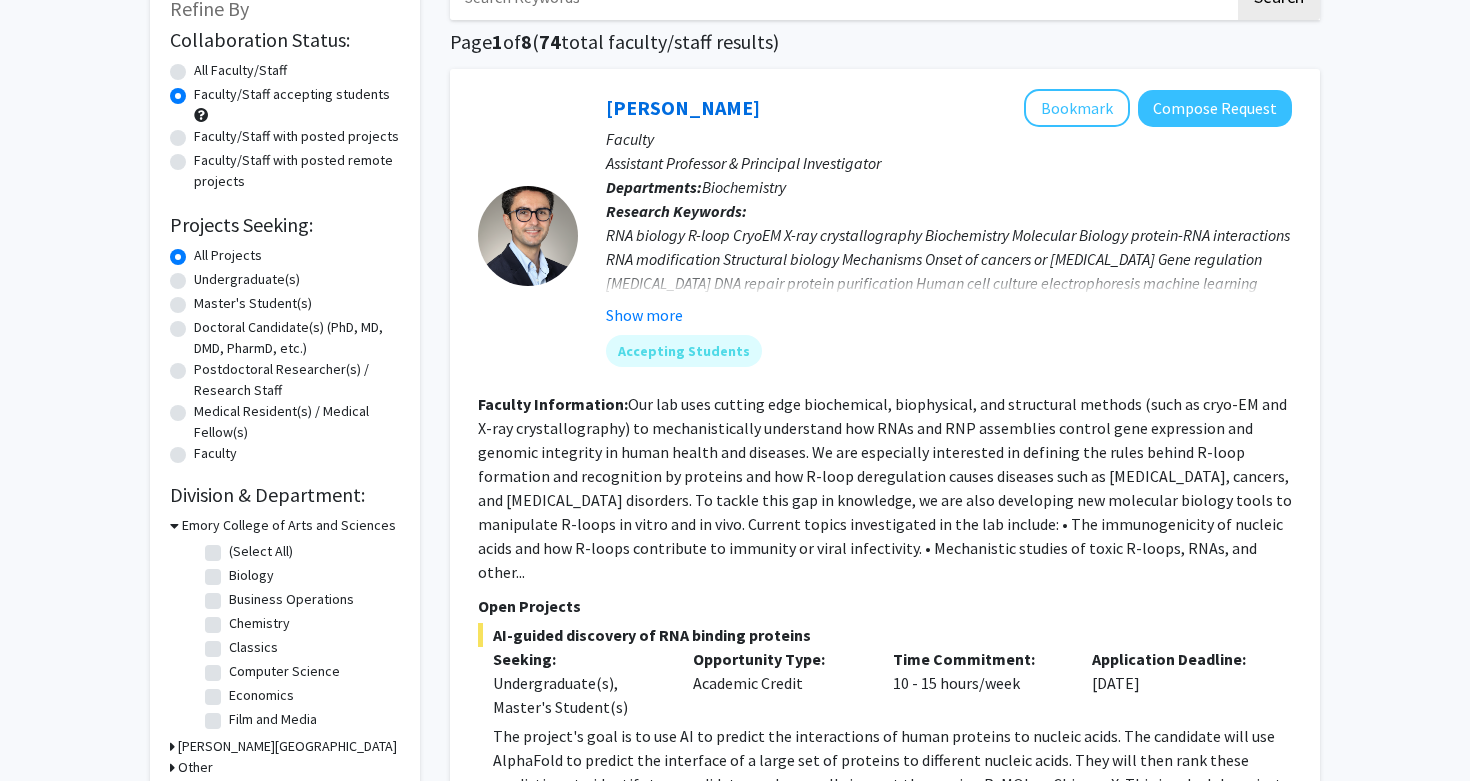 scroll 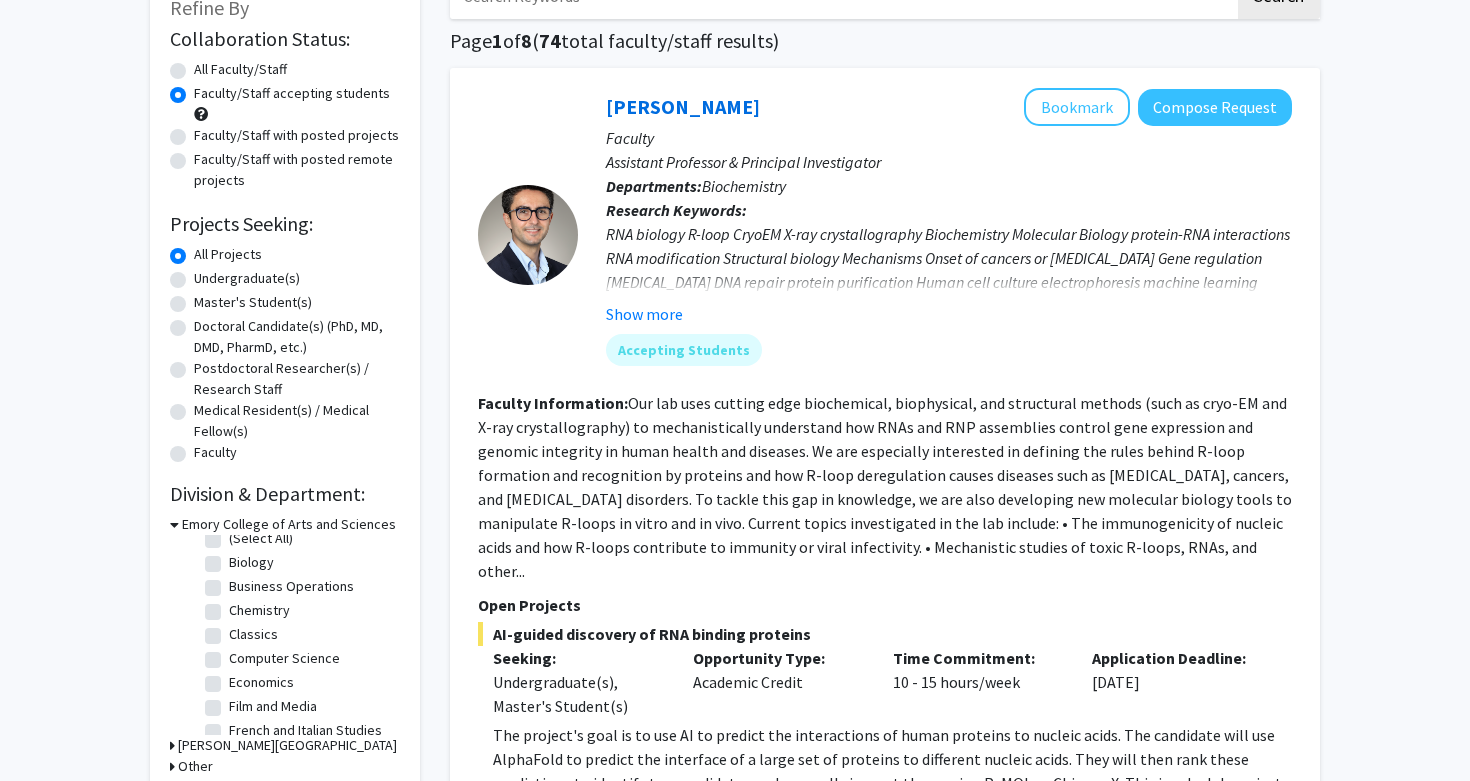 click on "Biology" 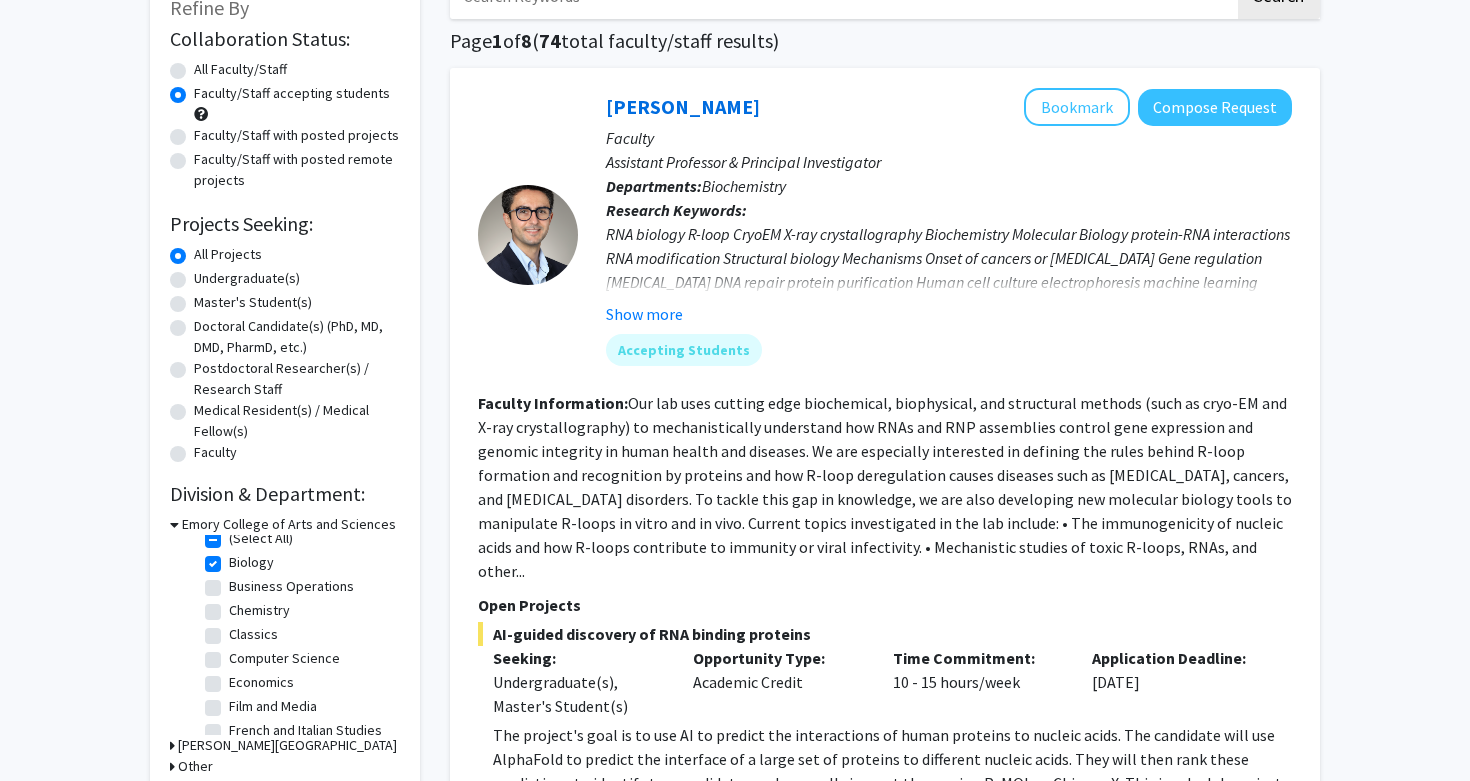 checkbox on "true" 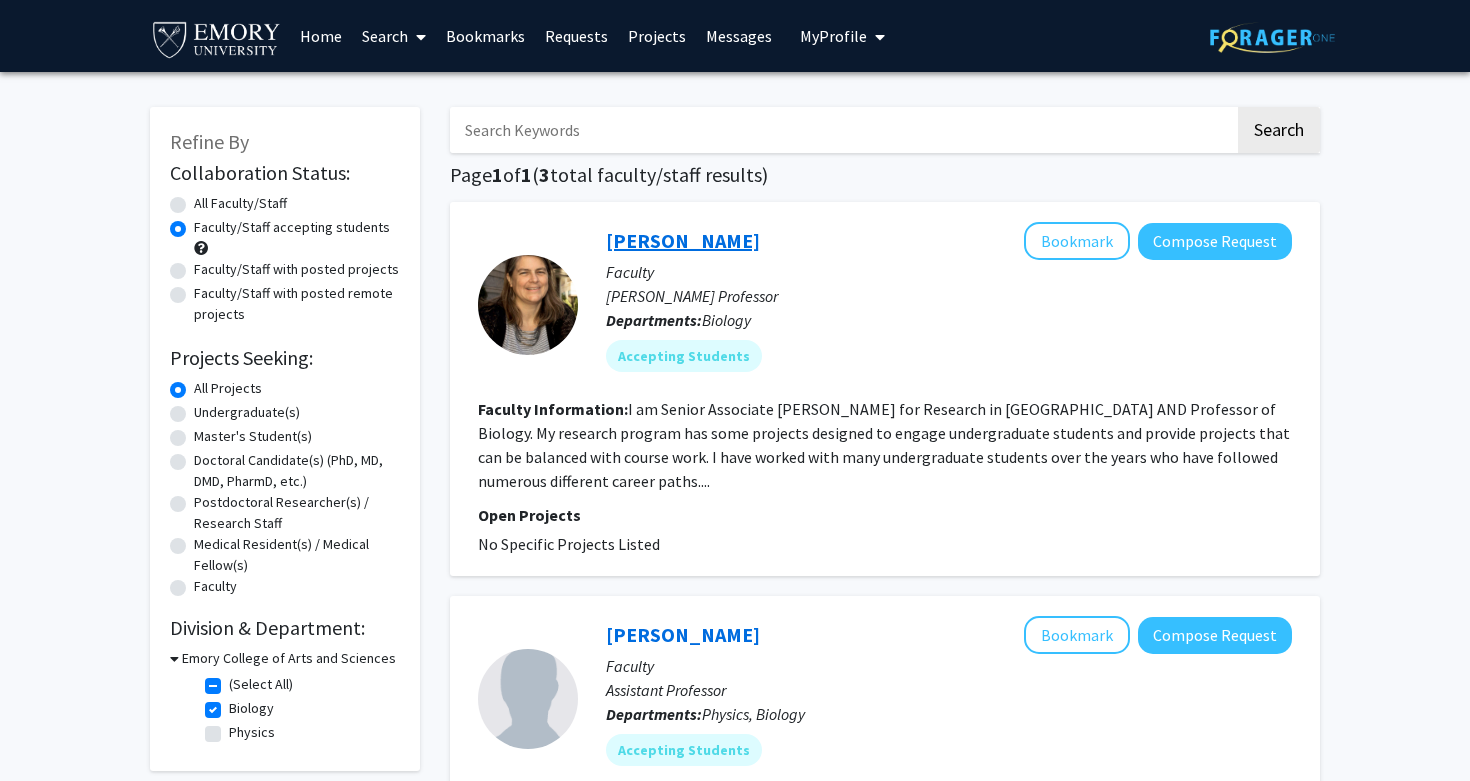 click on "[PERSON_NAME]" 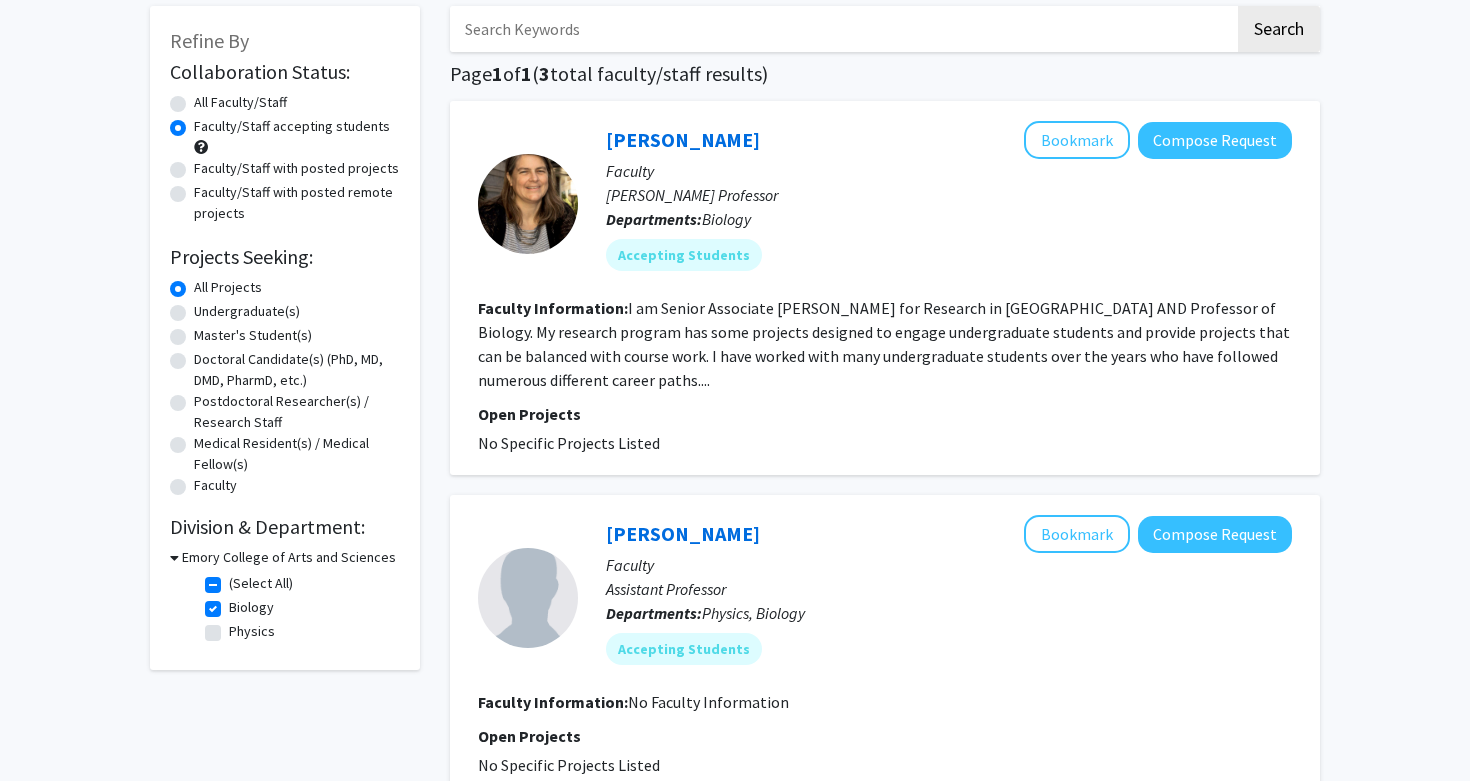 click on "Biology" 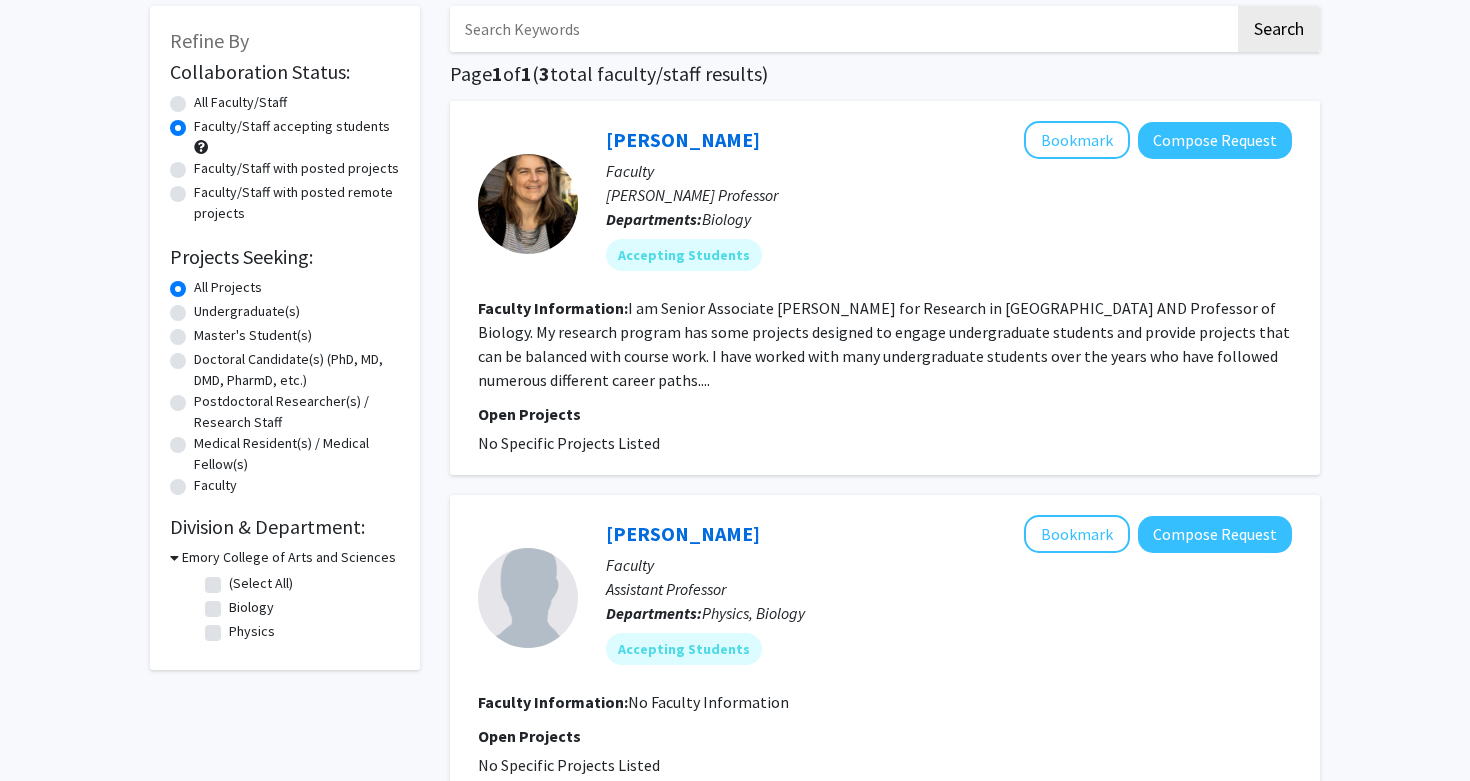 checkbox on "false" 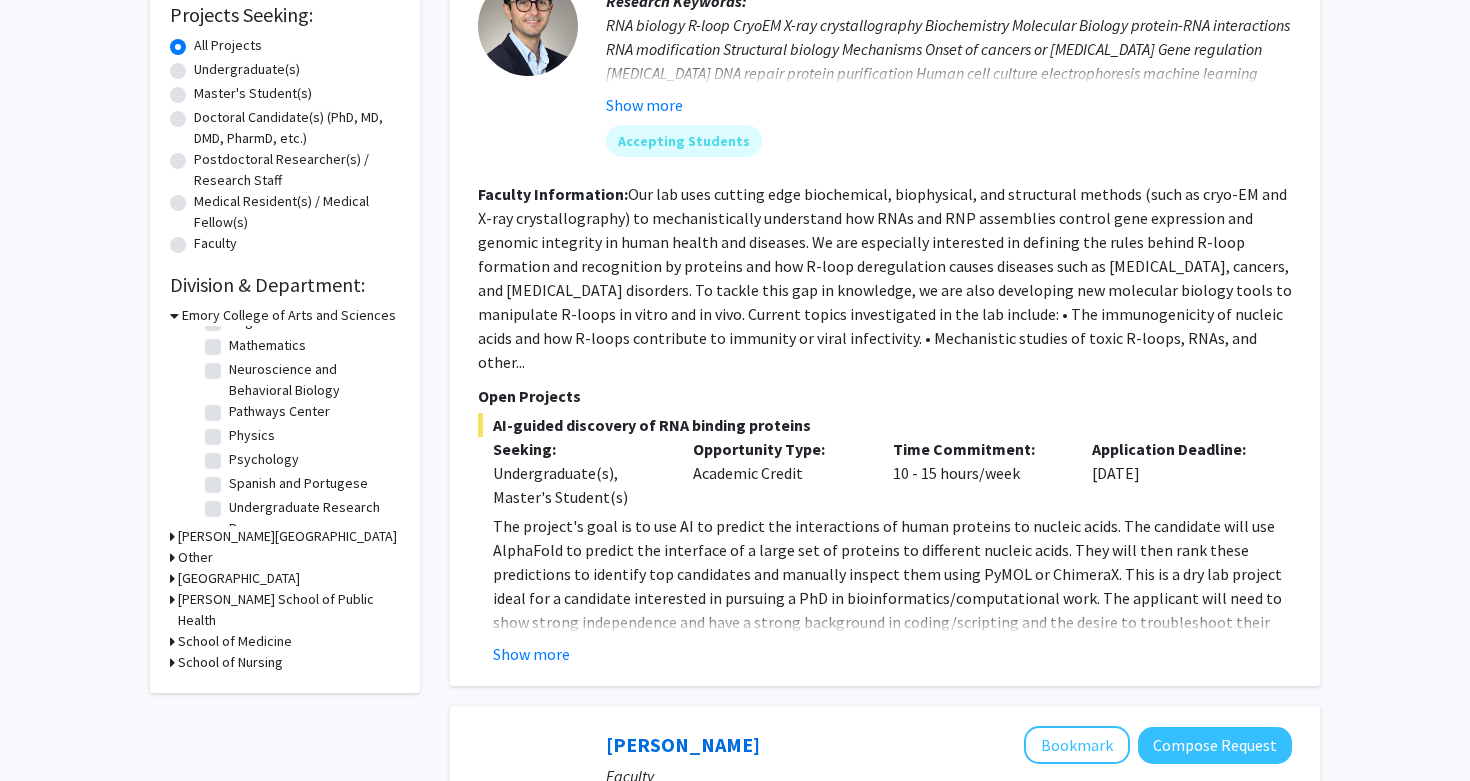 click on "Emory College of Arts and Sciences" at bounding box center (289, 315) 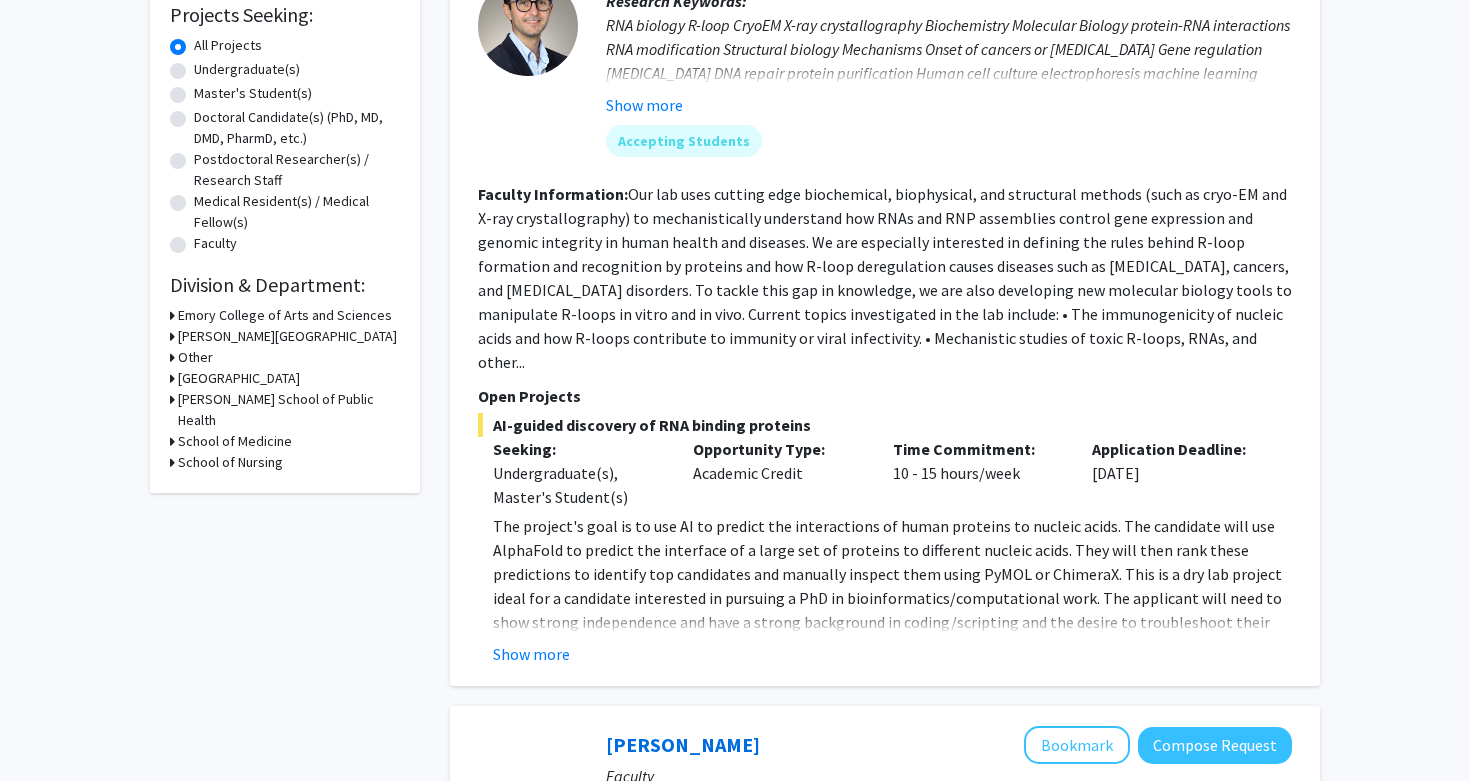 click on "School of Medicine" 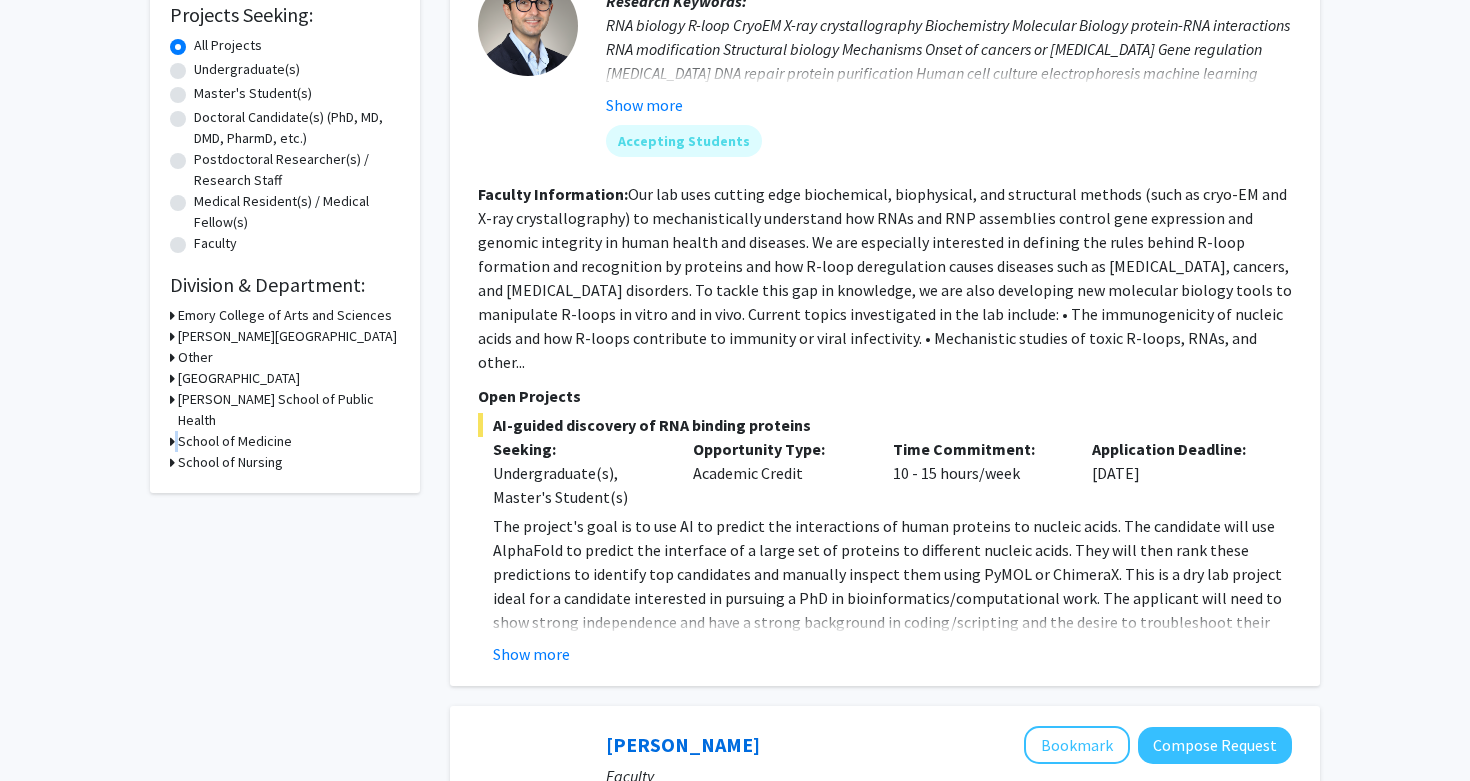 click on "School of Medicine" 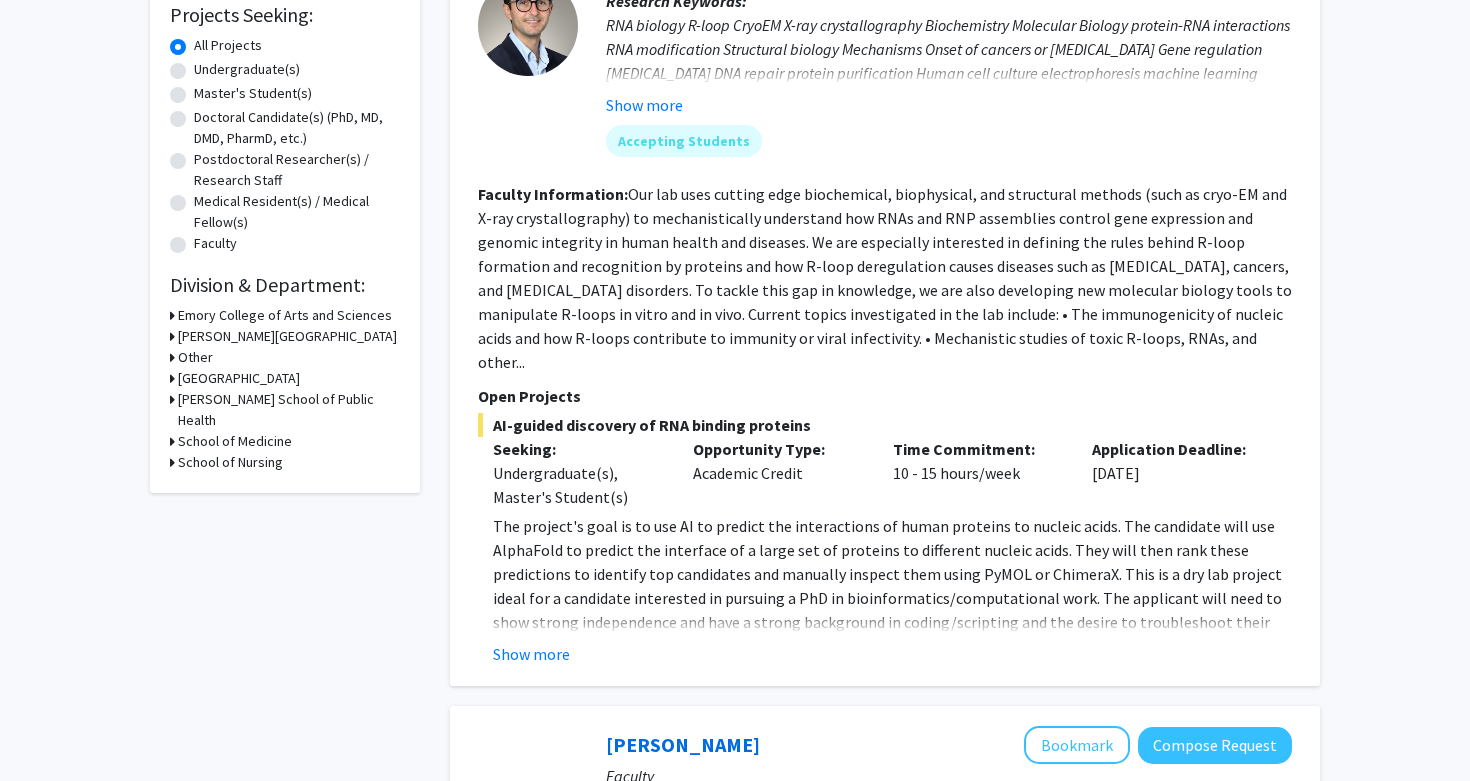 click 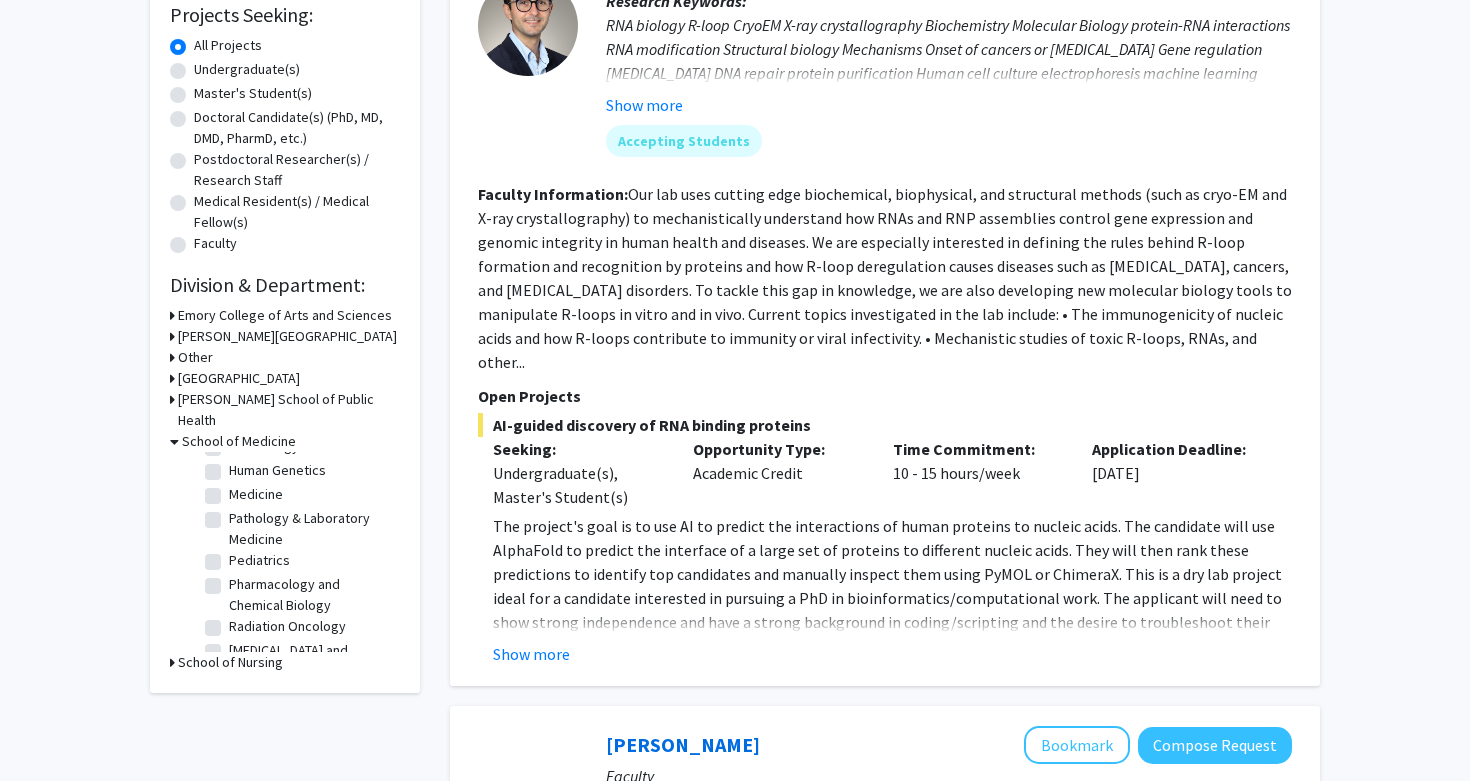 click on "Pathology & Laboratory Medicine" 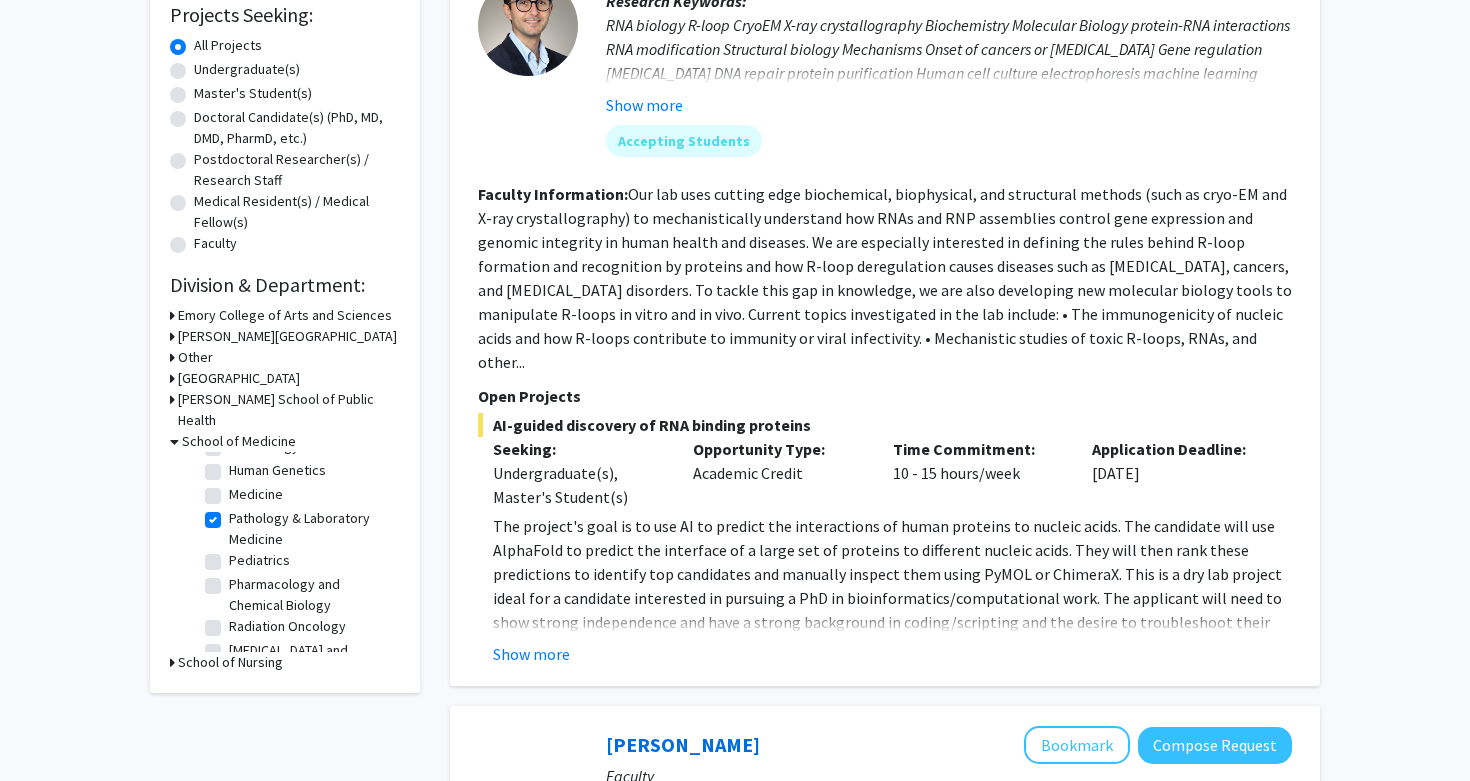 checkbox on "true" 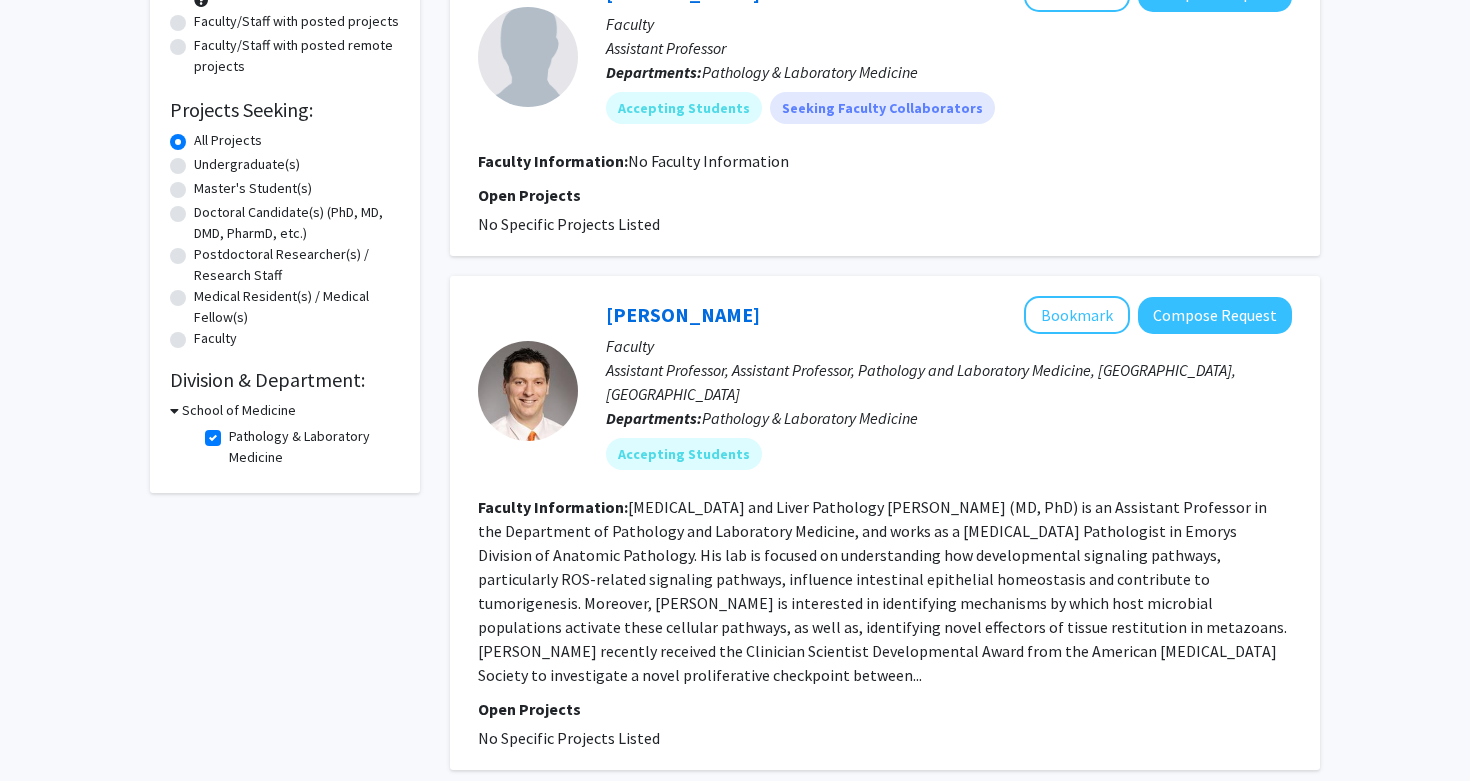 scroll, scrollTop: 227, scrollLeft: 0, axis: vertical 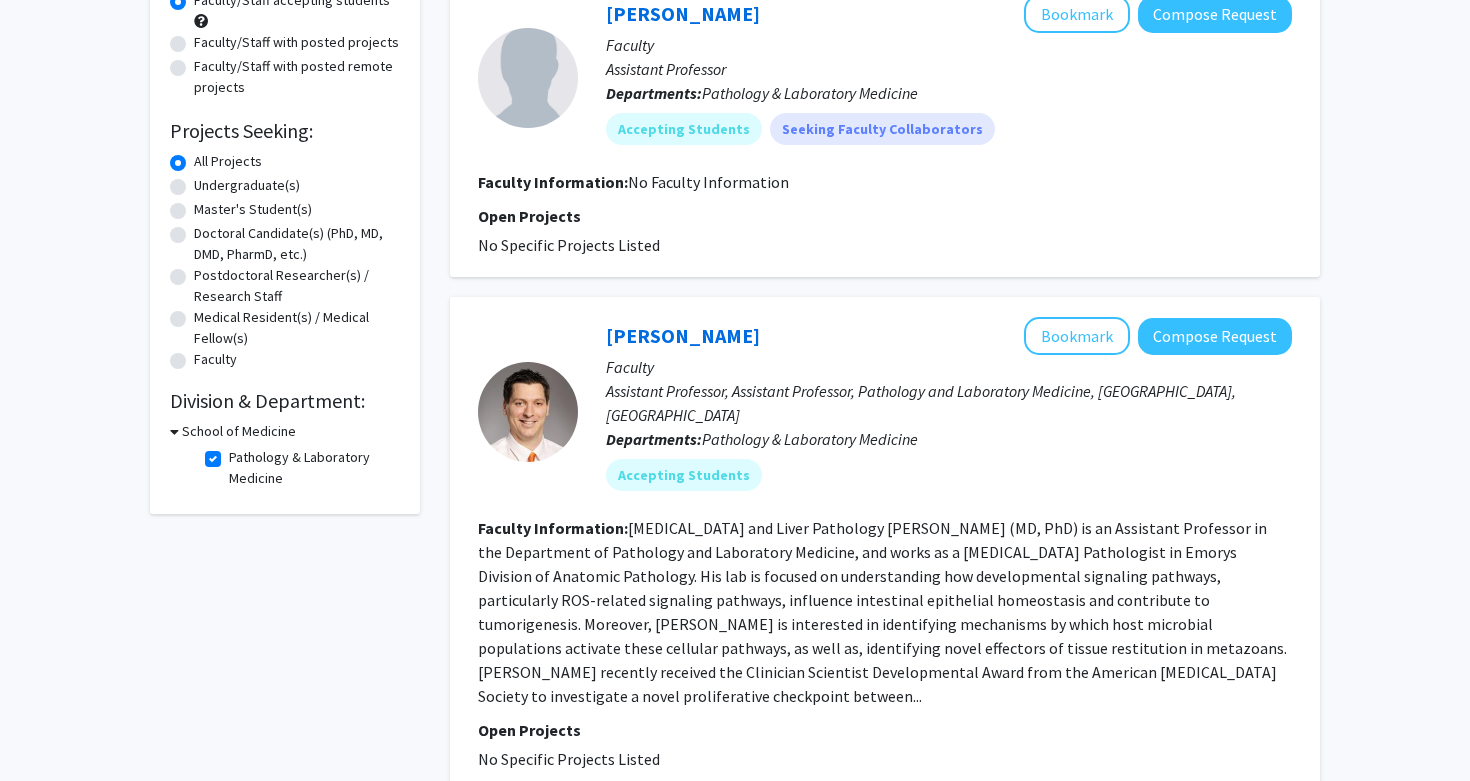 click on "Pathology & Laboratory Medicine" 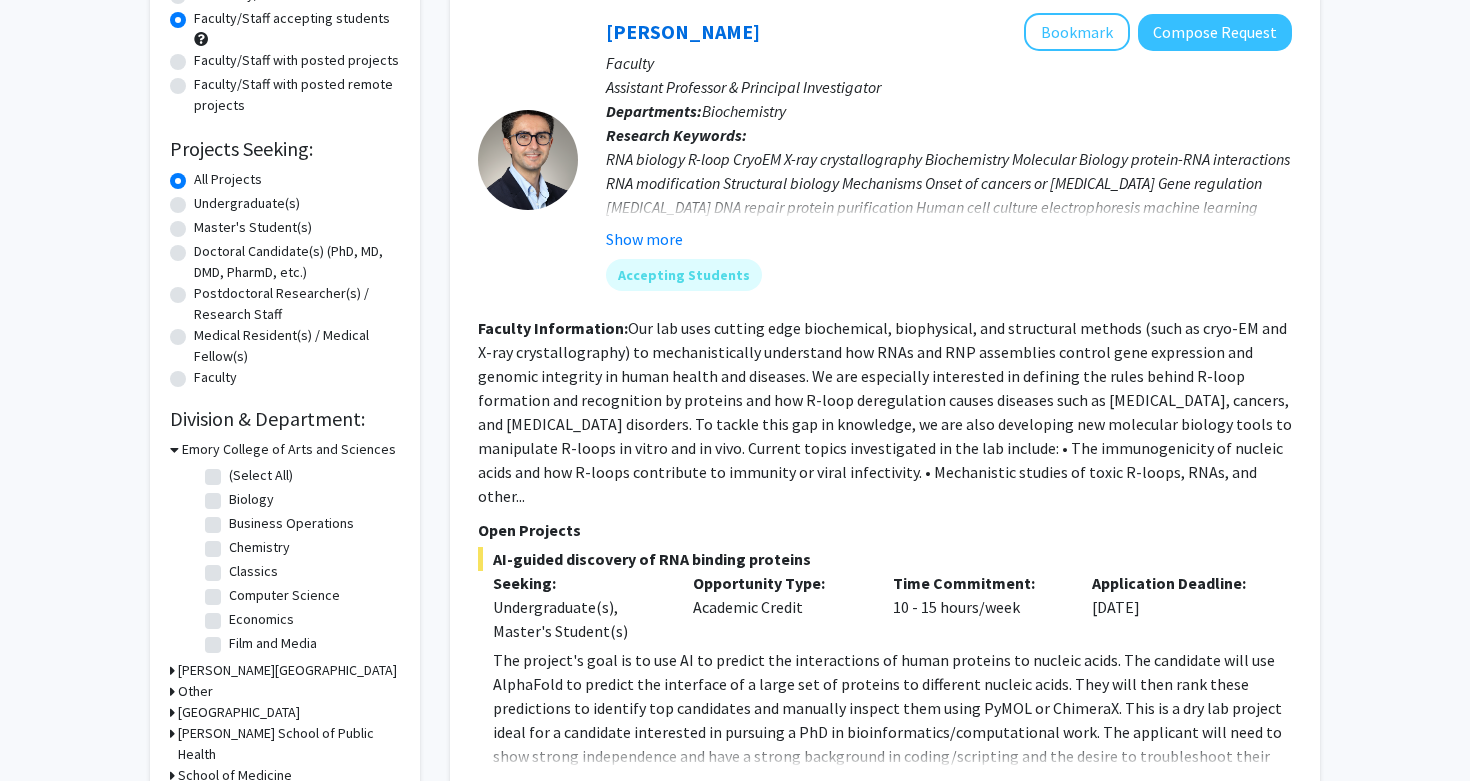 scroll, scrollTop: 334, scrollLeft: 0, axis: vertical 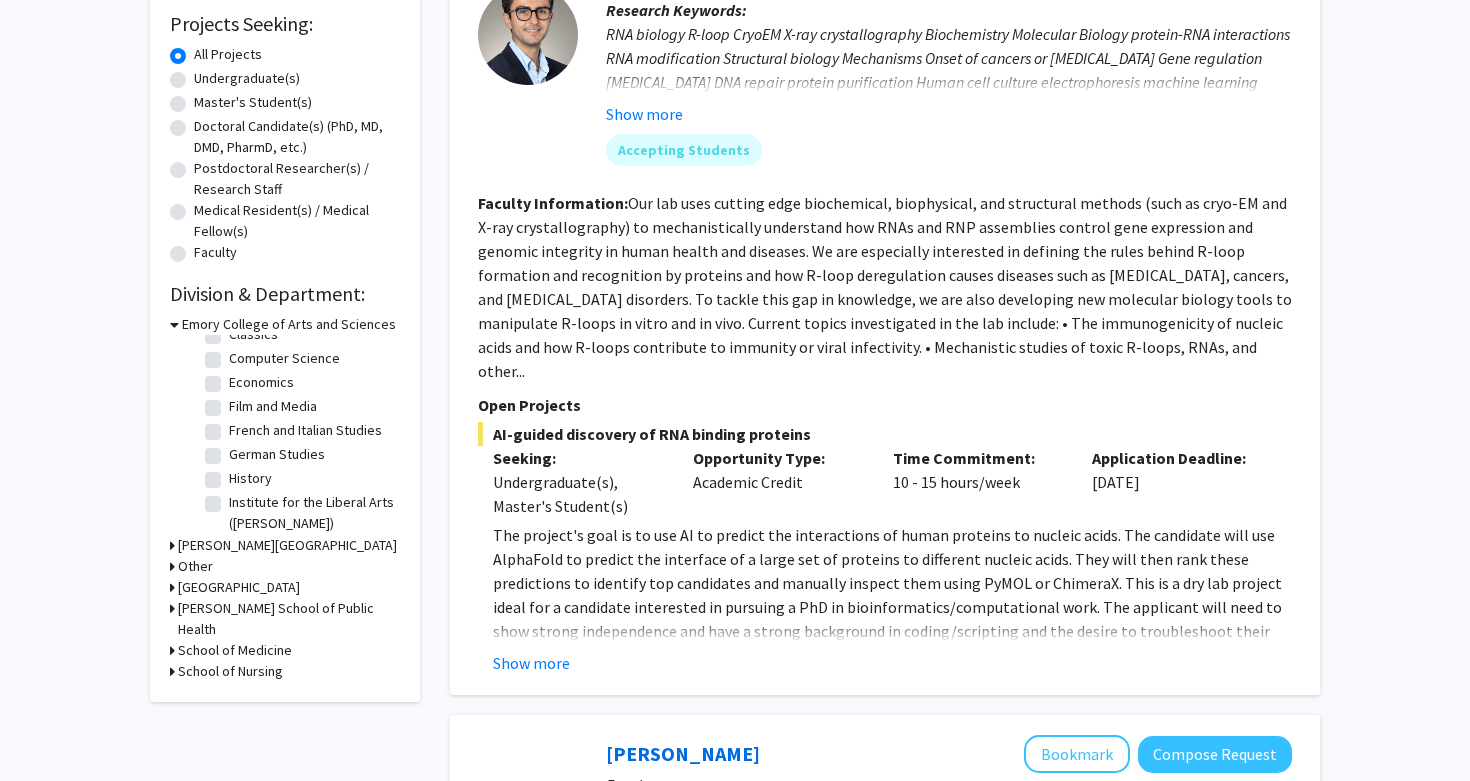 click 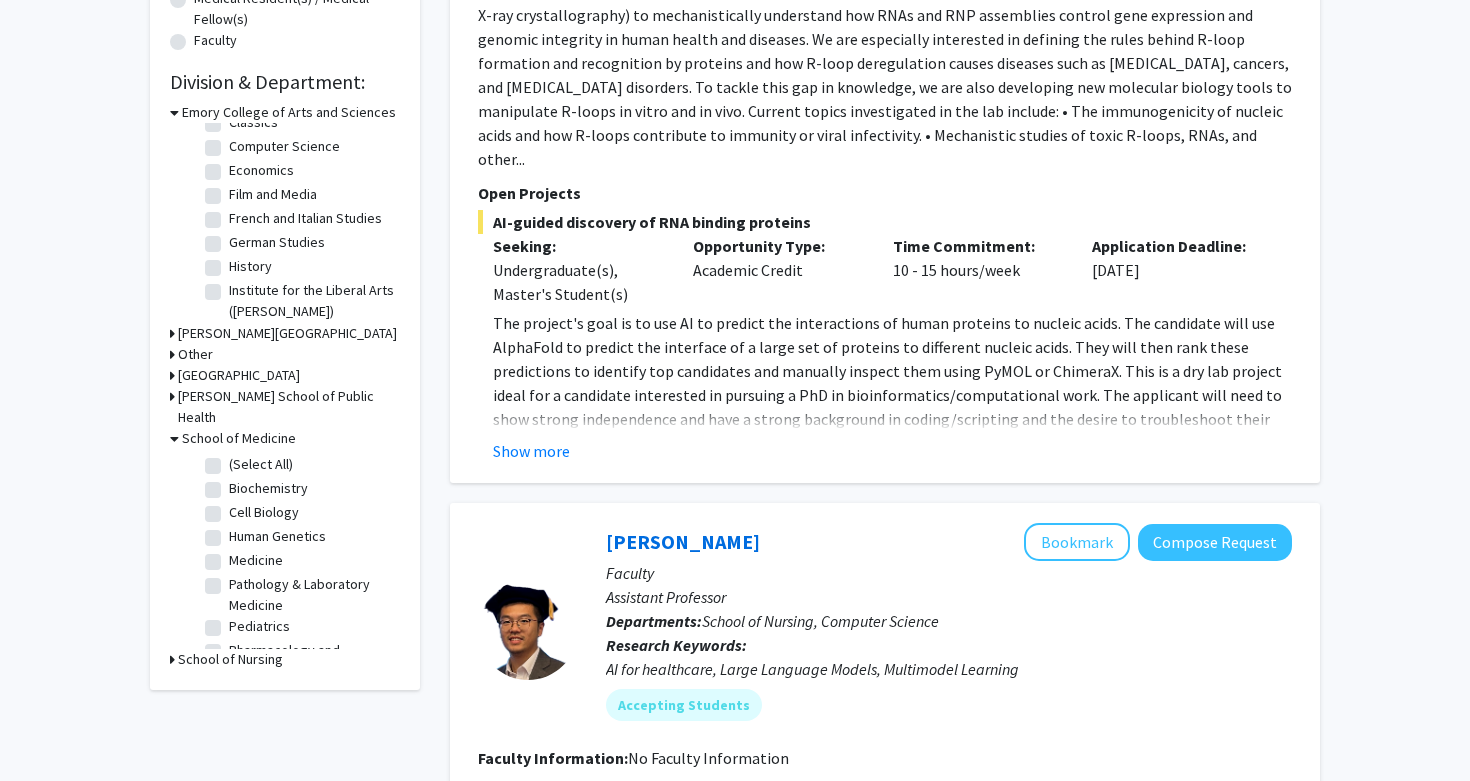 scroll, scrollTop: 545, scrollLeft: 0, axis: vertical 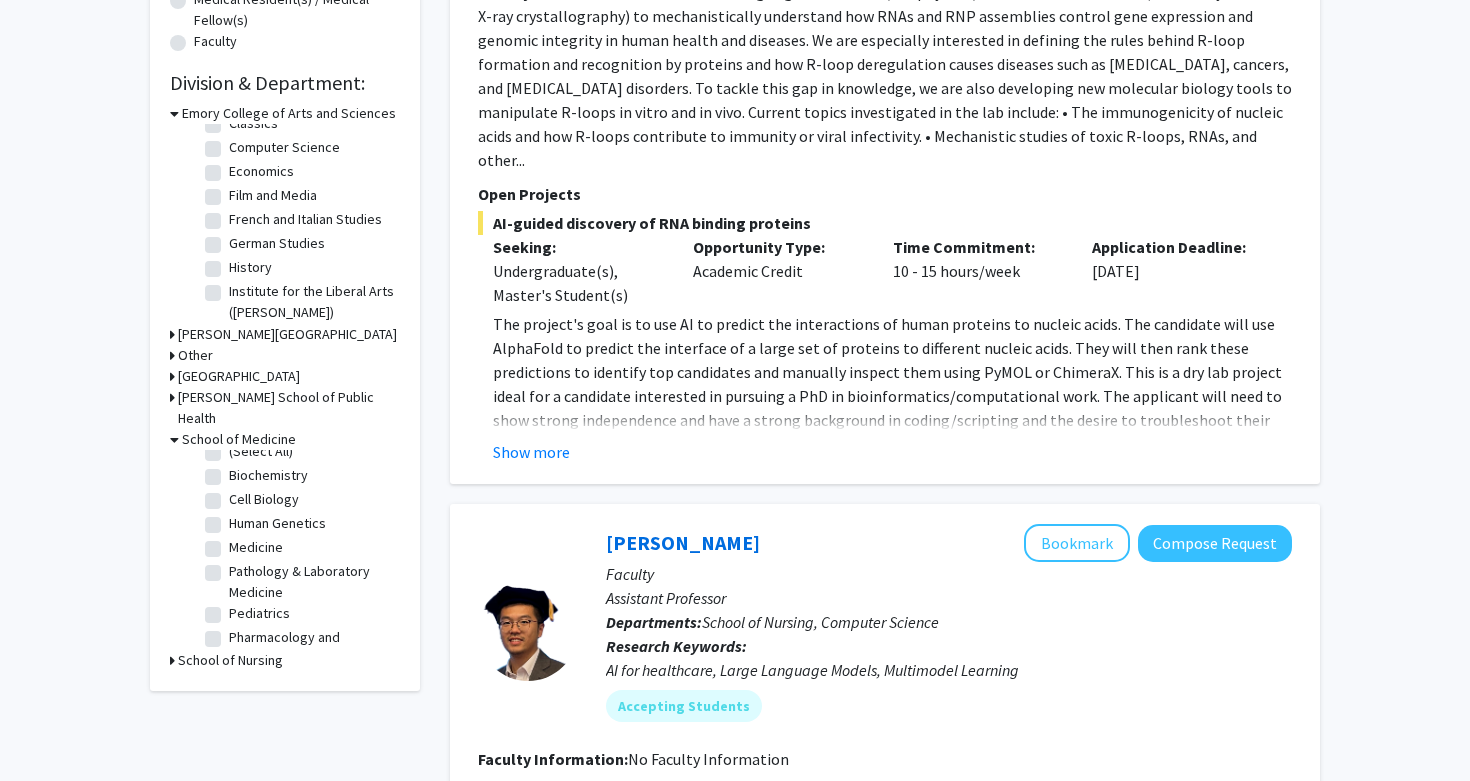 click on "Human Genetics" 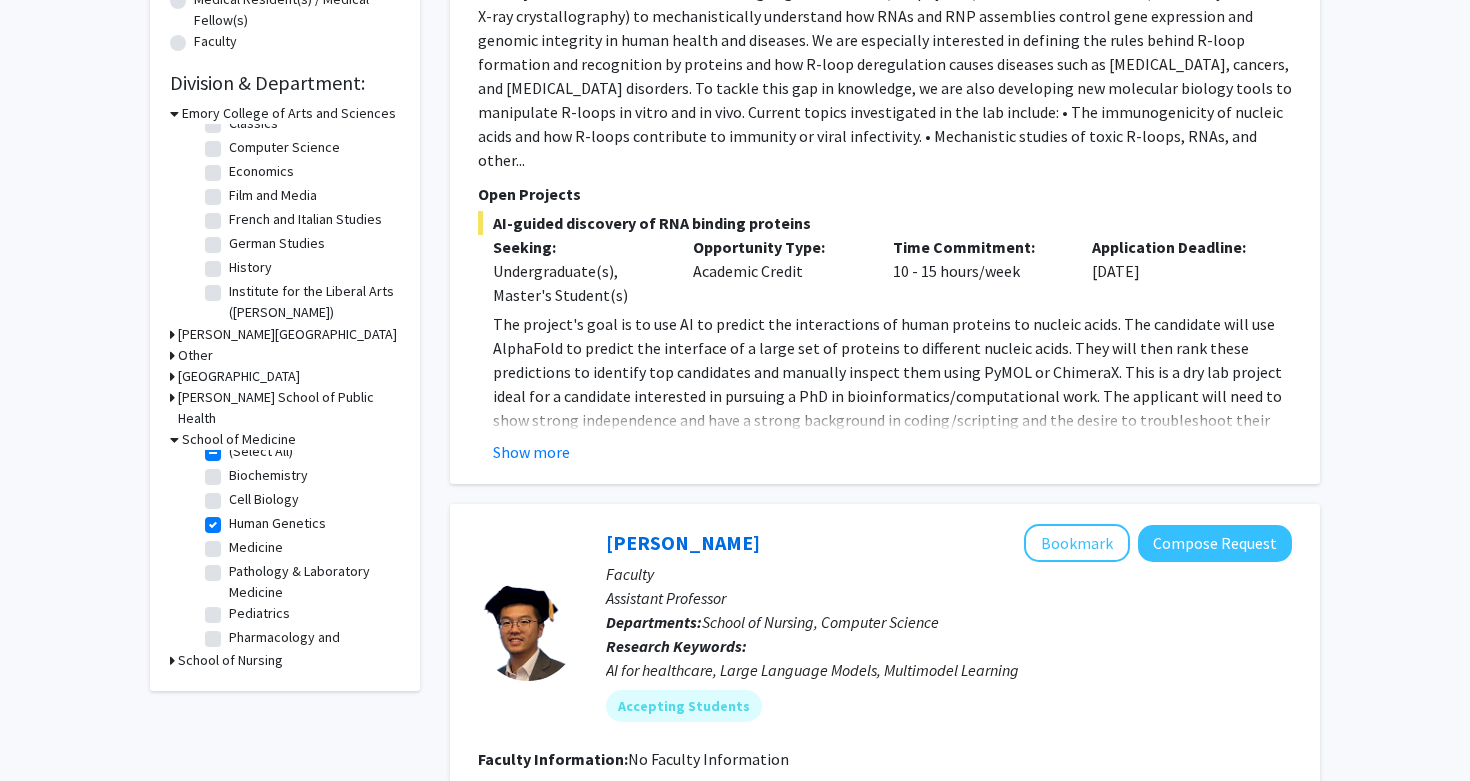 checkbox on "true" 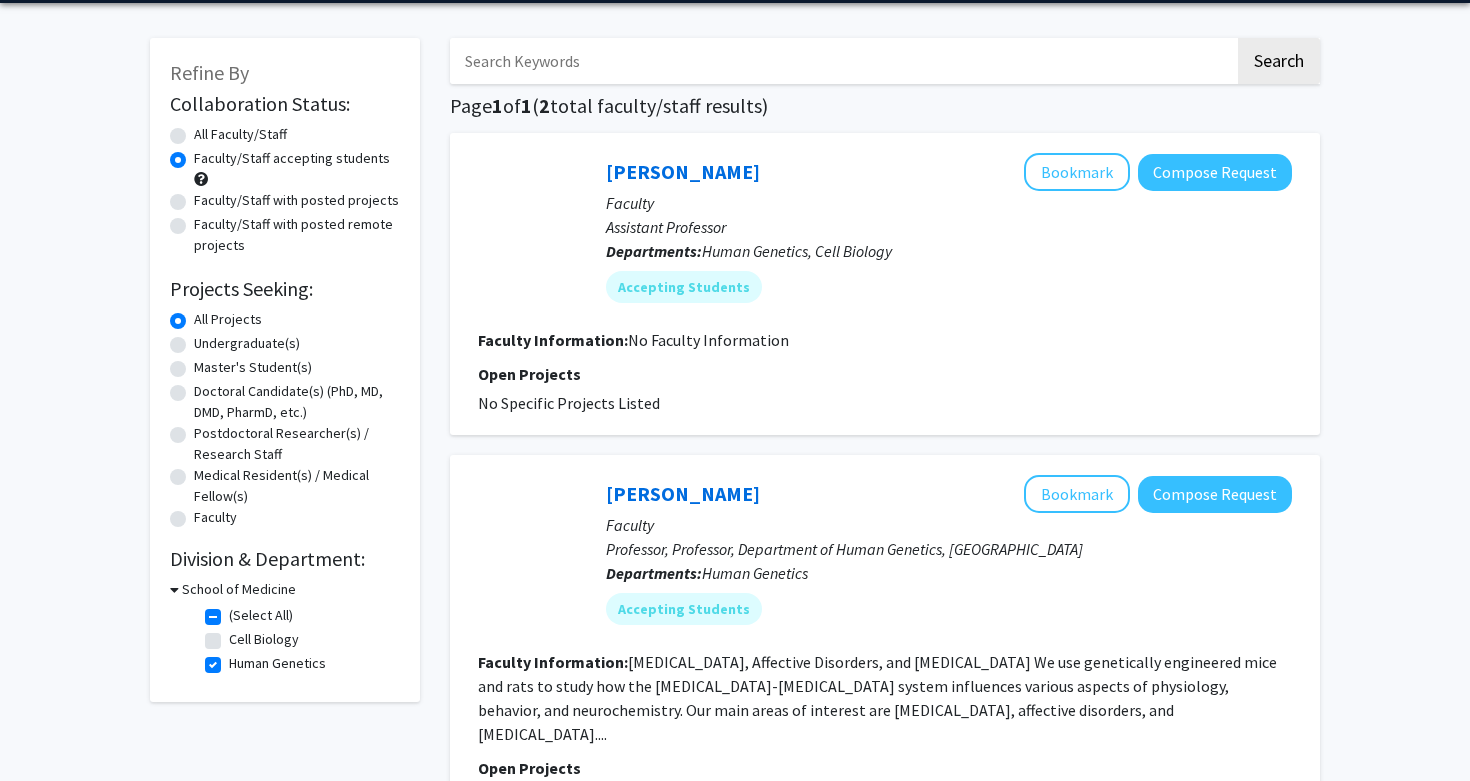 scroll, scrollTop: 70, scrollLeft: 0, axis: vertical 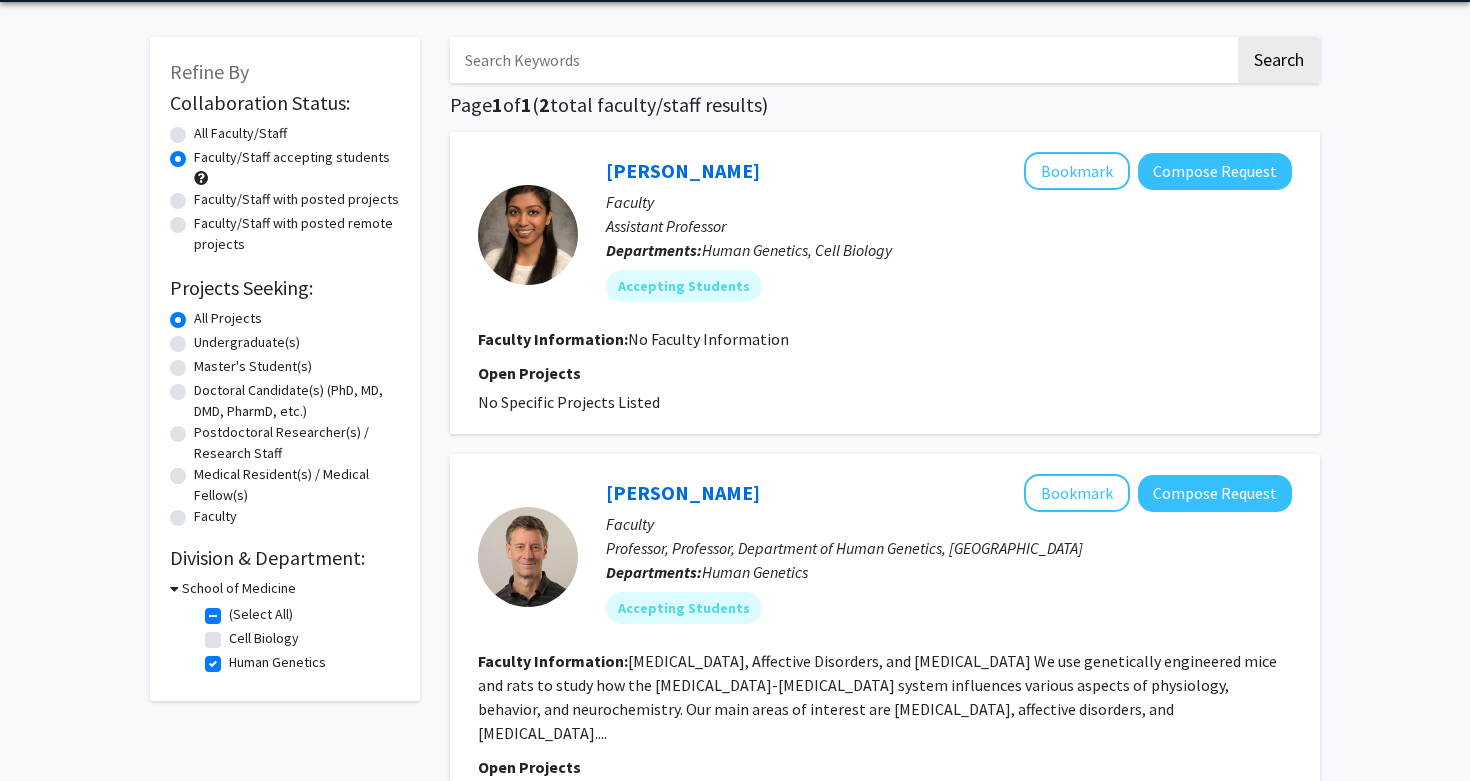 click on "Human Genetics" 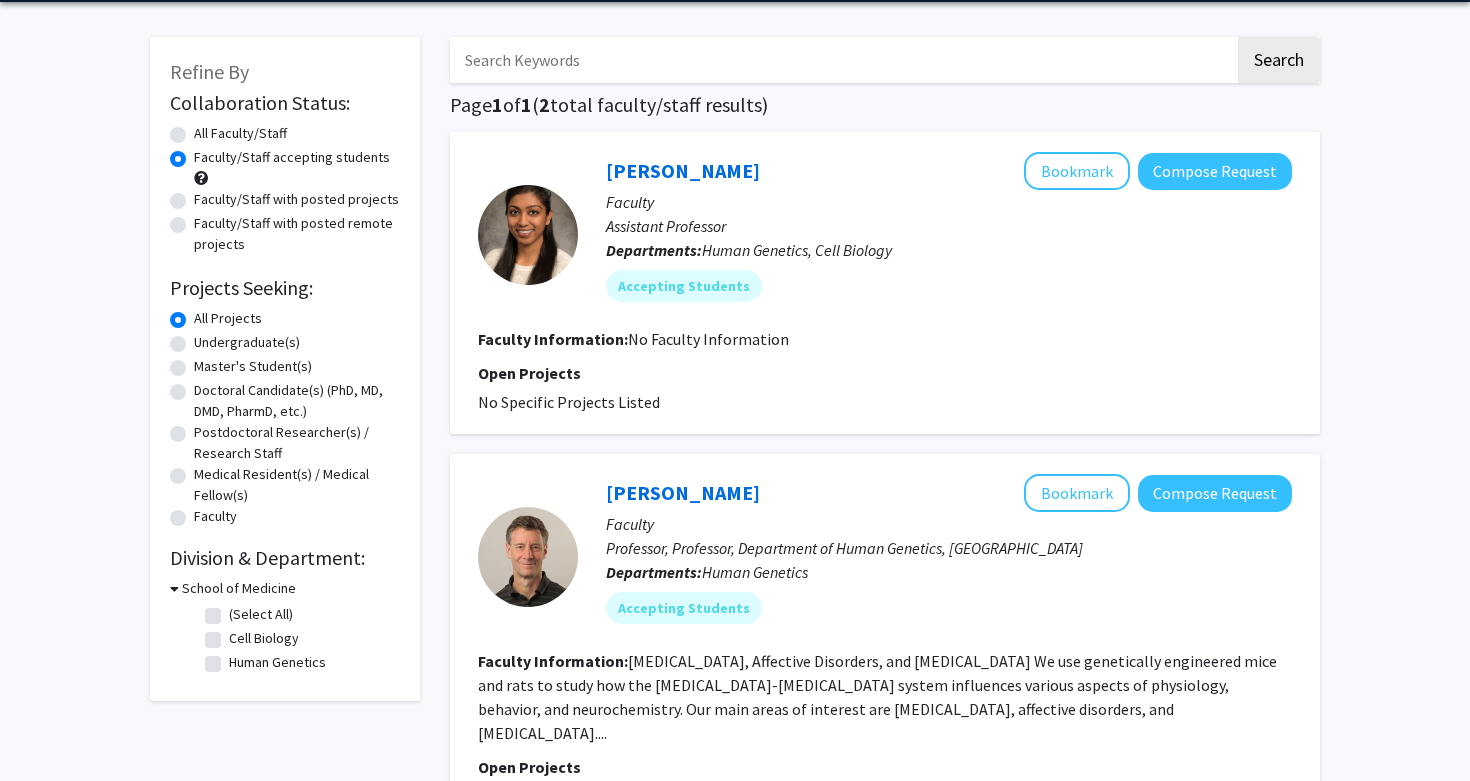 checkbox on "false" 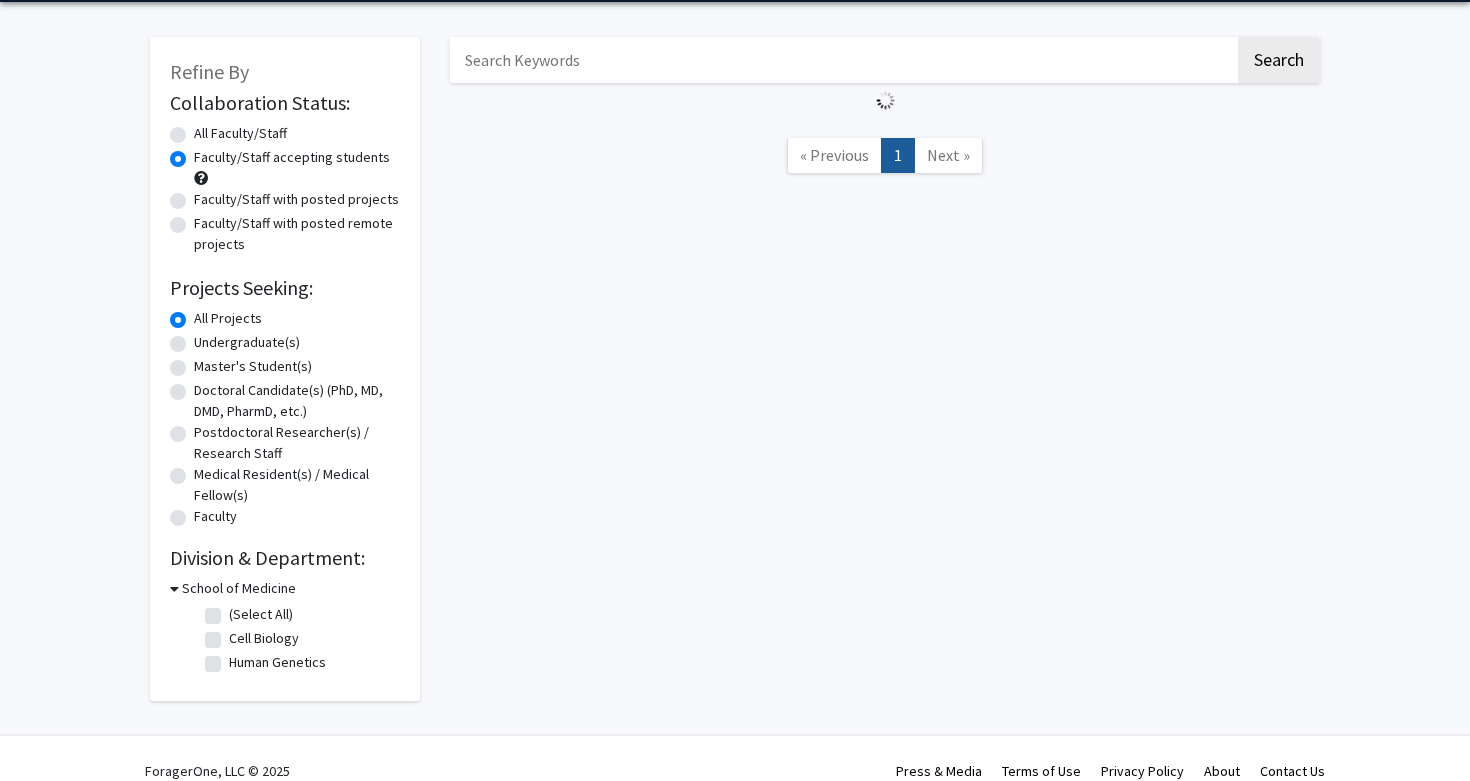 scroll, scrollTop: 0, scrollLeft: 0, axis: both 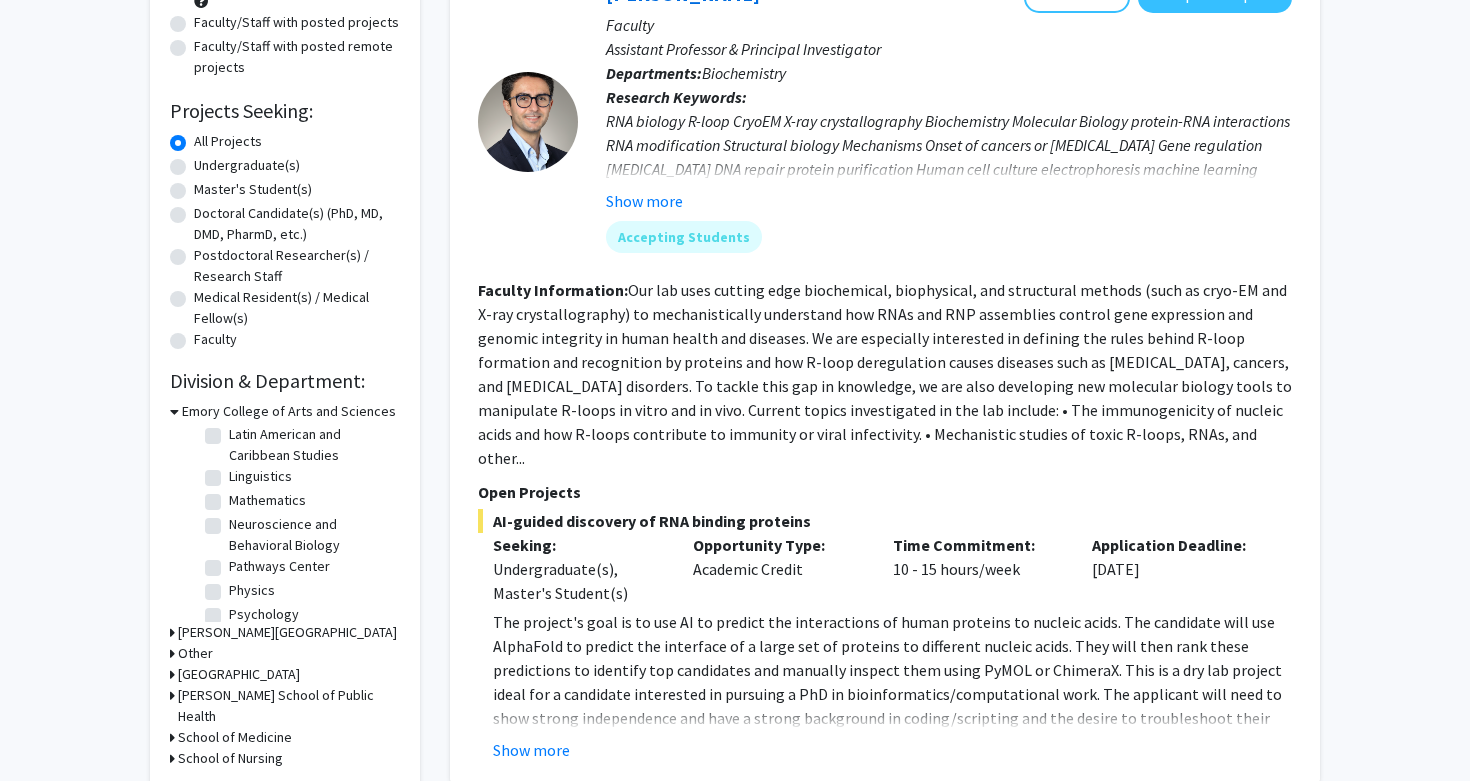 click on "School of Medicine" 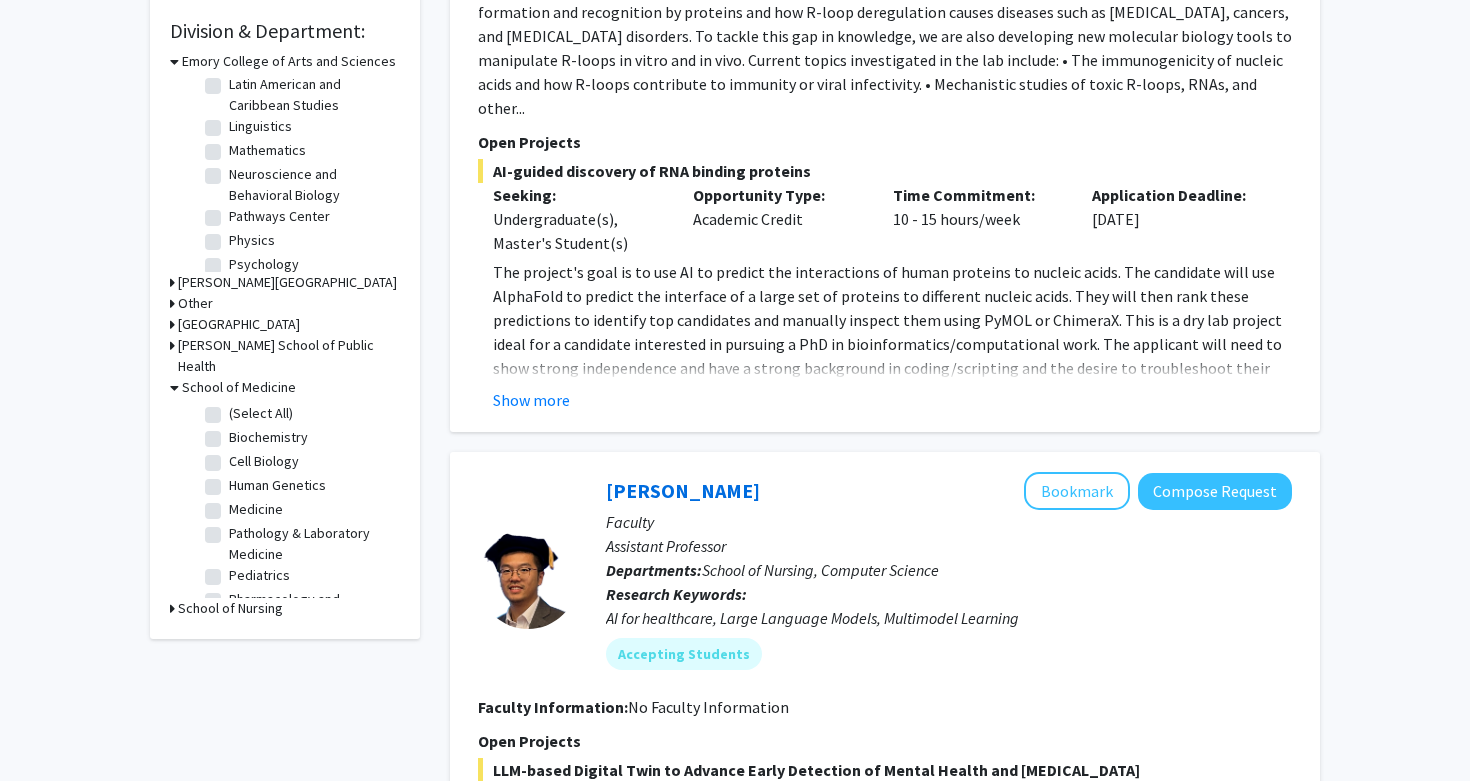 scroll, scrollTop: 640, scrollLeft: 0, axis: vertical 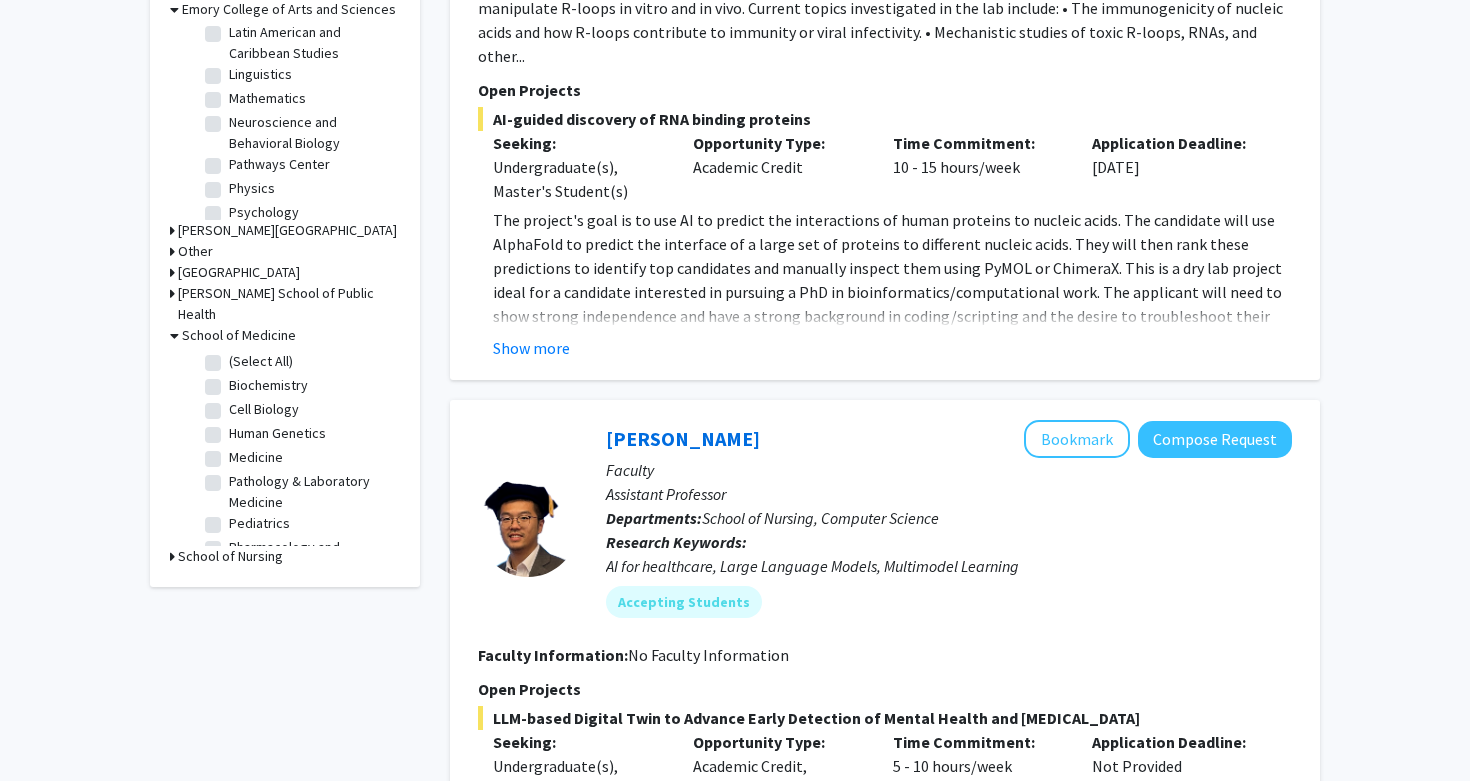 click on "Cell Biology" 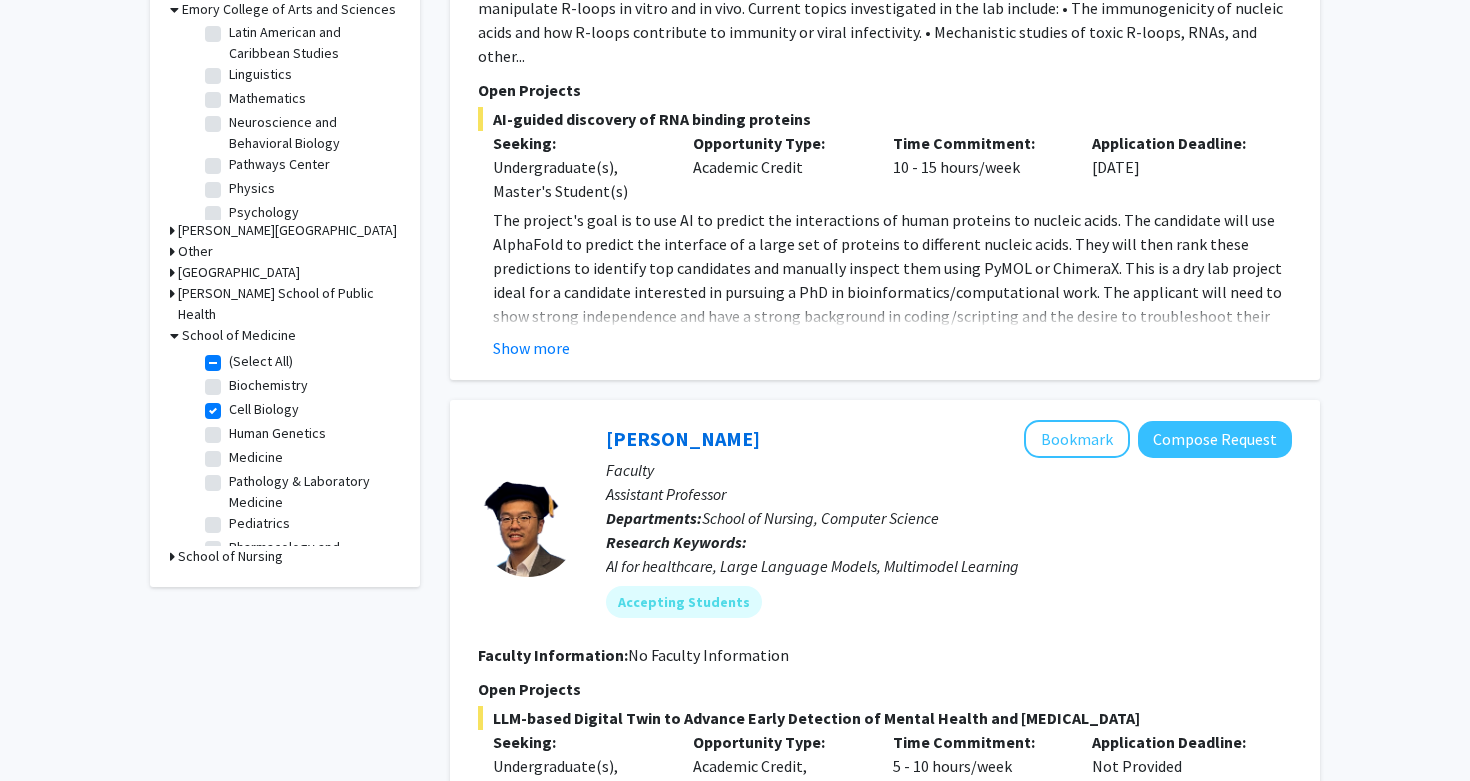 checkbox on "true" 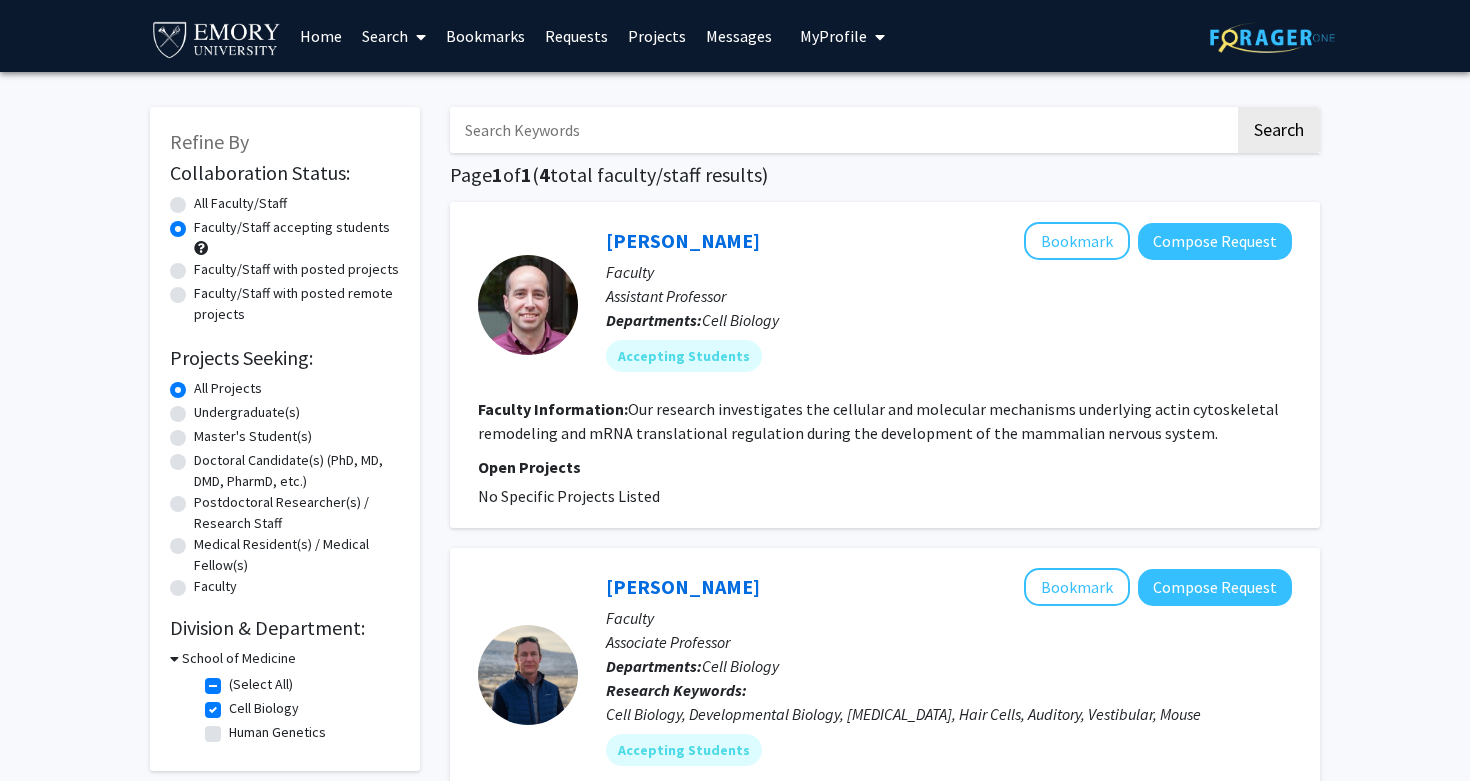click on "Undergraduate(s)" 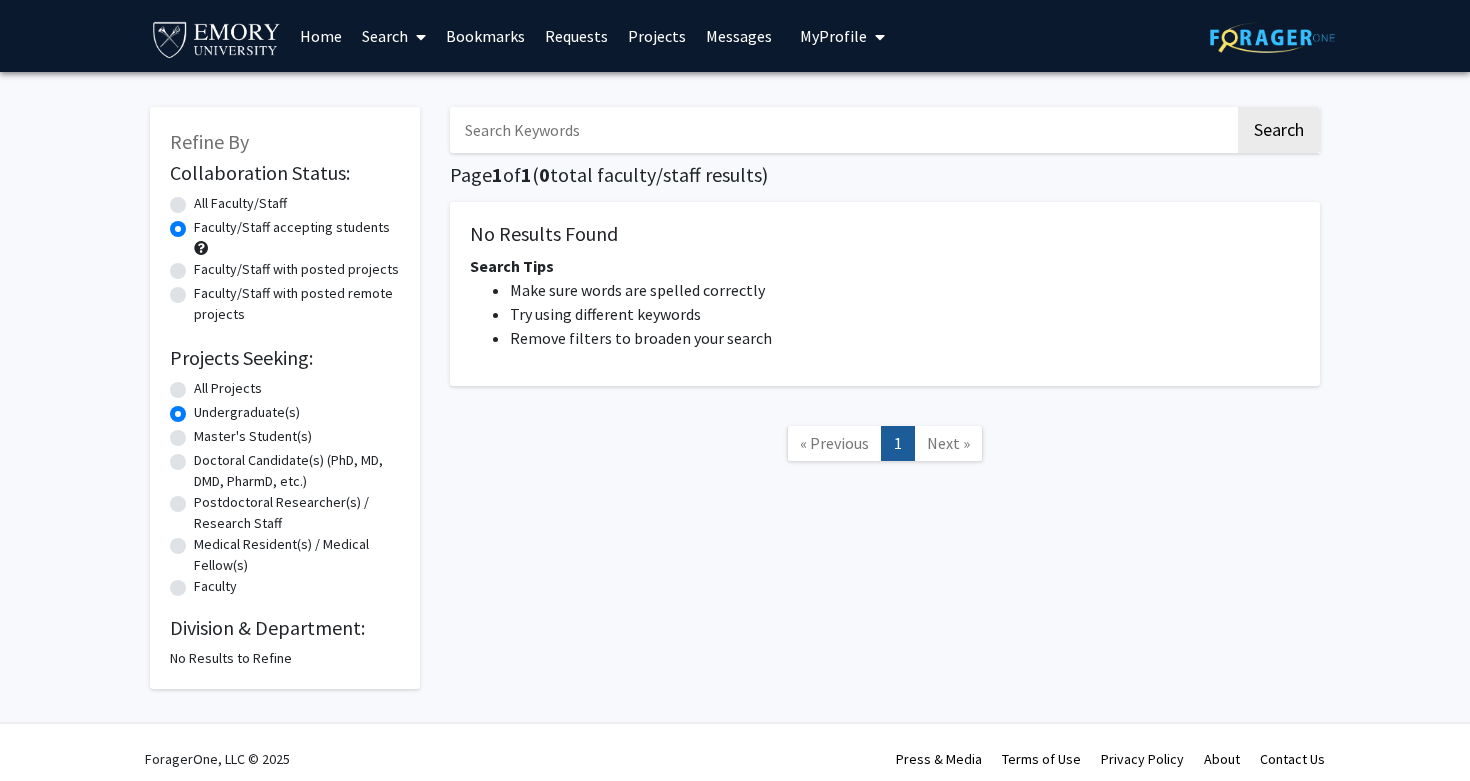 click on "All Projects" 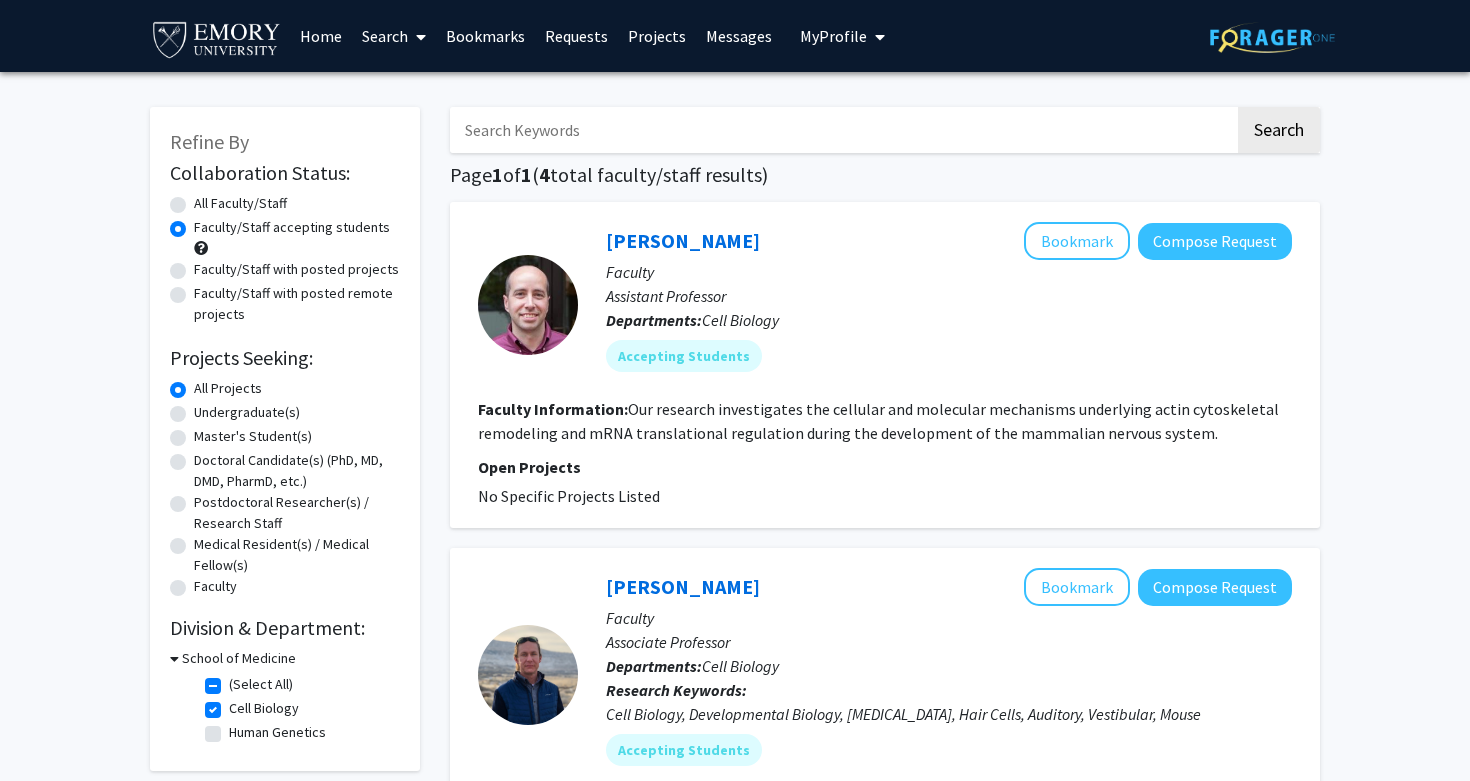 click on "Cell Biology" 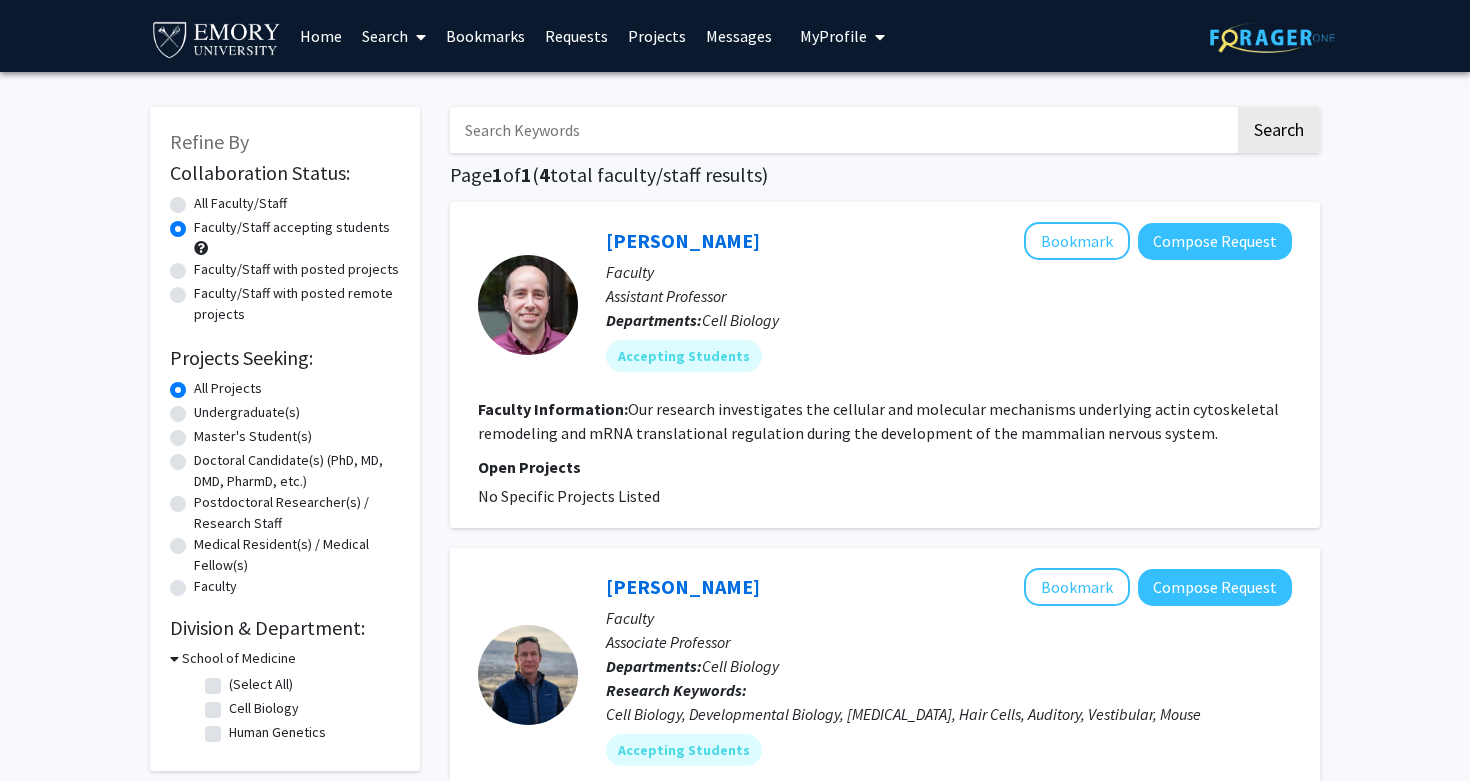 checkbox on "false" 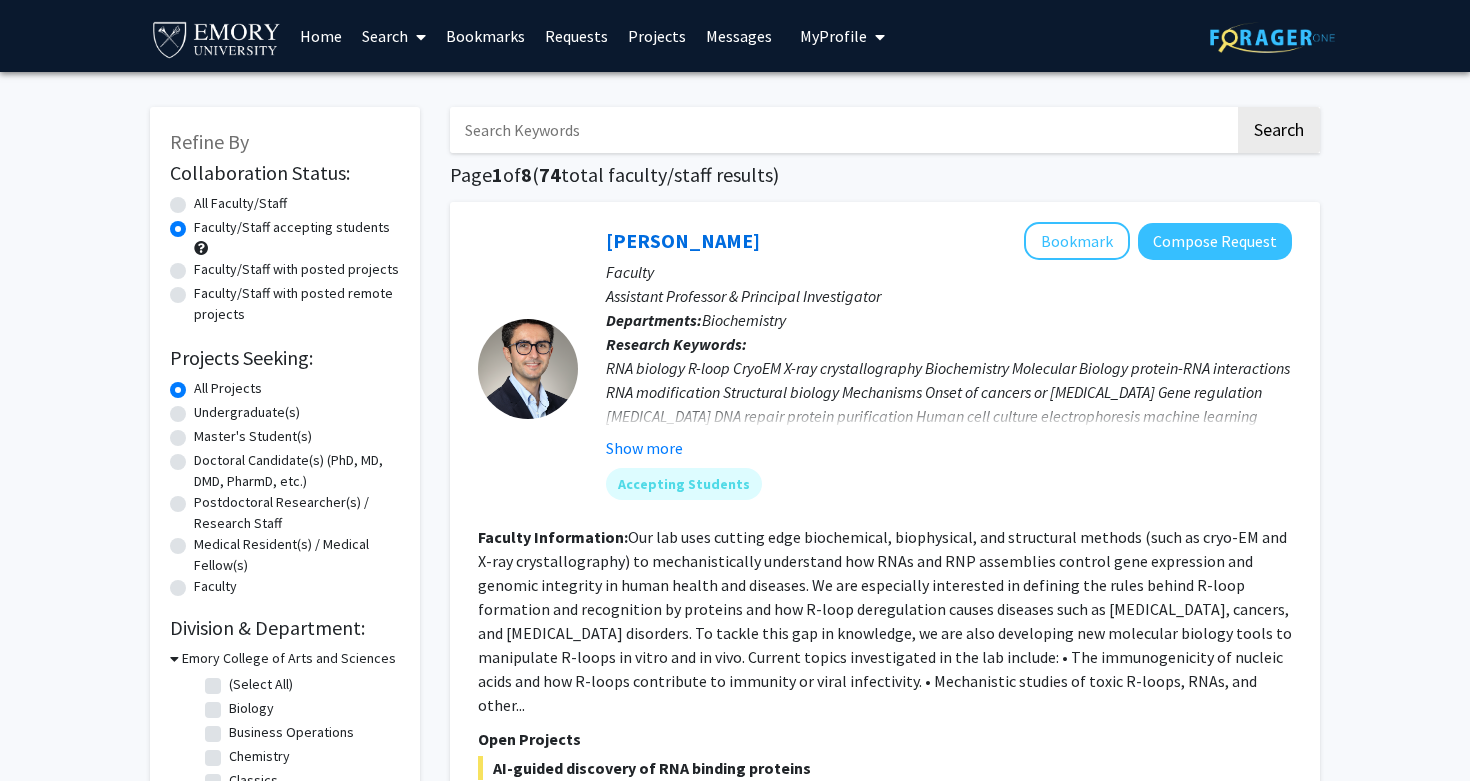 click on "Faculty/Staff with posted projects" 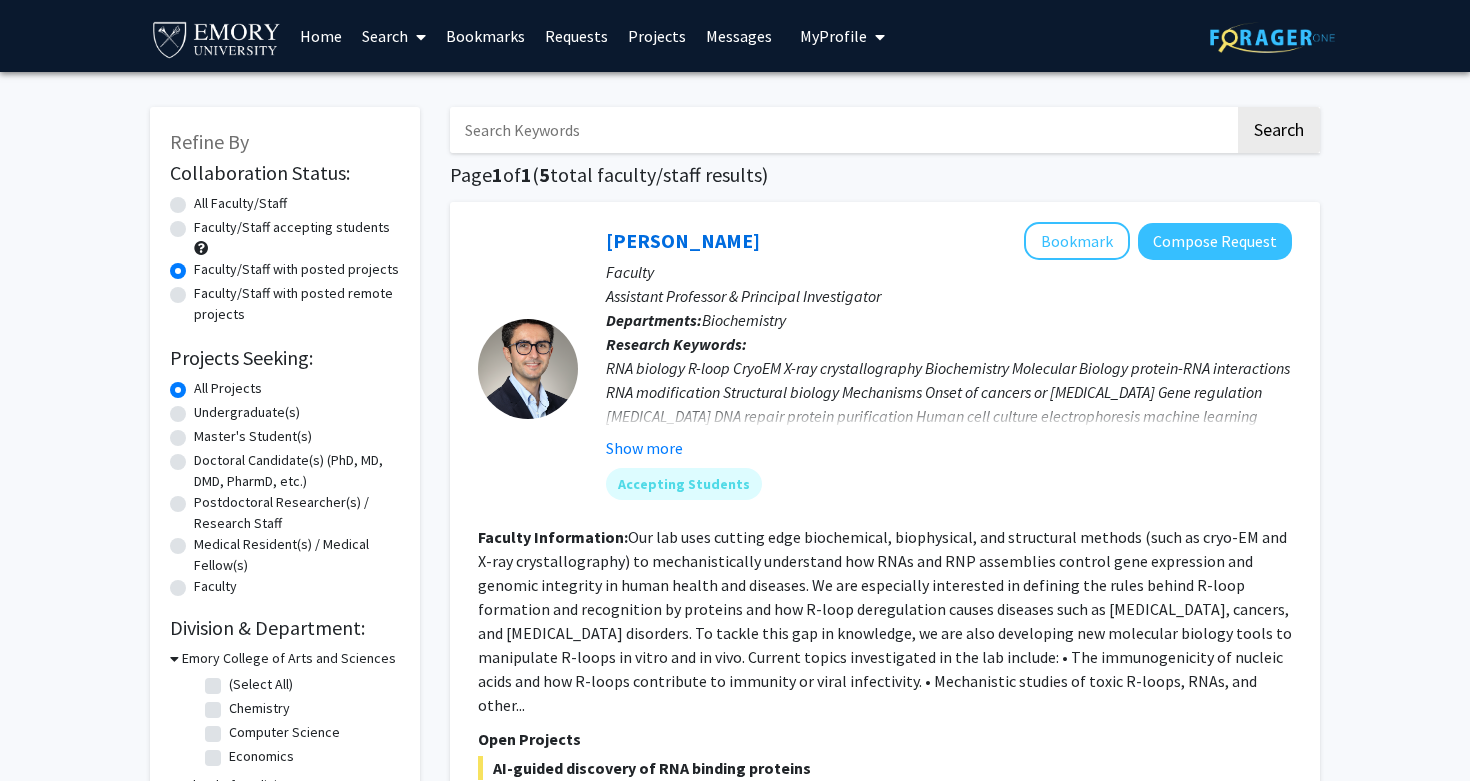 click on "Faculty/Staff accepting students" 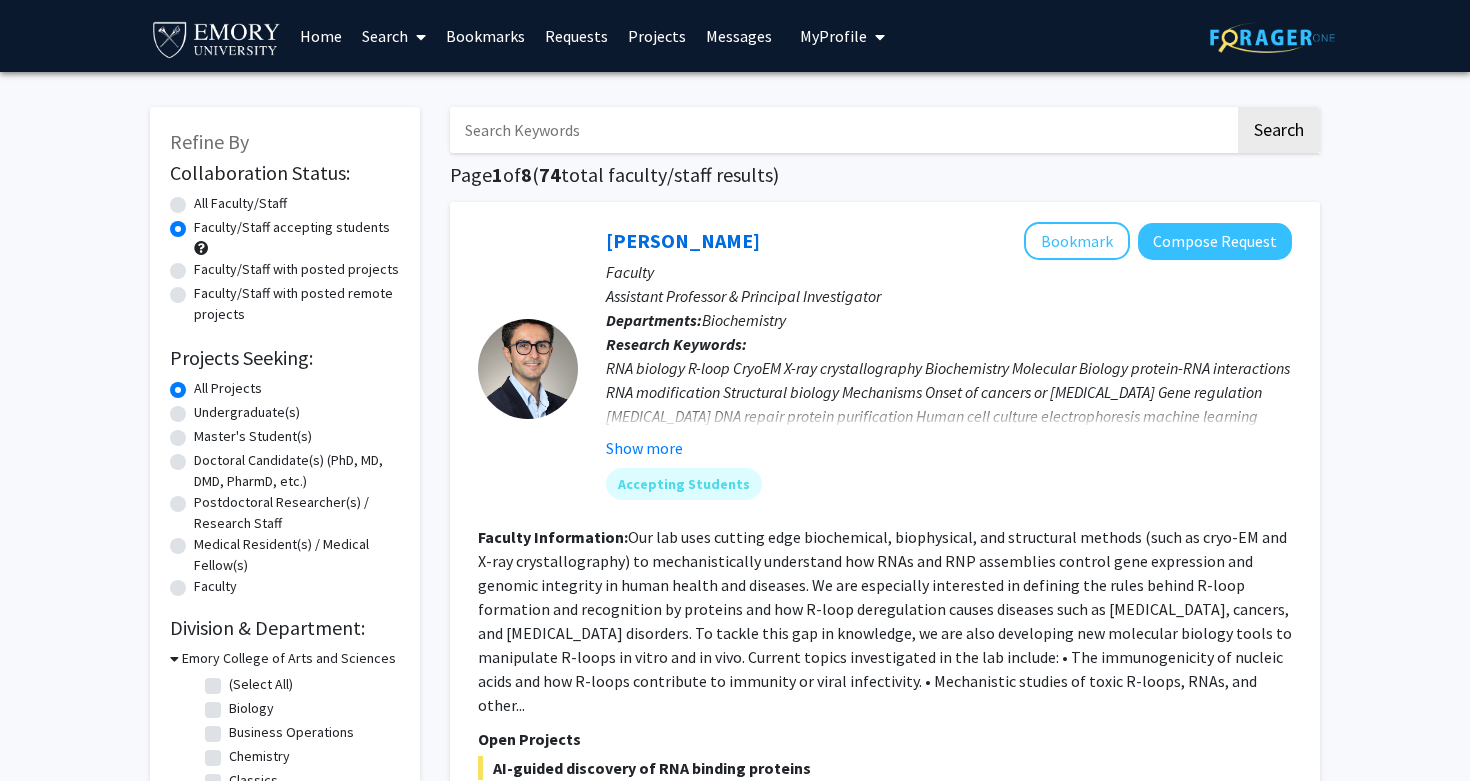 click on "Faculty/Staff with posted projects" 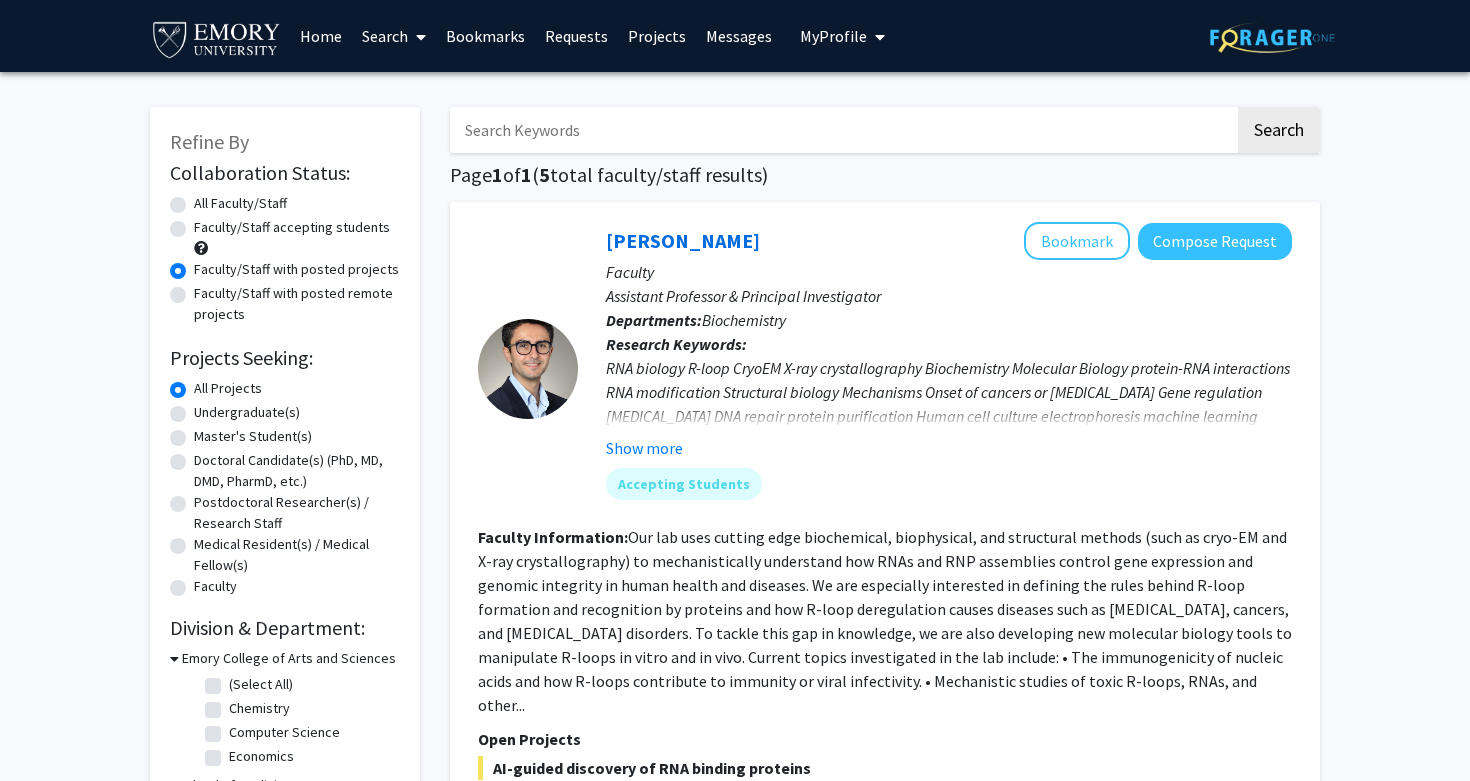 scroll, scrollTop: 0, scrollLeft: 0, axis: both 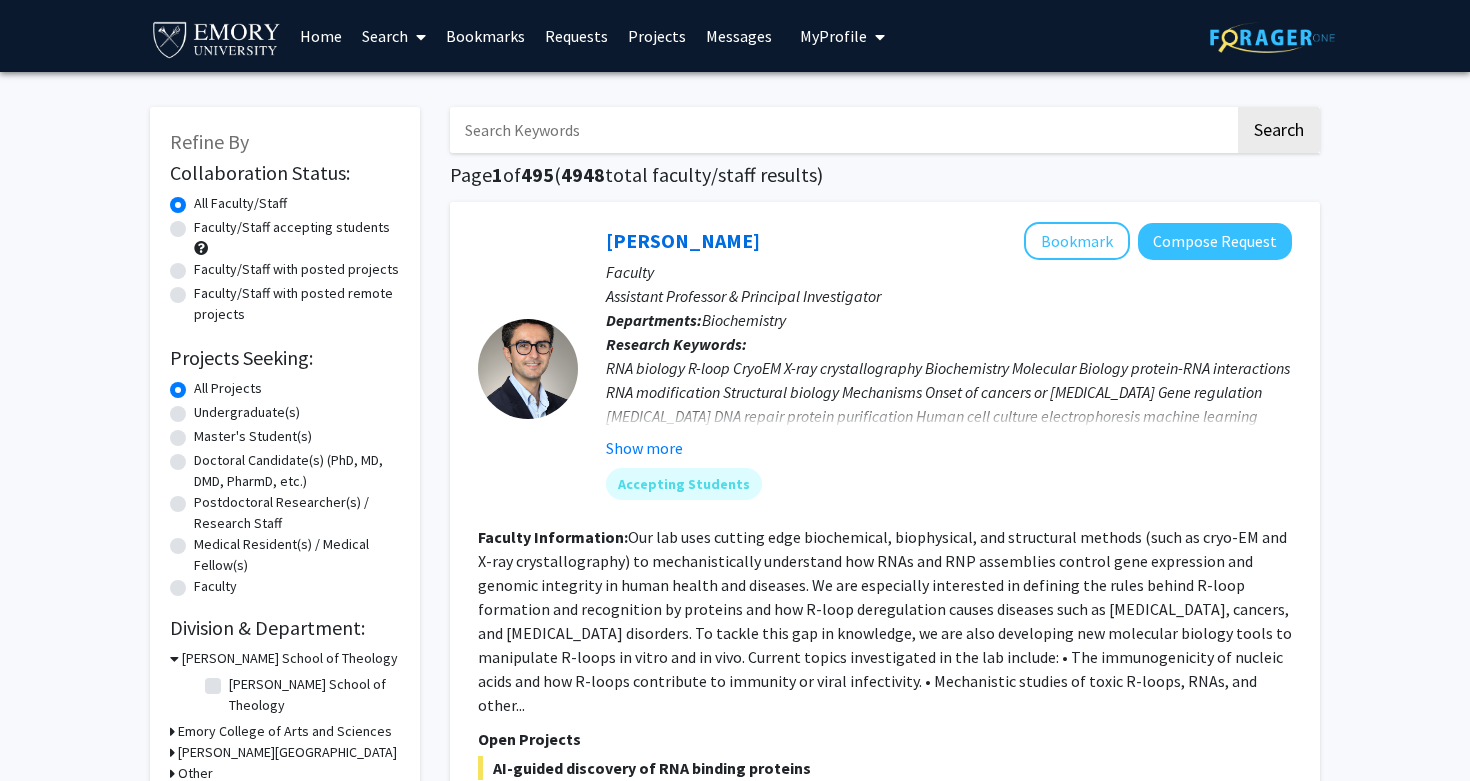 click on "Faculty/Staff accepting students" 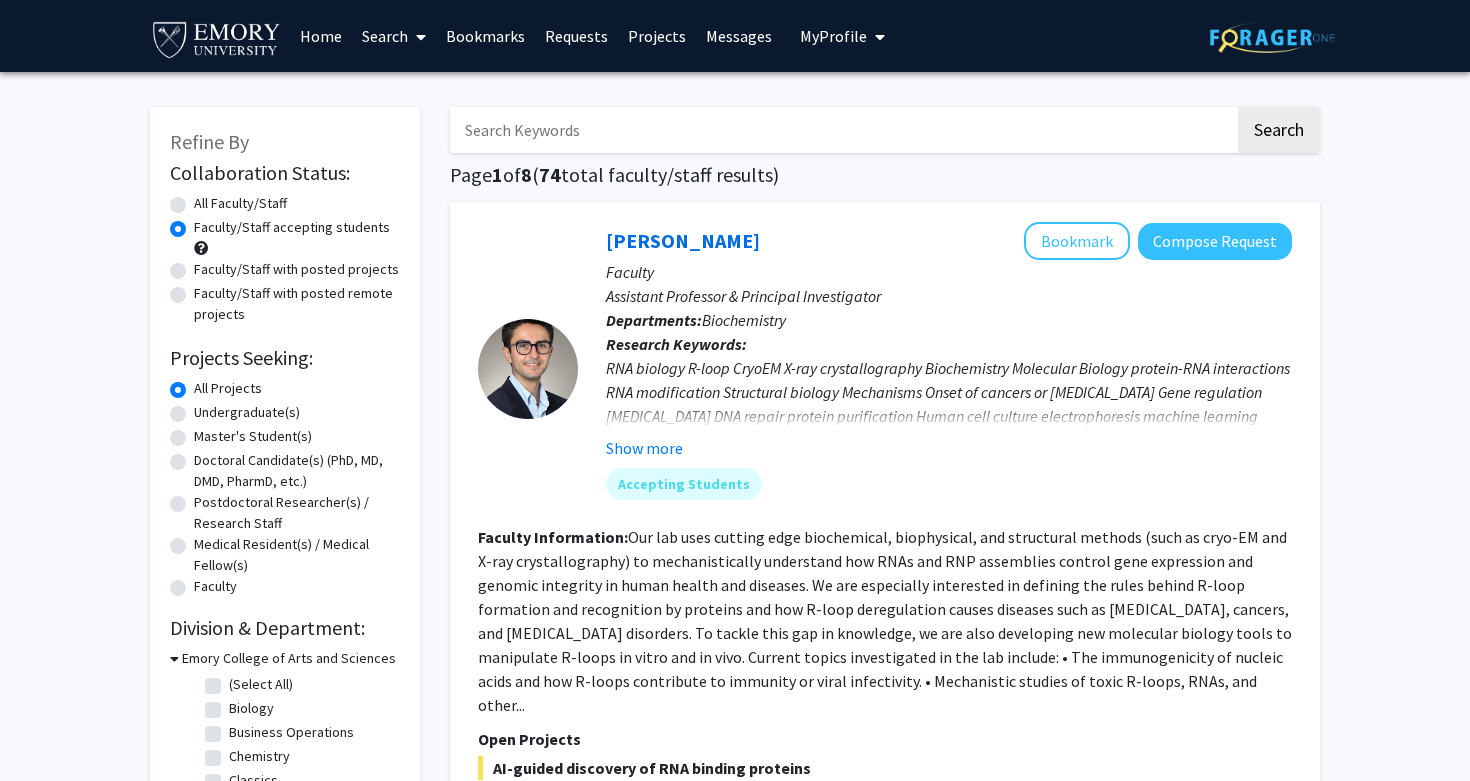 click on "Requests" at bounding box center [576, 36] 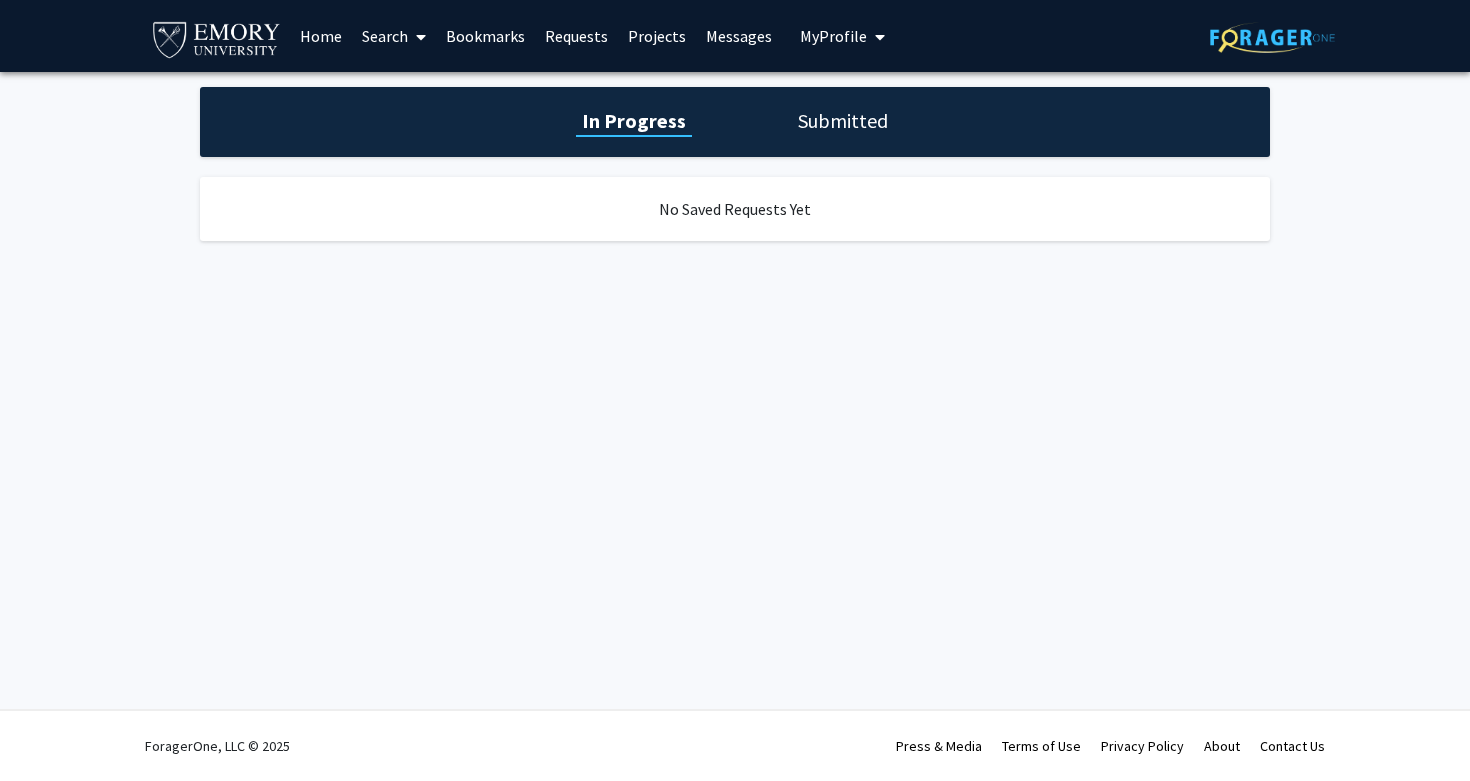 click on "Bookmarks" at bounding box center [485, 36] 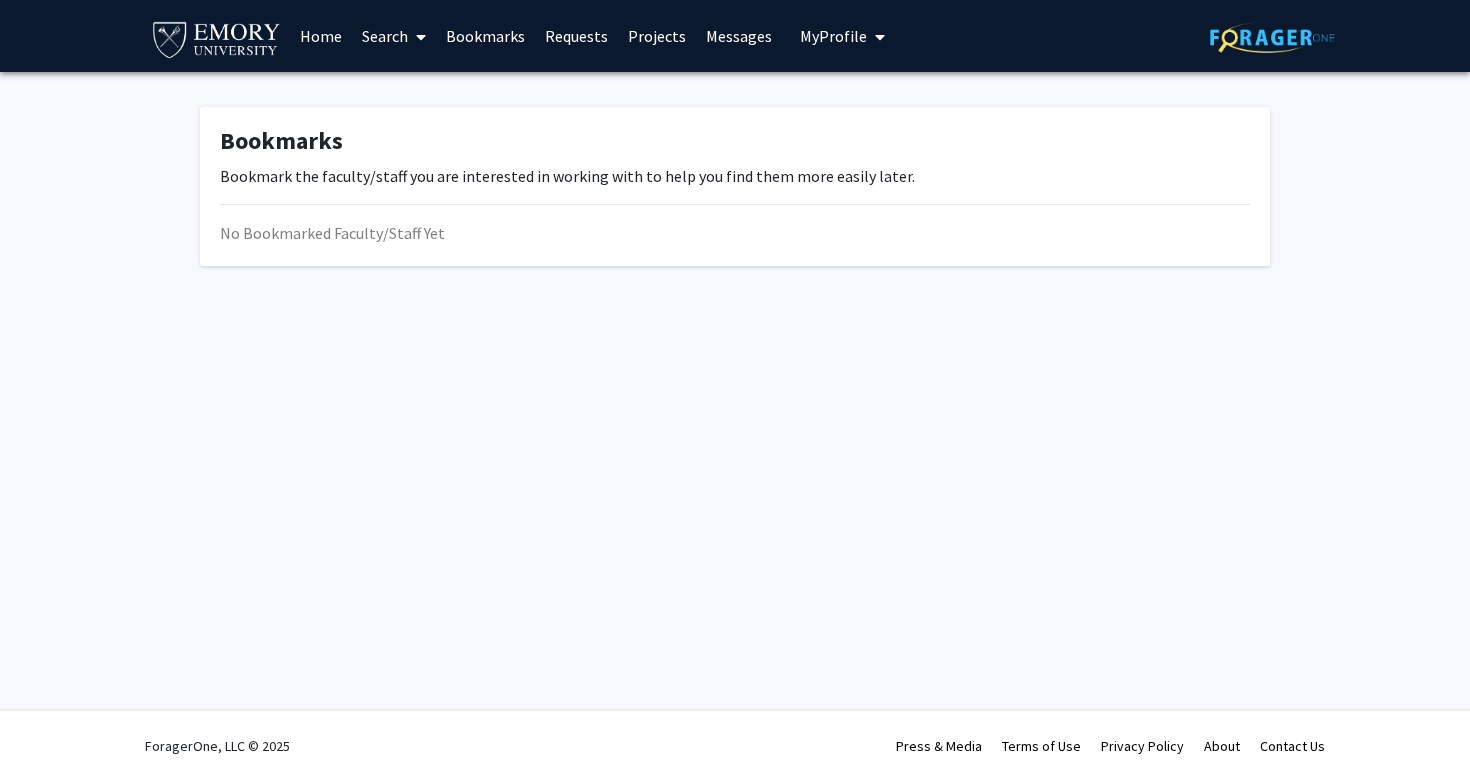 click on "Home" at bounding box center [321, 36] 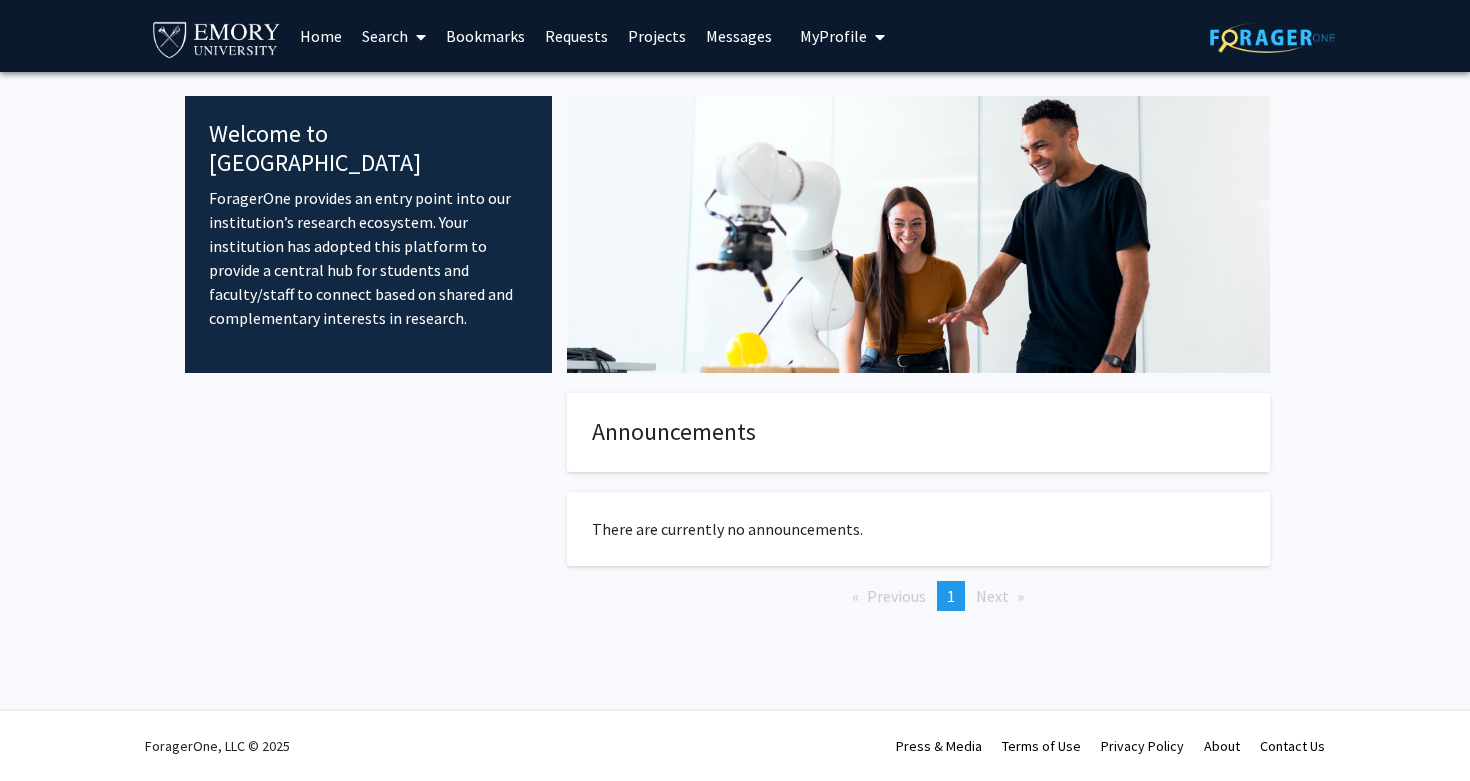 click on "Search" at bounding box center [394, 36] 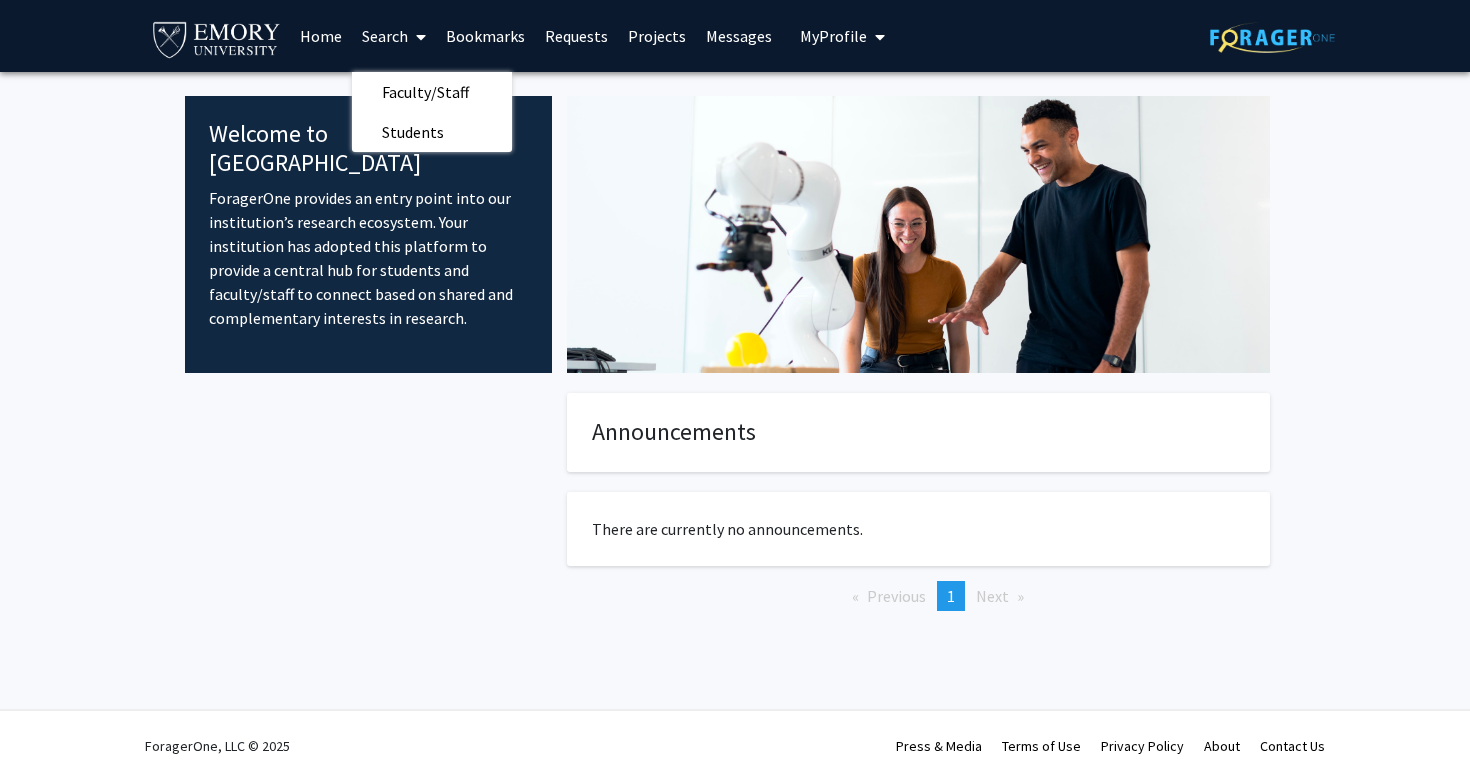 click on "Messages" at bounding box center (739, 36) 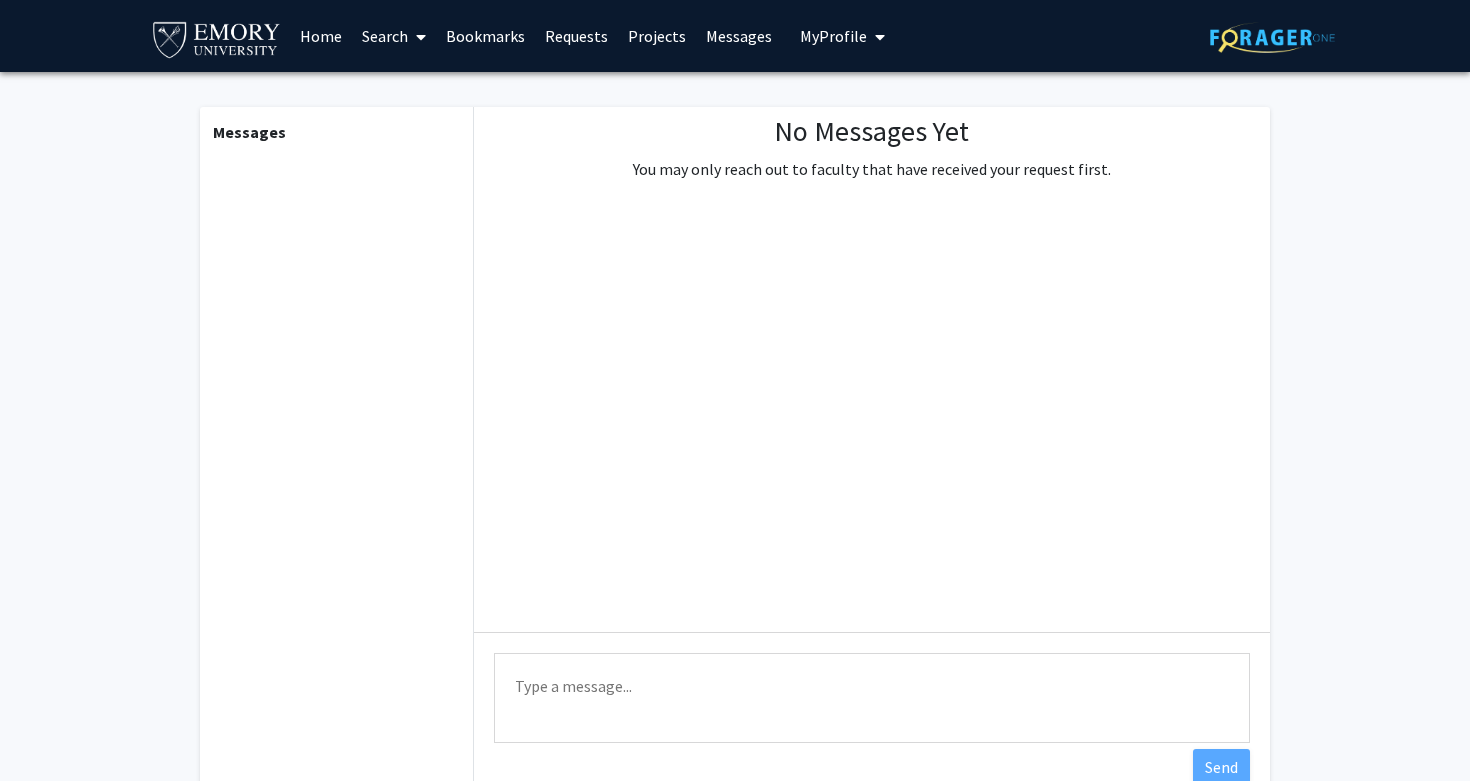 click on "Requests" at bounding box center [576, 36] 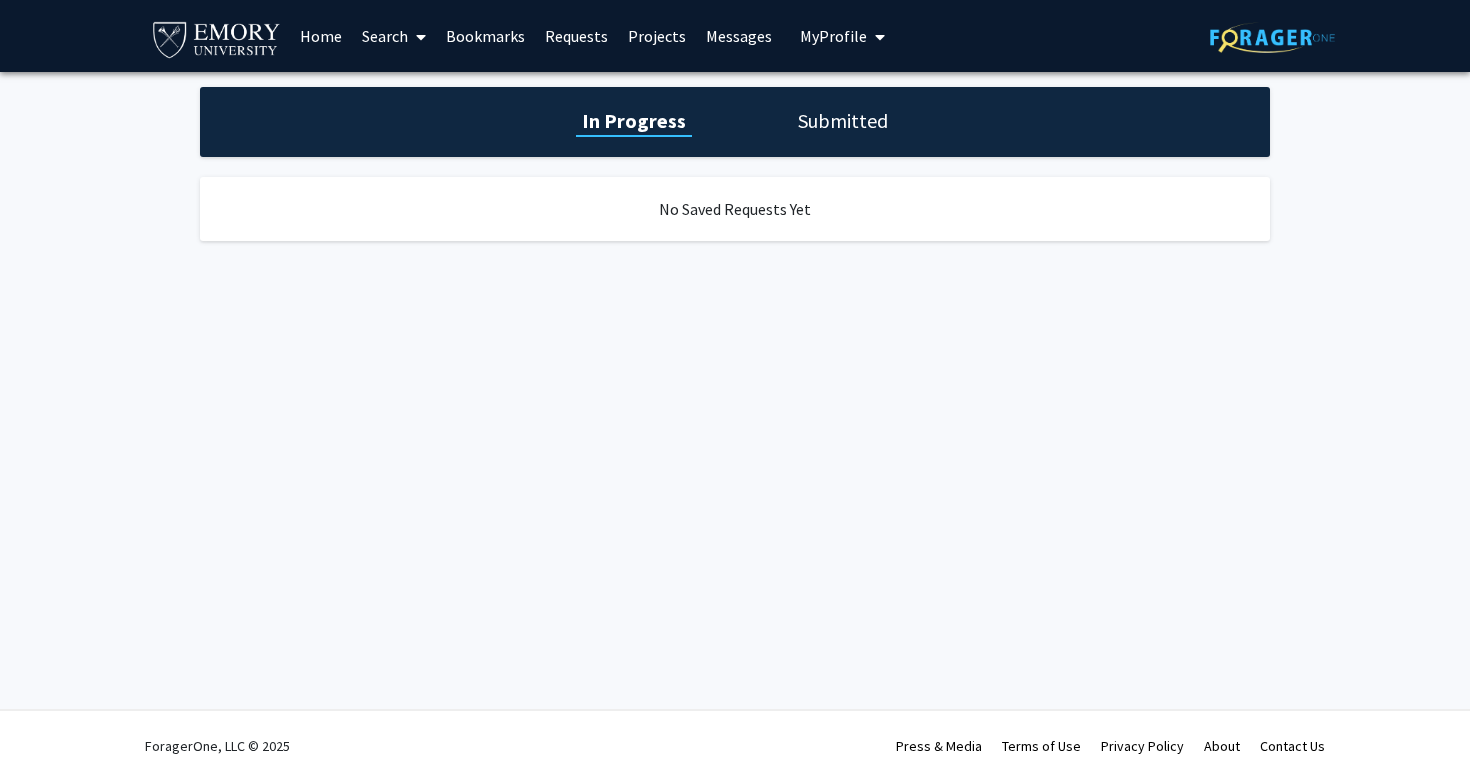 click on "Bookmarks" at bounding box center [485, 36] 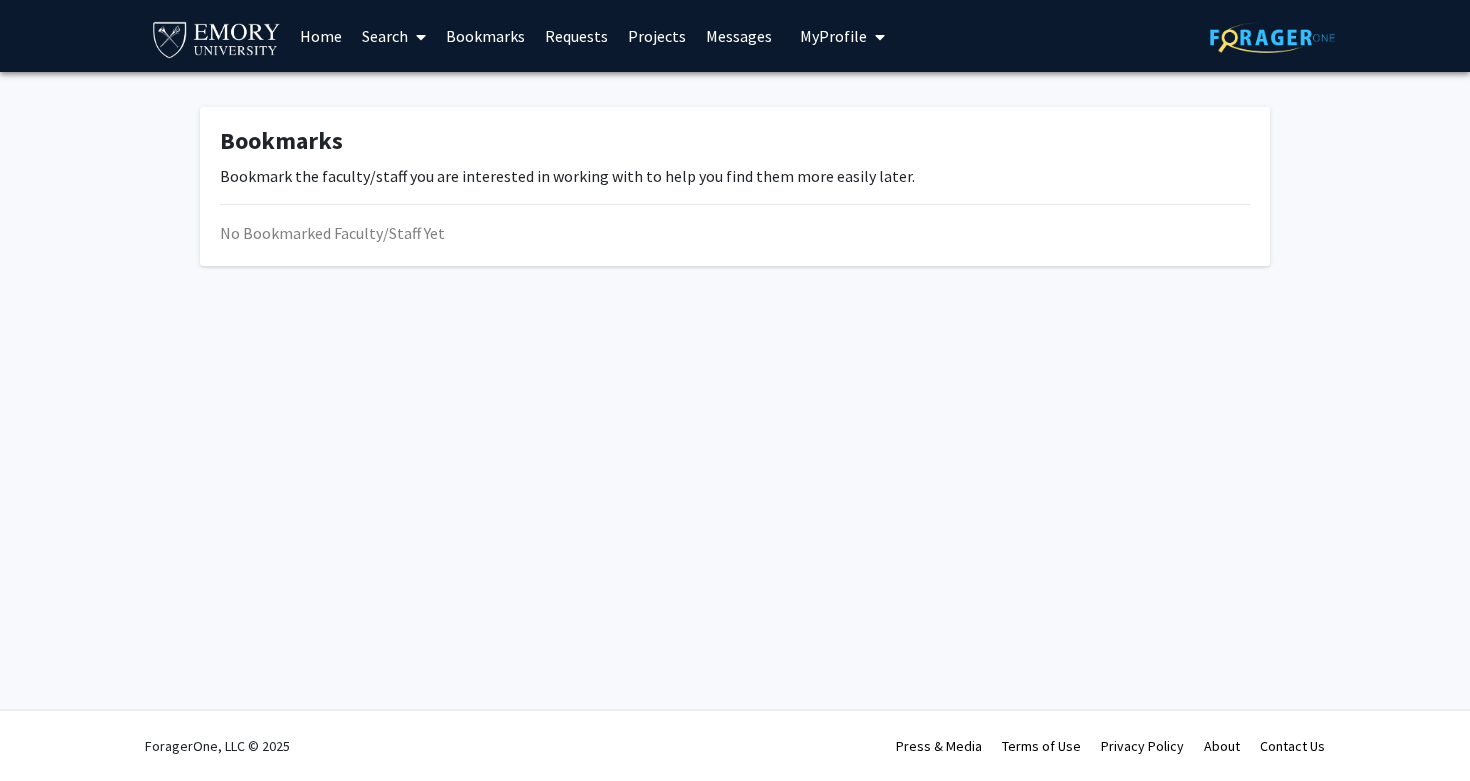 click on "Search" at bounding box center [394, 36] 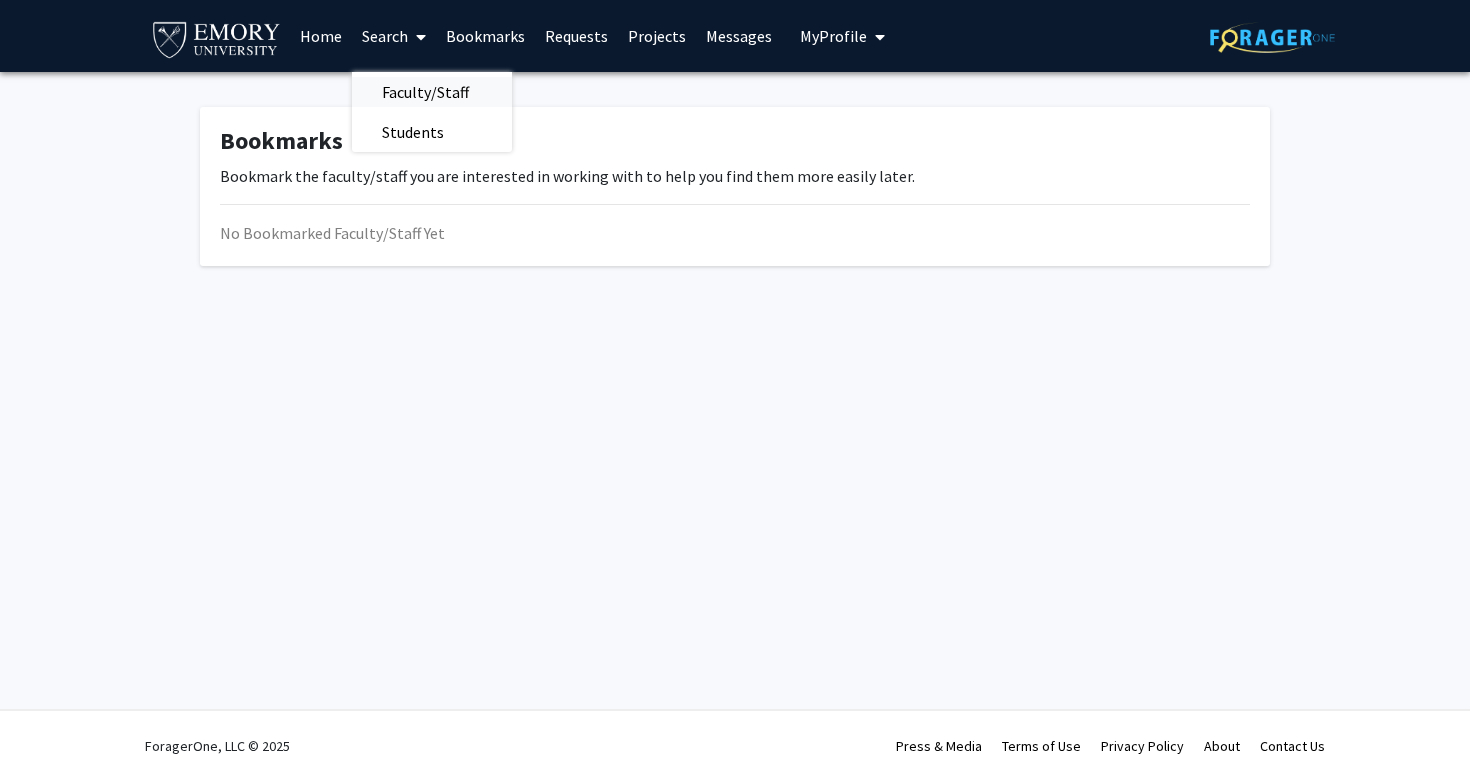 click on "Faculty/Staff" at bounding box center [425, 92] 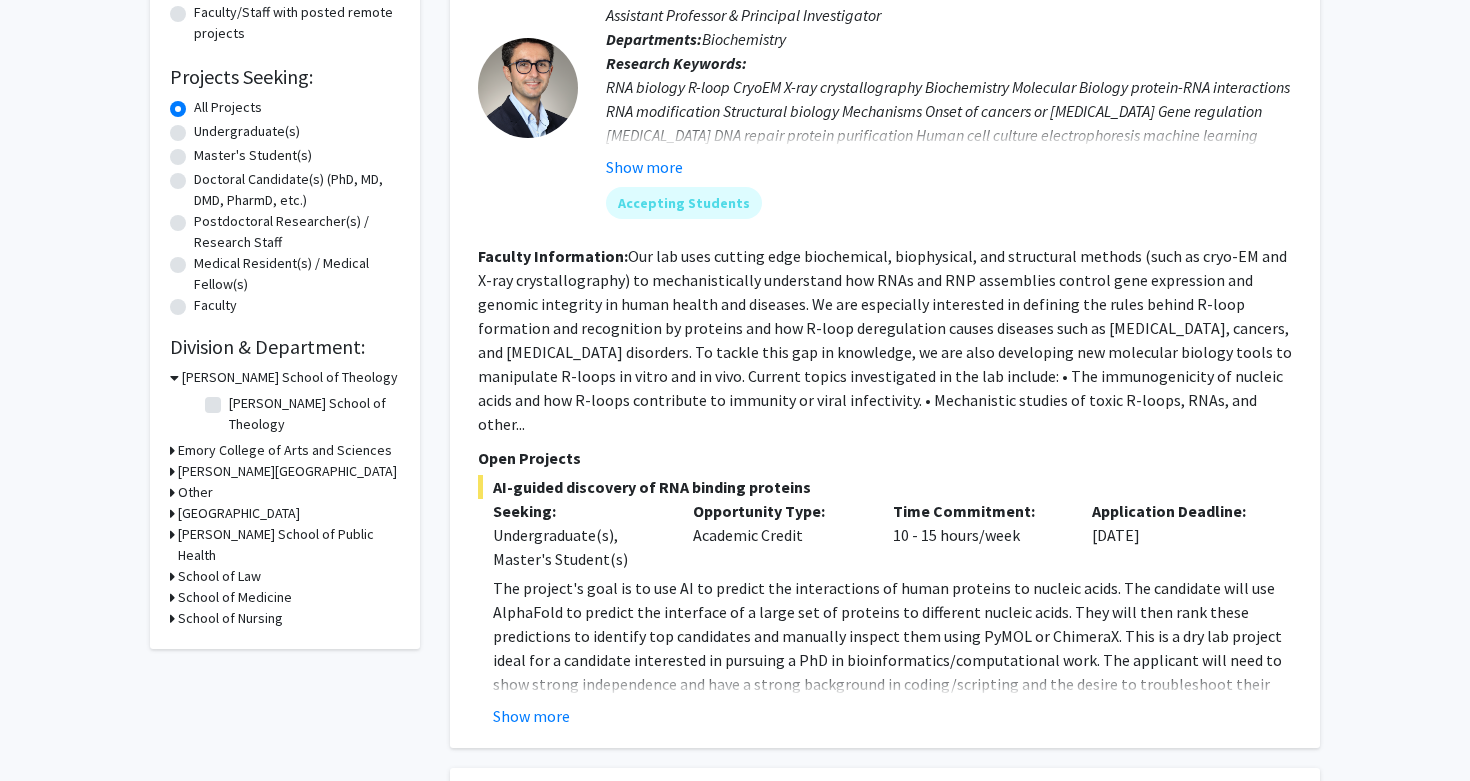 scroll, scrollTop: 301, scrollLeft: 0, axis: vertical 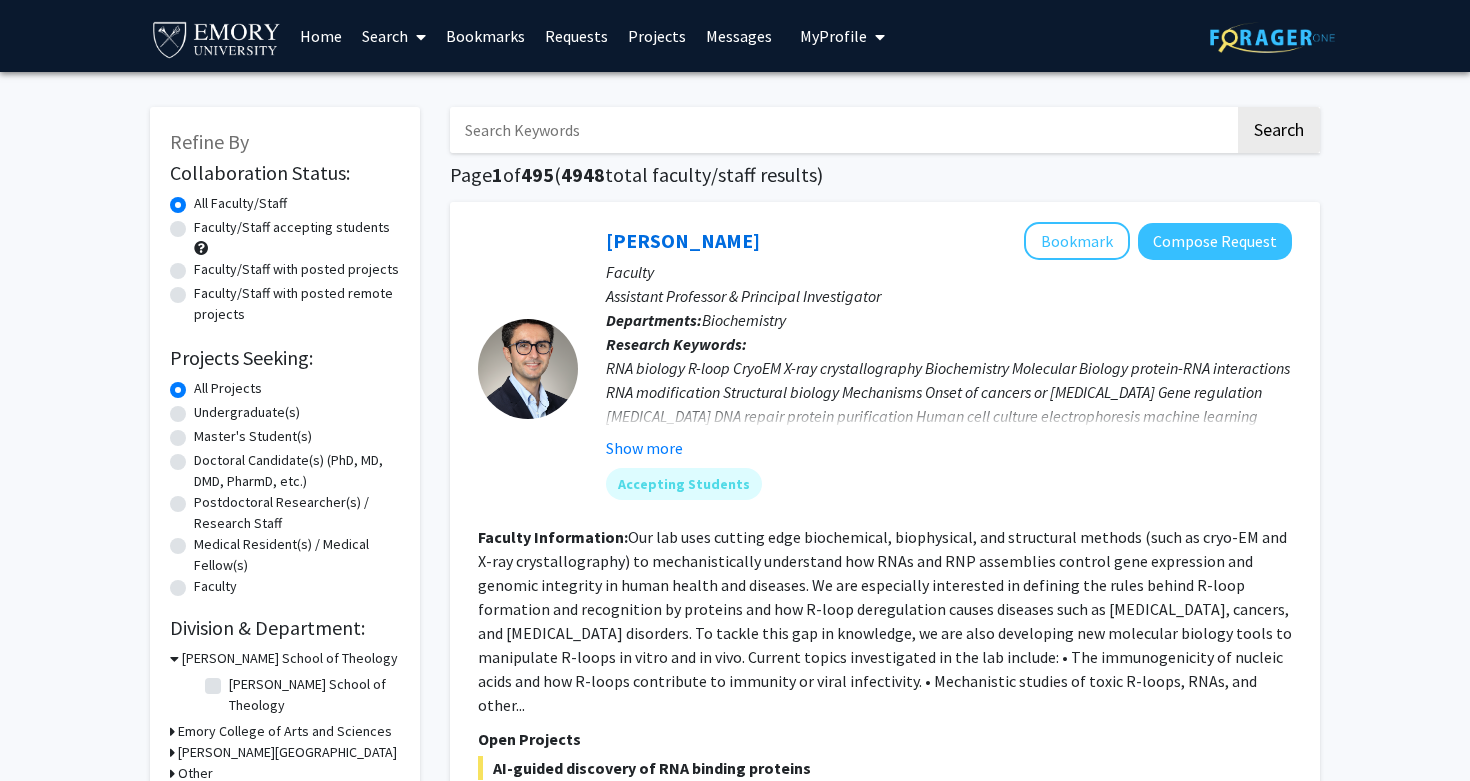 click on "Undergraduate(s)" 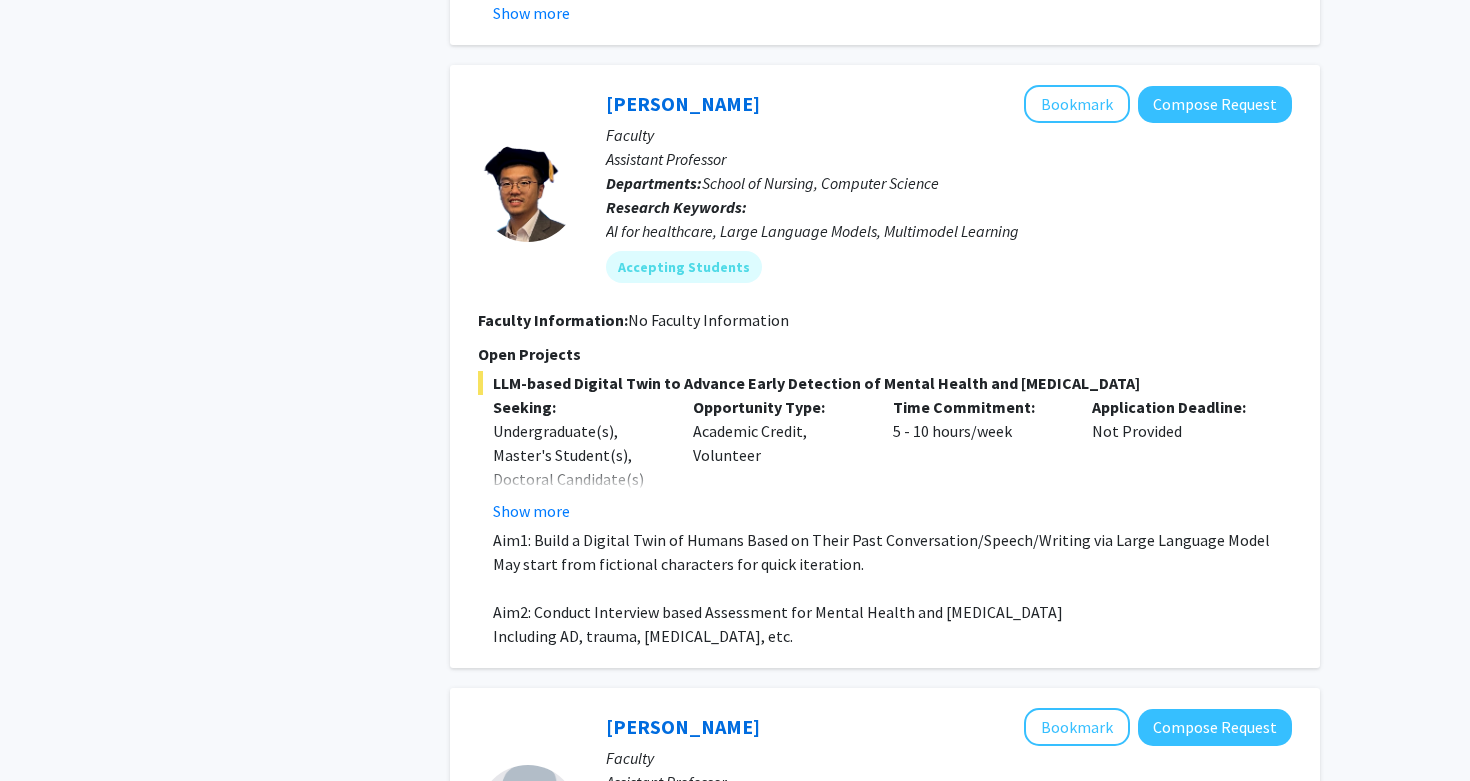 scroll, scrollTop: 1011, scrollLeft: 0, axis: vertical 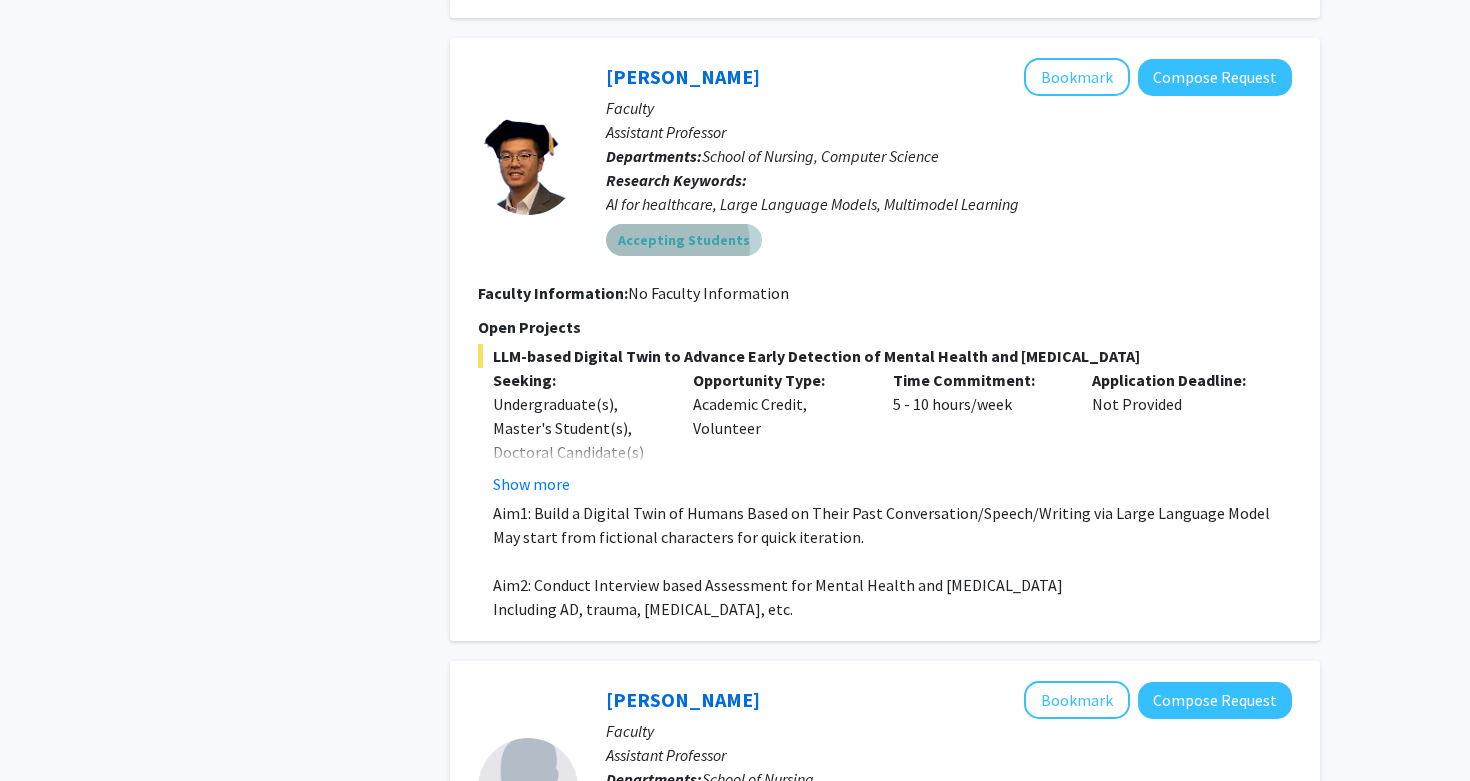 click on "Accepting Students" at bounding box center [684, 240] 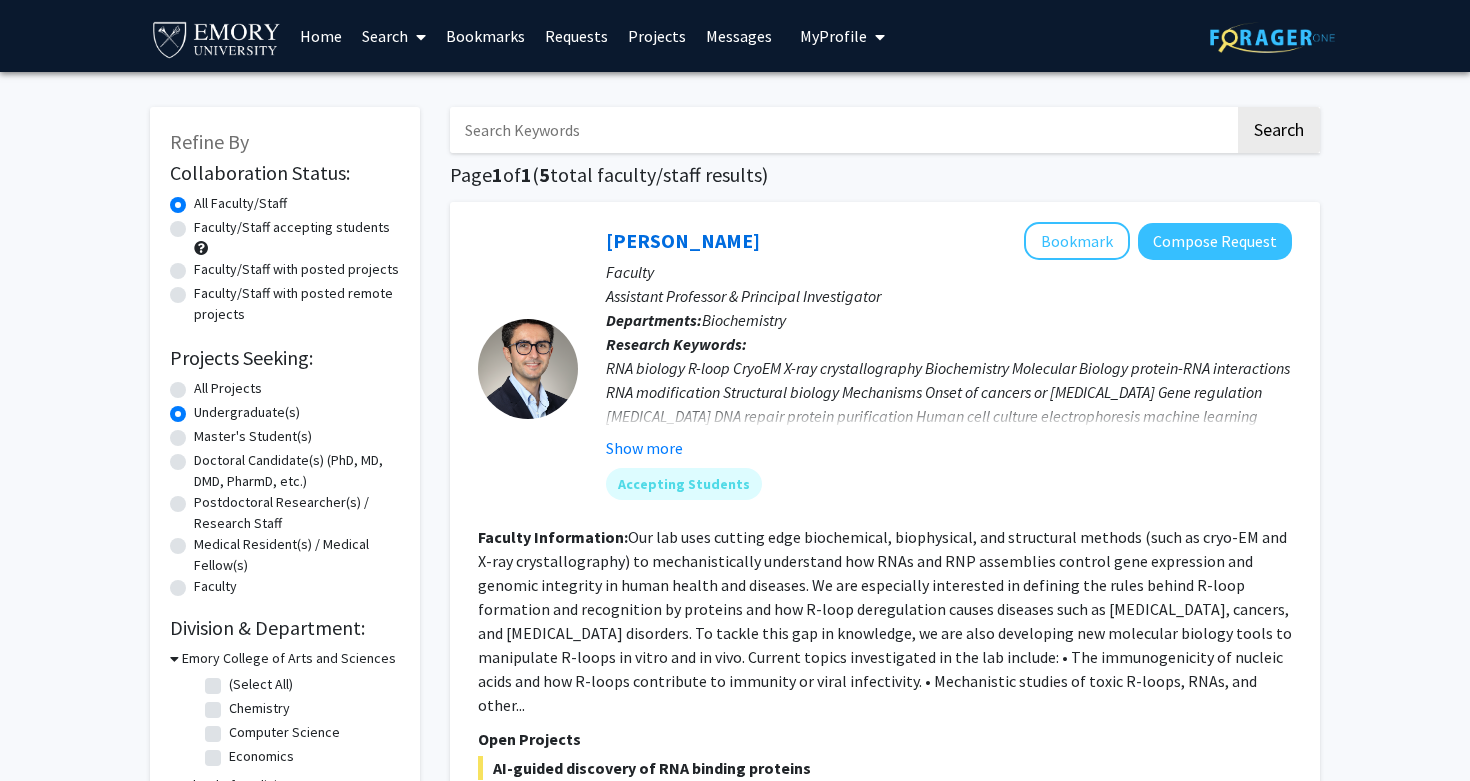 scroll, scrollTop: 0, scrollLeft: 0, axis: both 